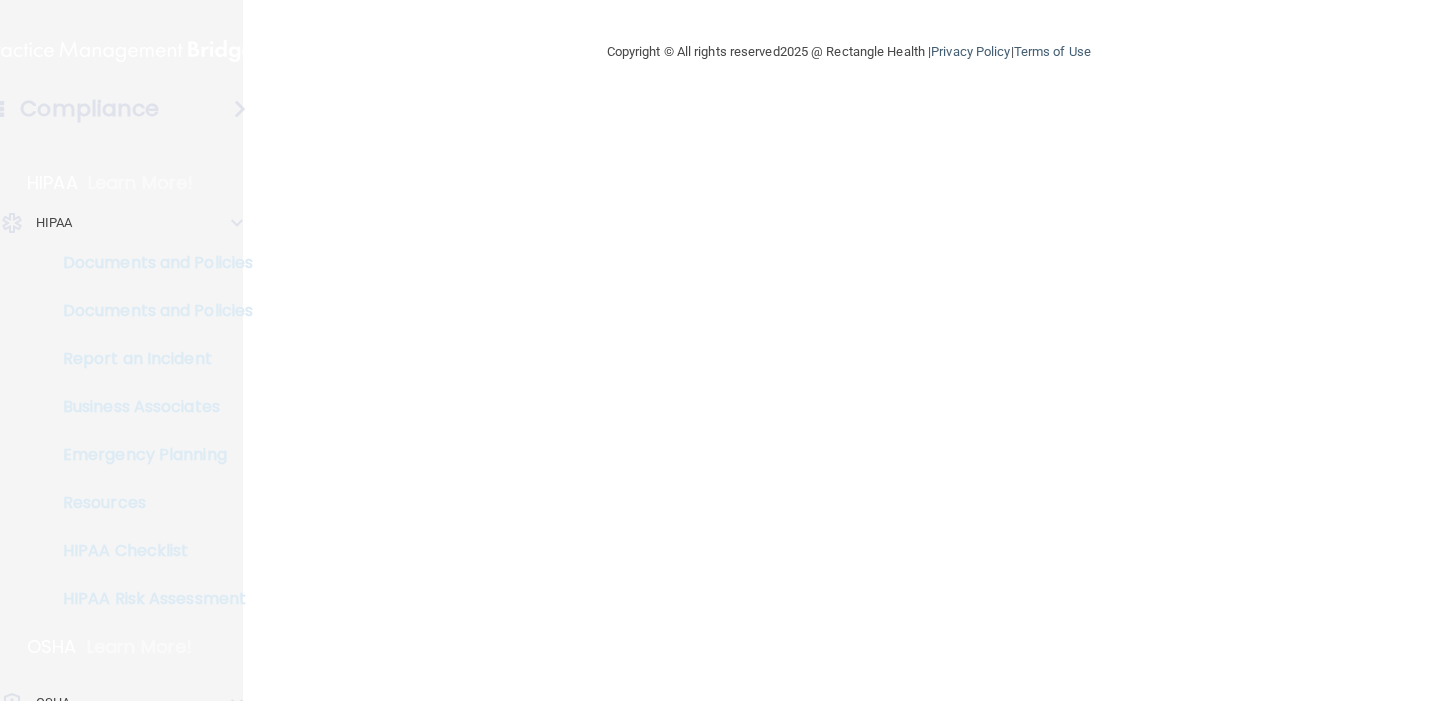 scroll, scrollTop: 0, scrollLeft: 0, axis: both 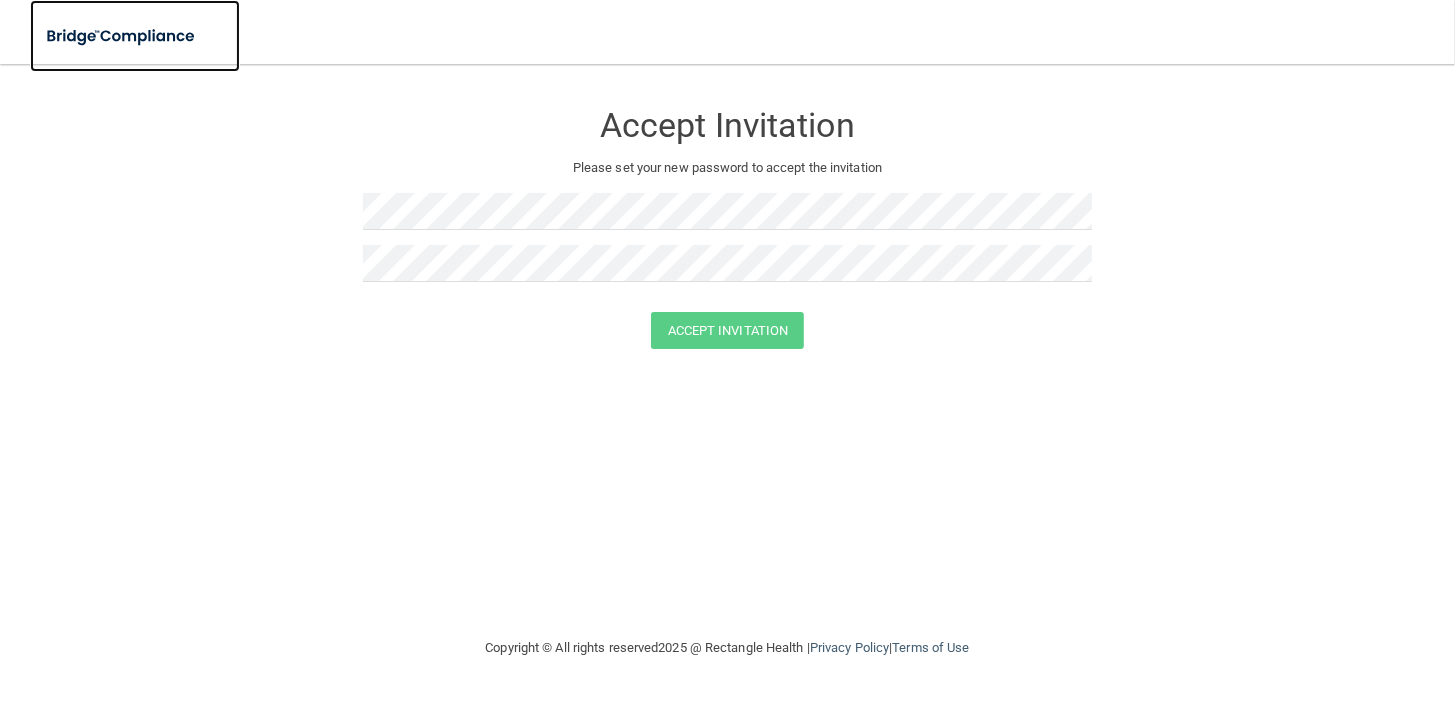 click at bounding box center [122, 36] 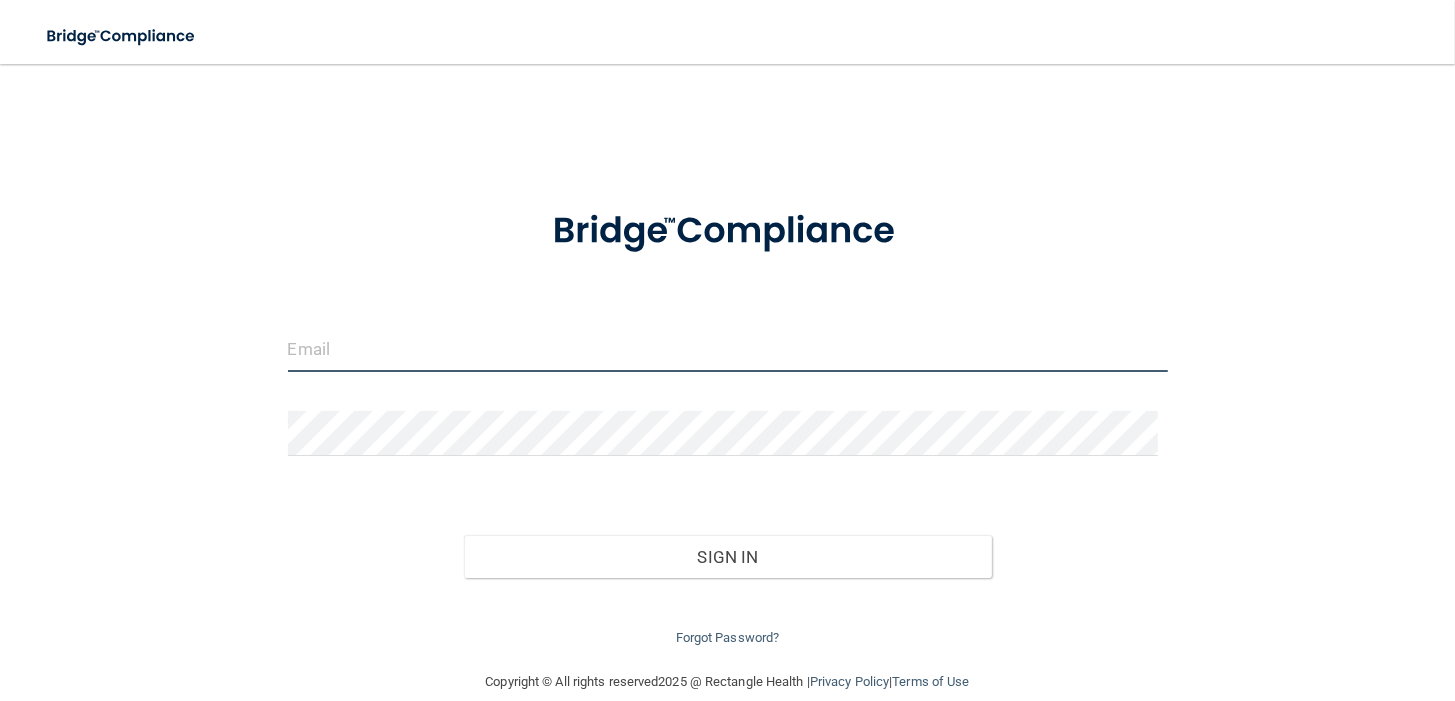 type on "[USERNAME]@example.com" 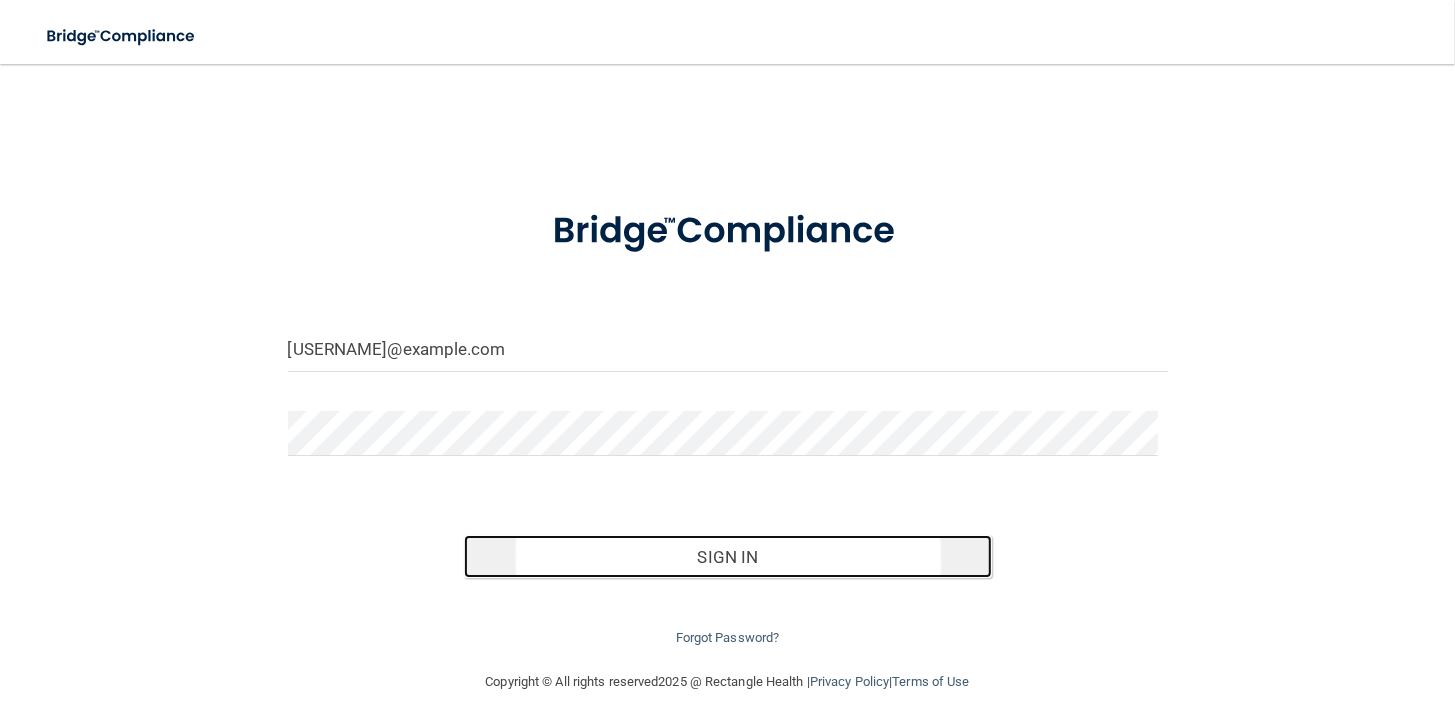 click on "Sign In" at bounding box center (728, 557) 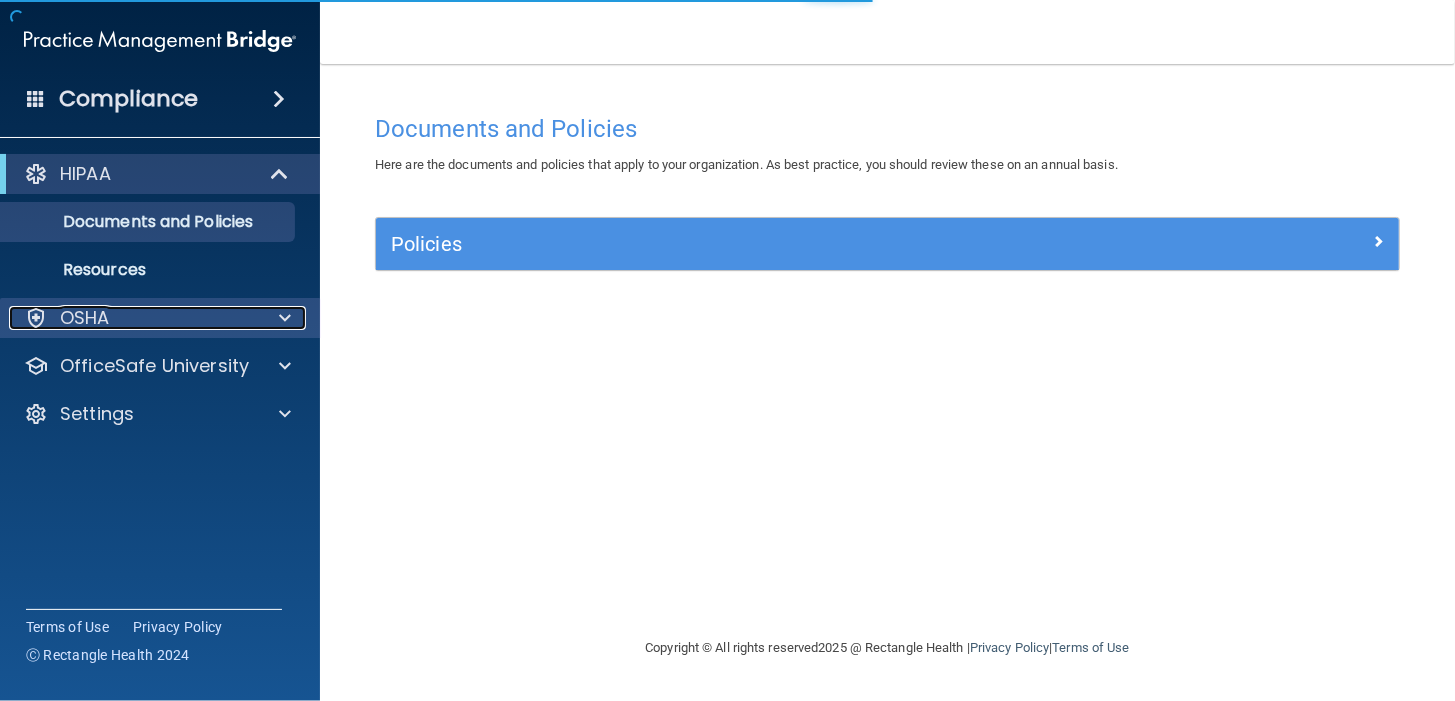 click on "OSHA" at bounding box center [133, 318] 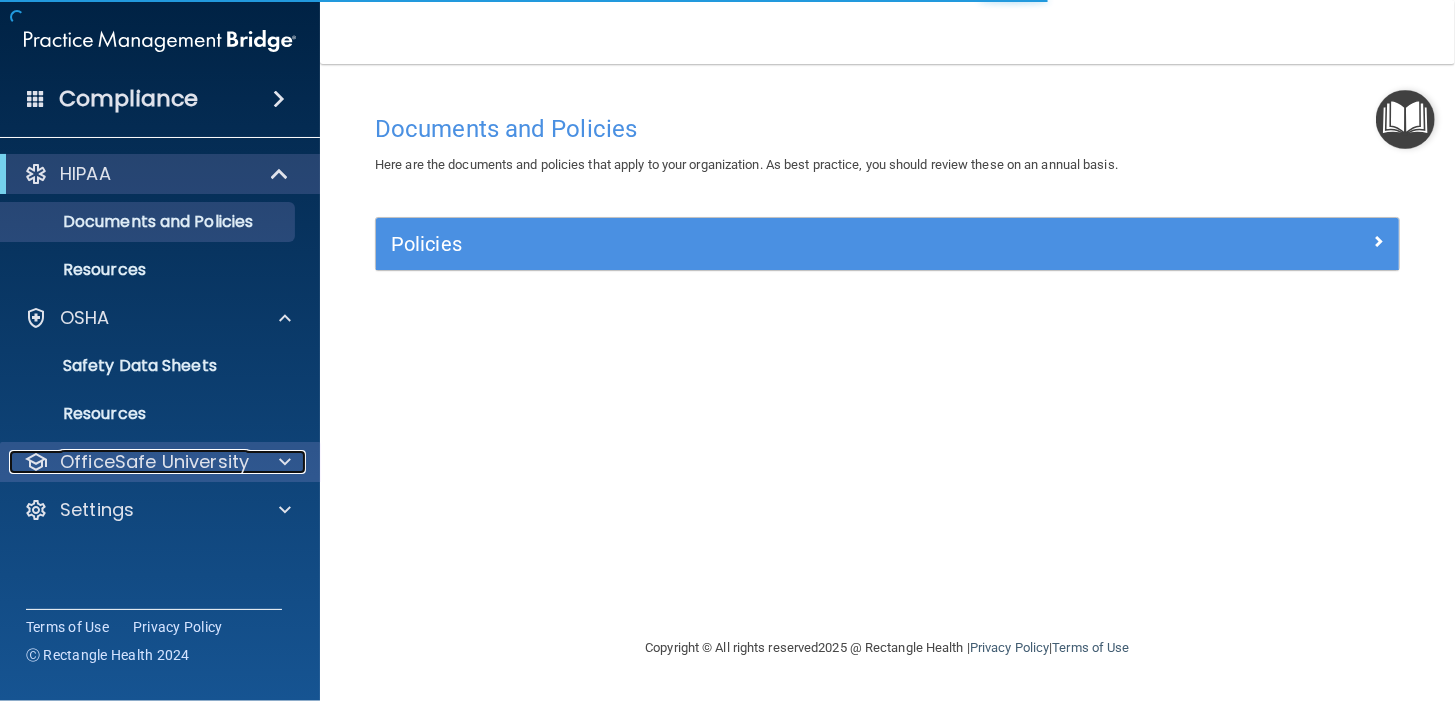 click on "OfficeSafe University" at bounding box center (154, 462) 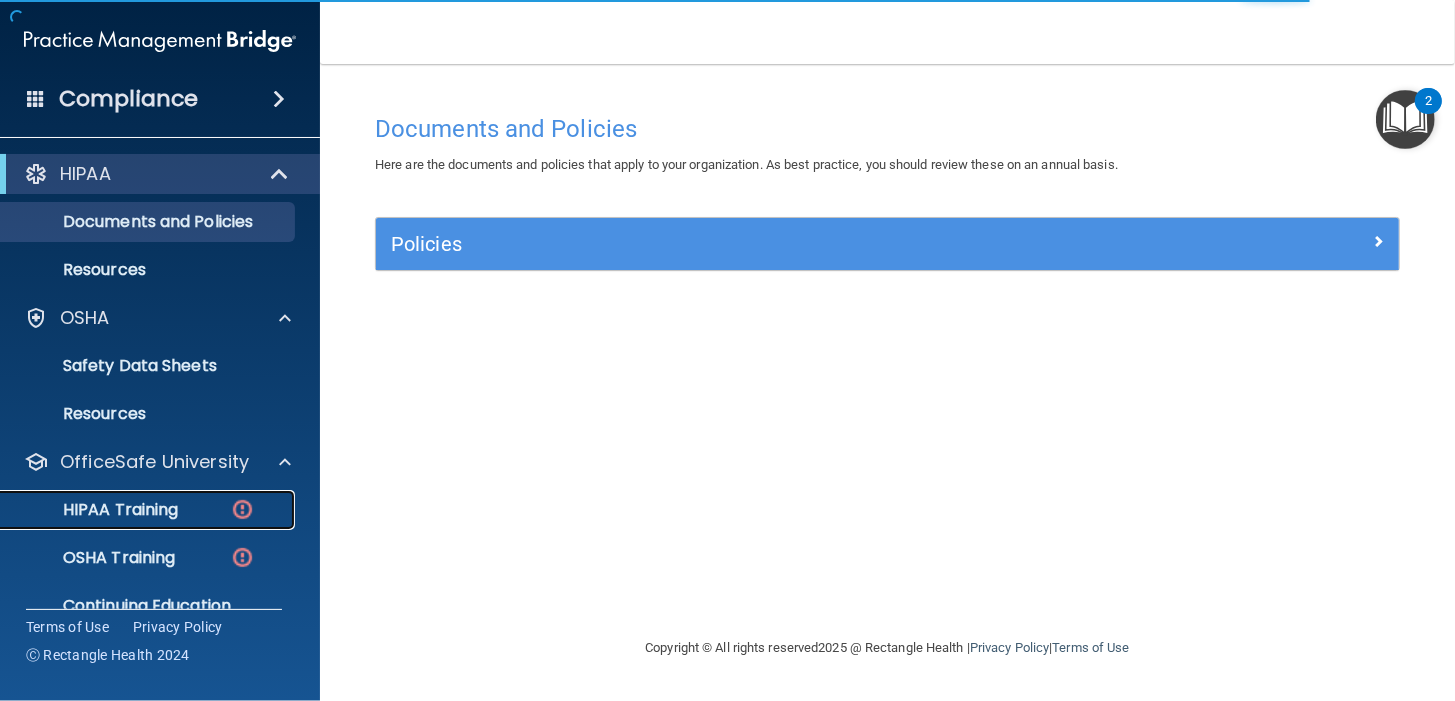 click on "HIPAA Training" at bounding box center (95, 510) 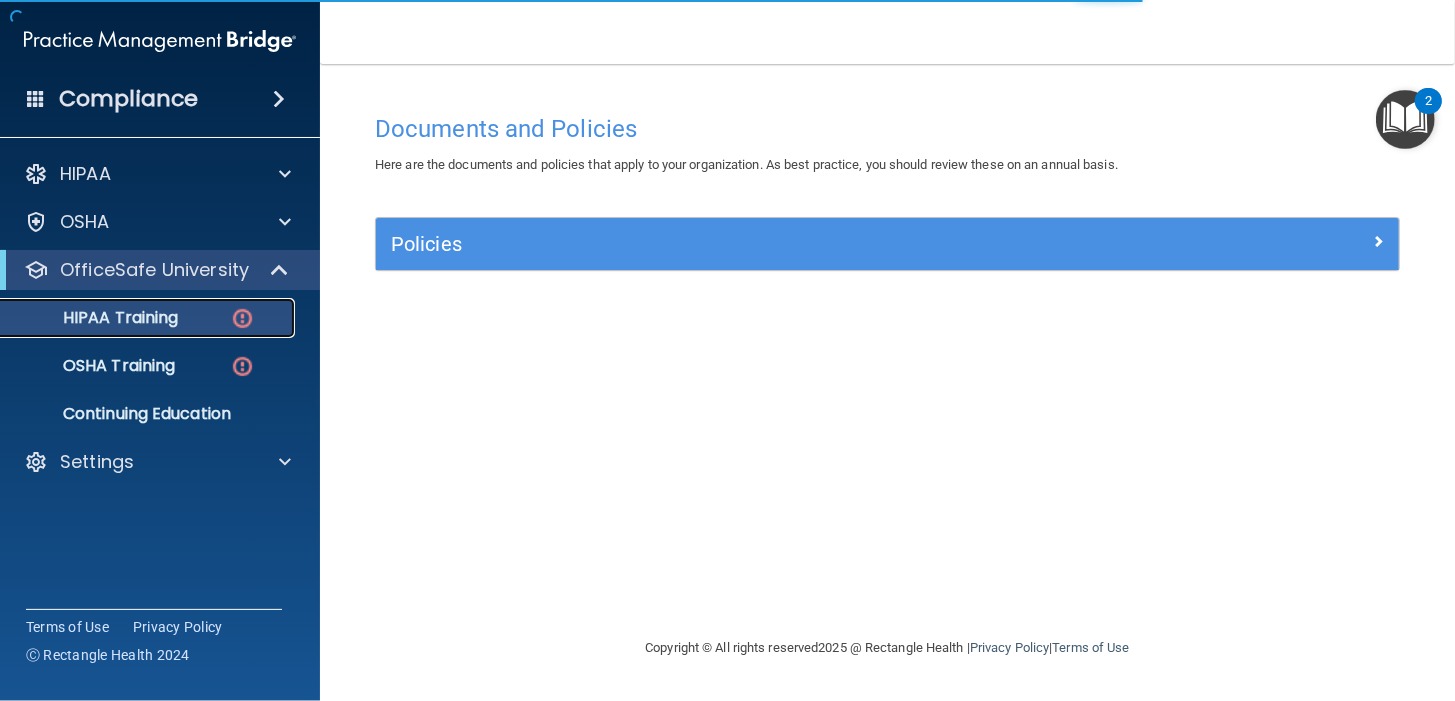 click on "HIPAA Training" at bounding box center (137, 318) 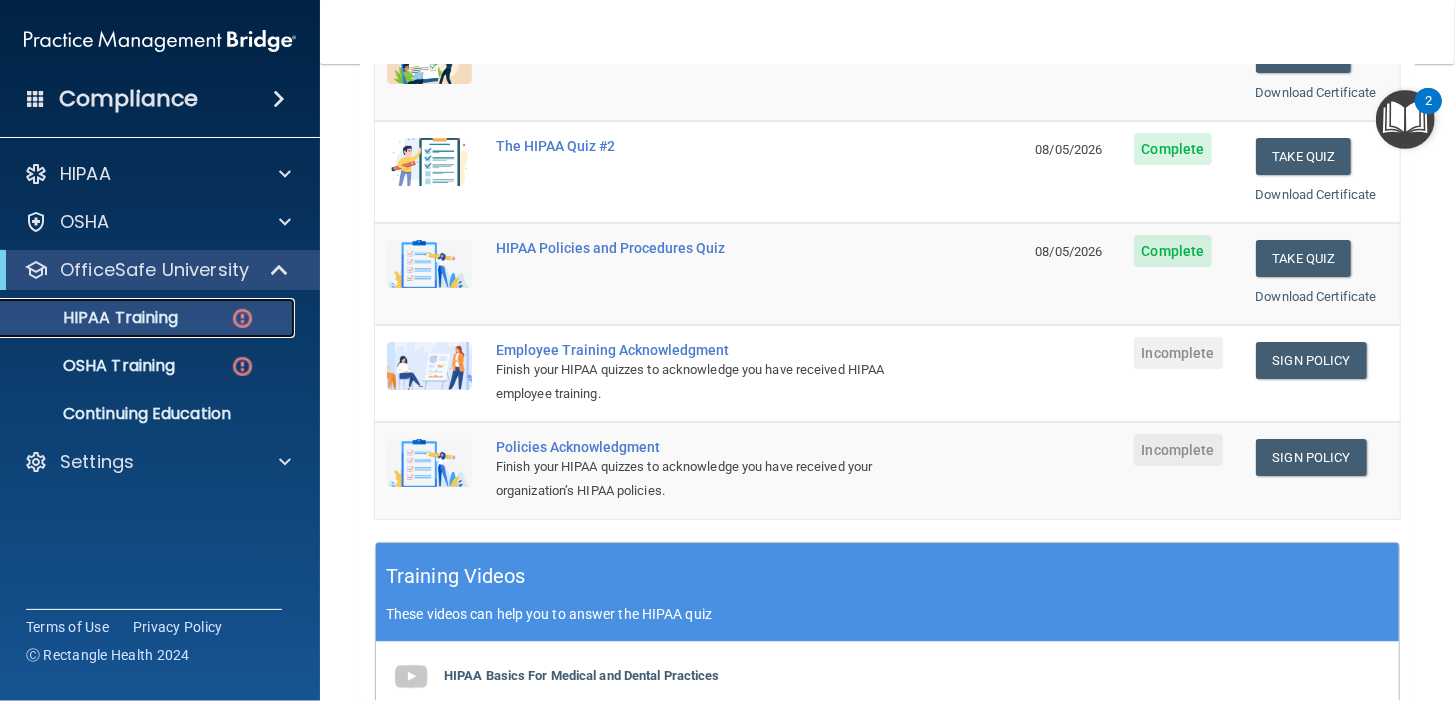 scroll, scrollTop: 0, scrollLeft: 0, axis: both 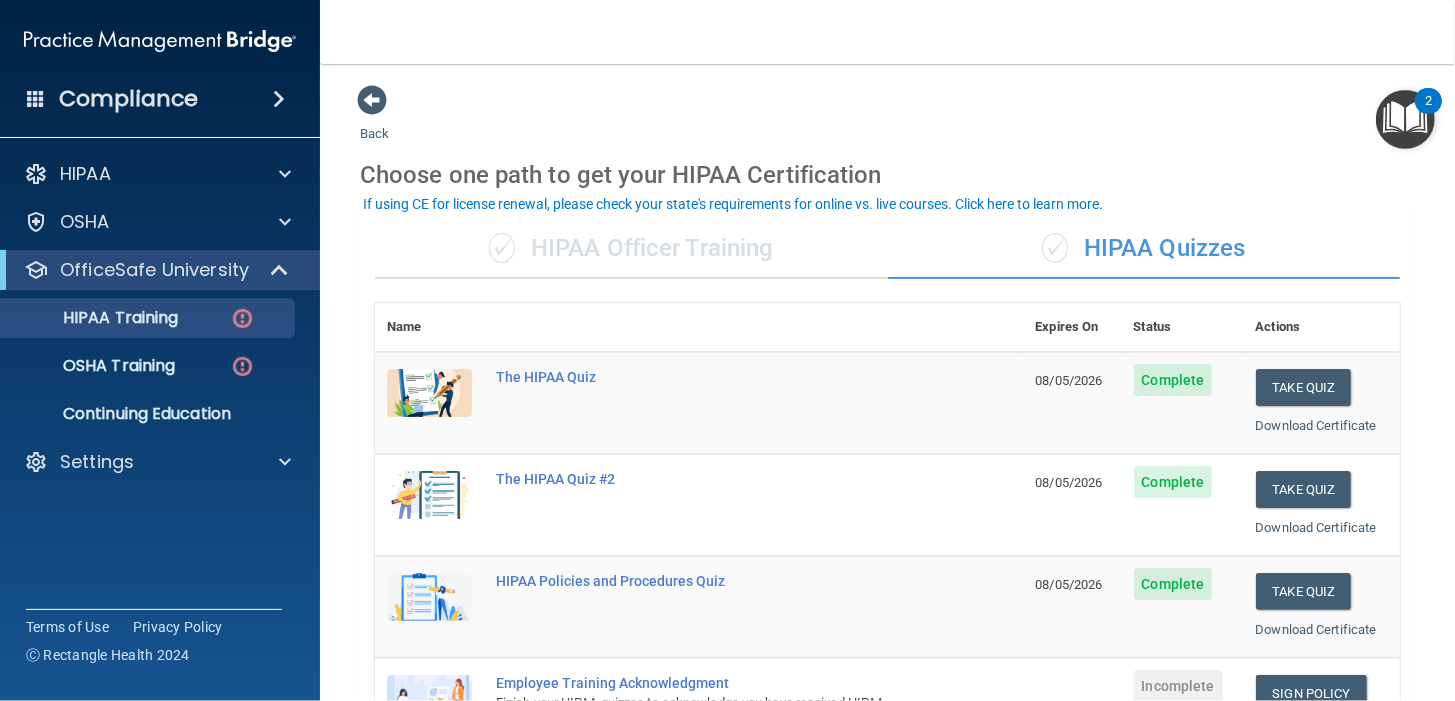 click on "✓   HIPAA Officer Training" at bounding box center (631, 249) 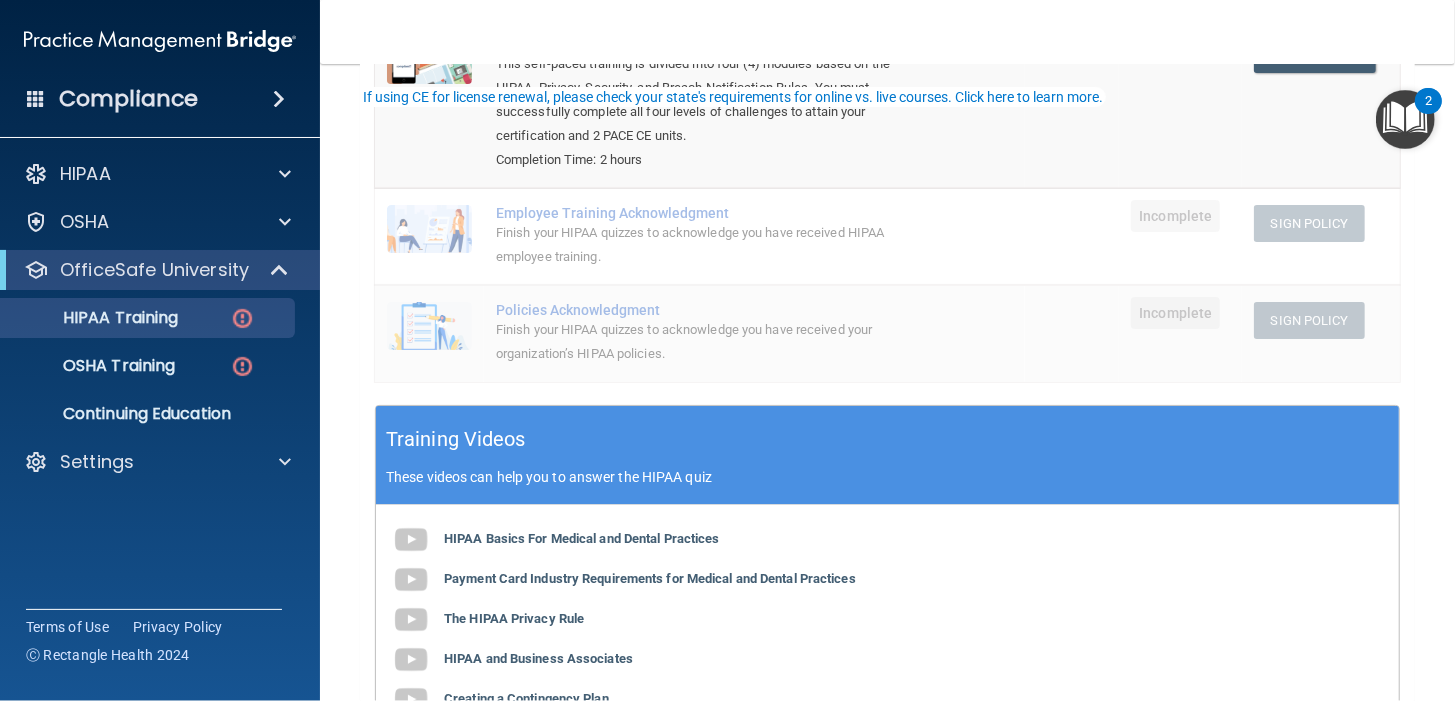 scroll, scrollTop: 0, scrollLeft: 0, axis: both 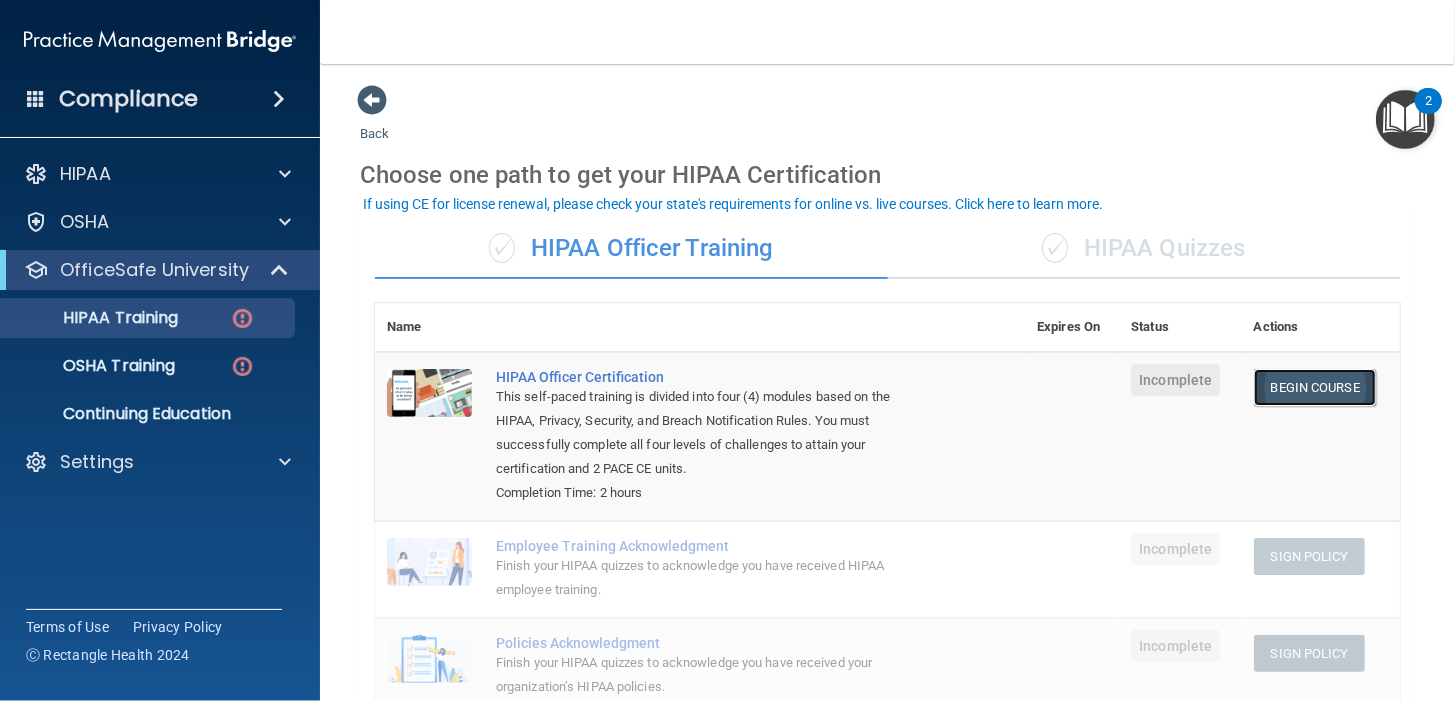 click on "Begin Course" at bounding box center [1315, 387] 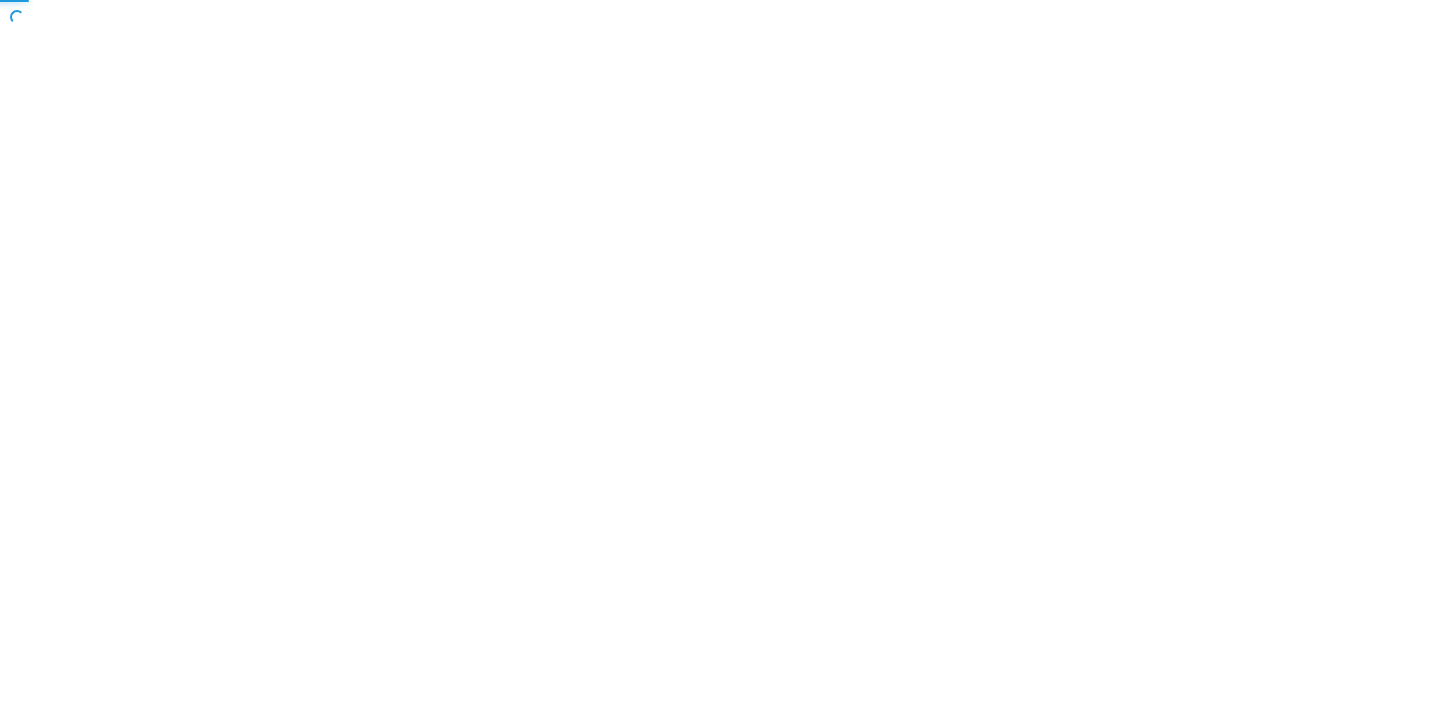 scroll, scrollTop: 0, scrollLeft: 0, axis: both 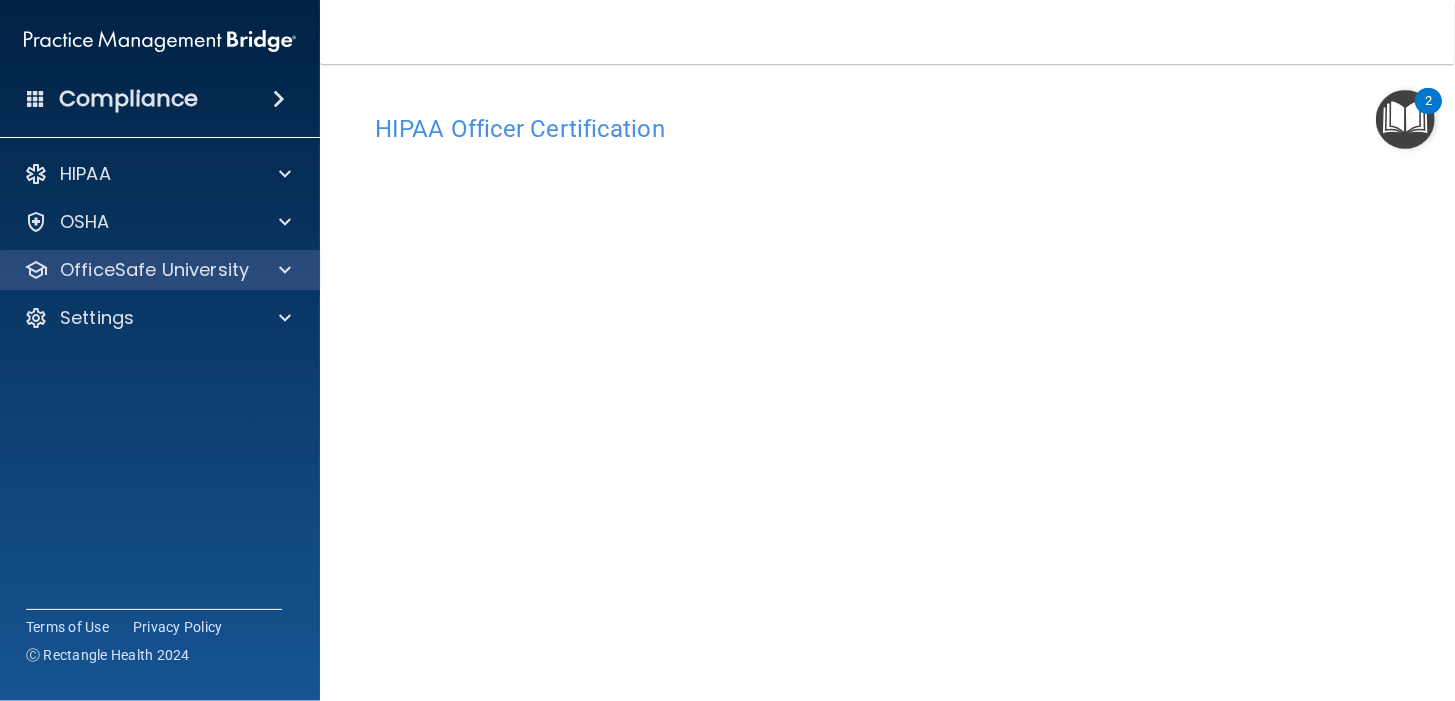 click on "OfficeSafe University" at bounding box center [160, 270] 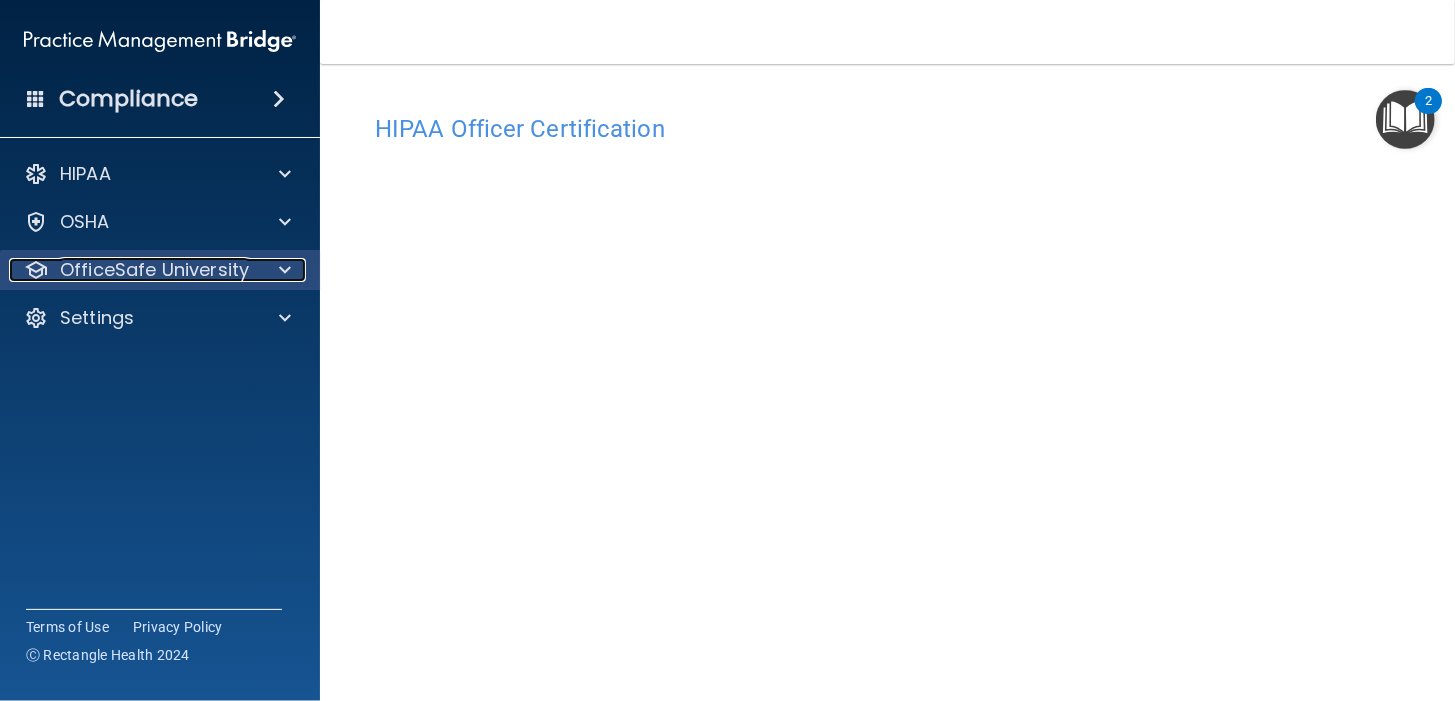click at bounding box center (285, 270) 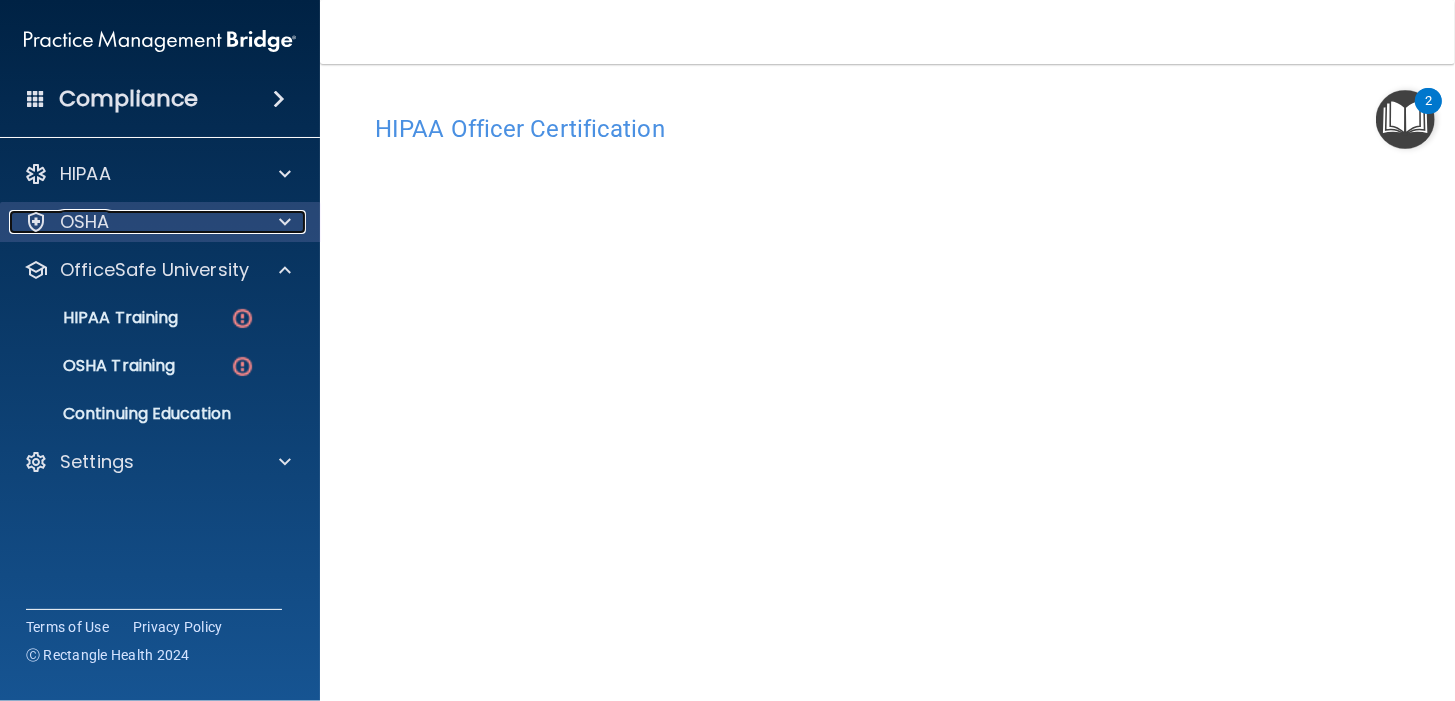 click at bounding box center (285, 222) 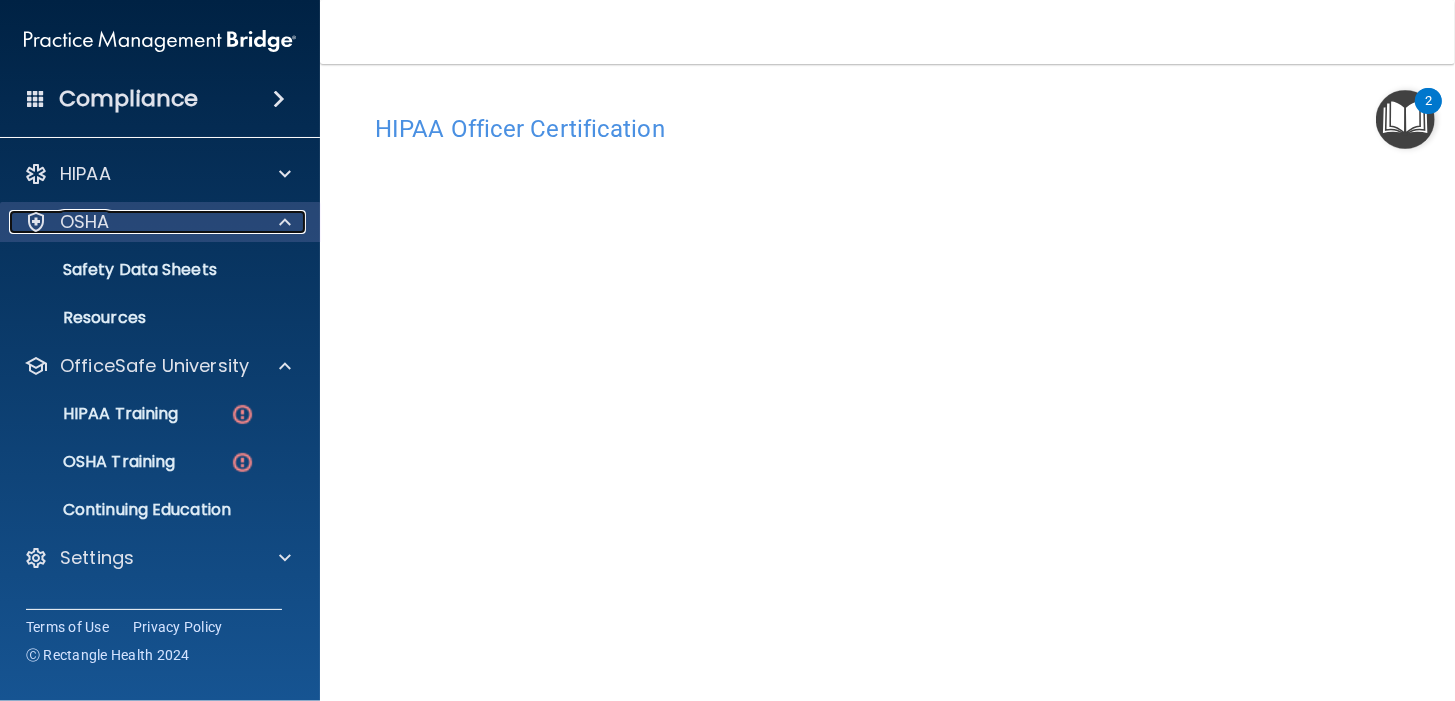 click at bounding box center (282, 222) 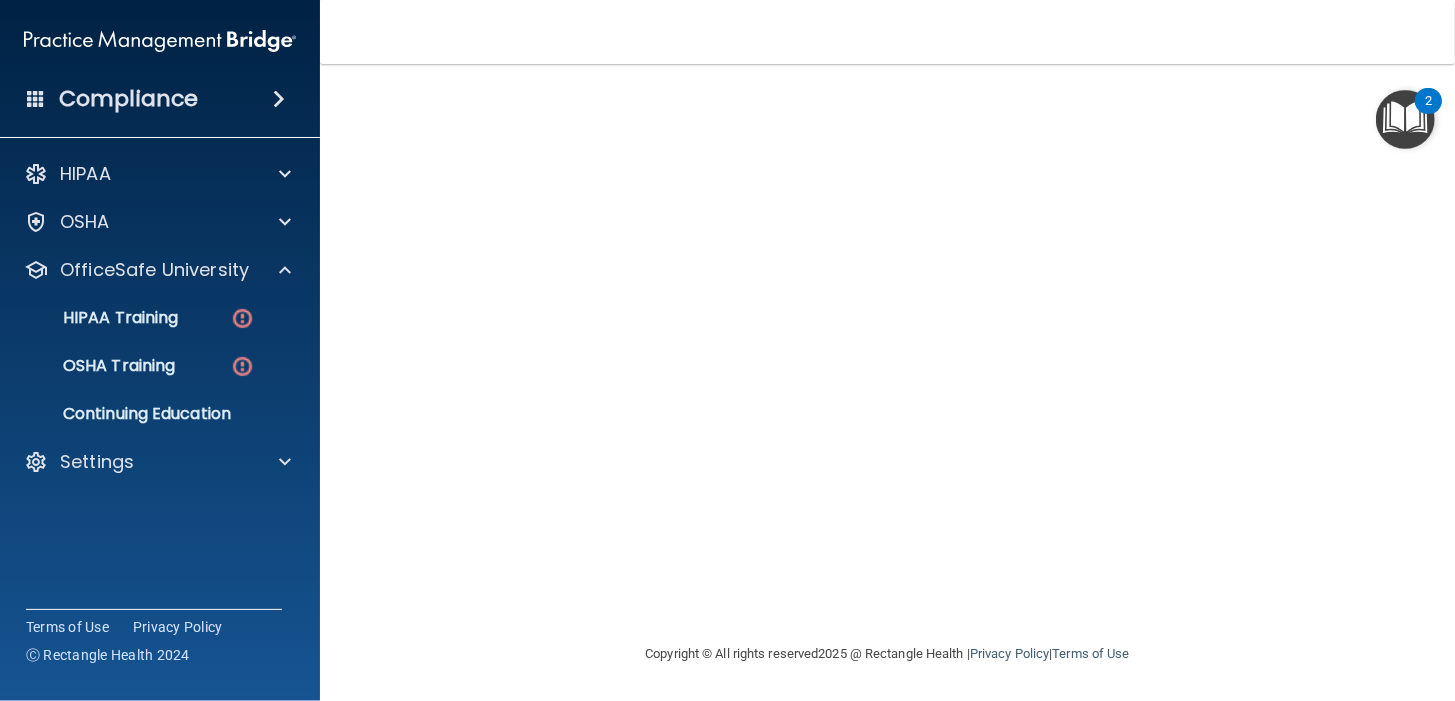 scroll, scrollTop: 0, scrollLeft: 0, axis: both 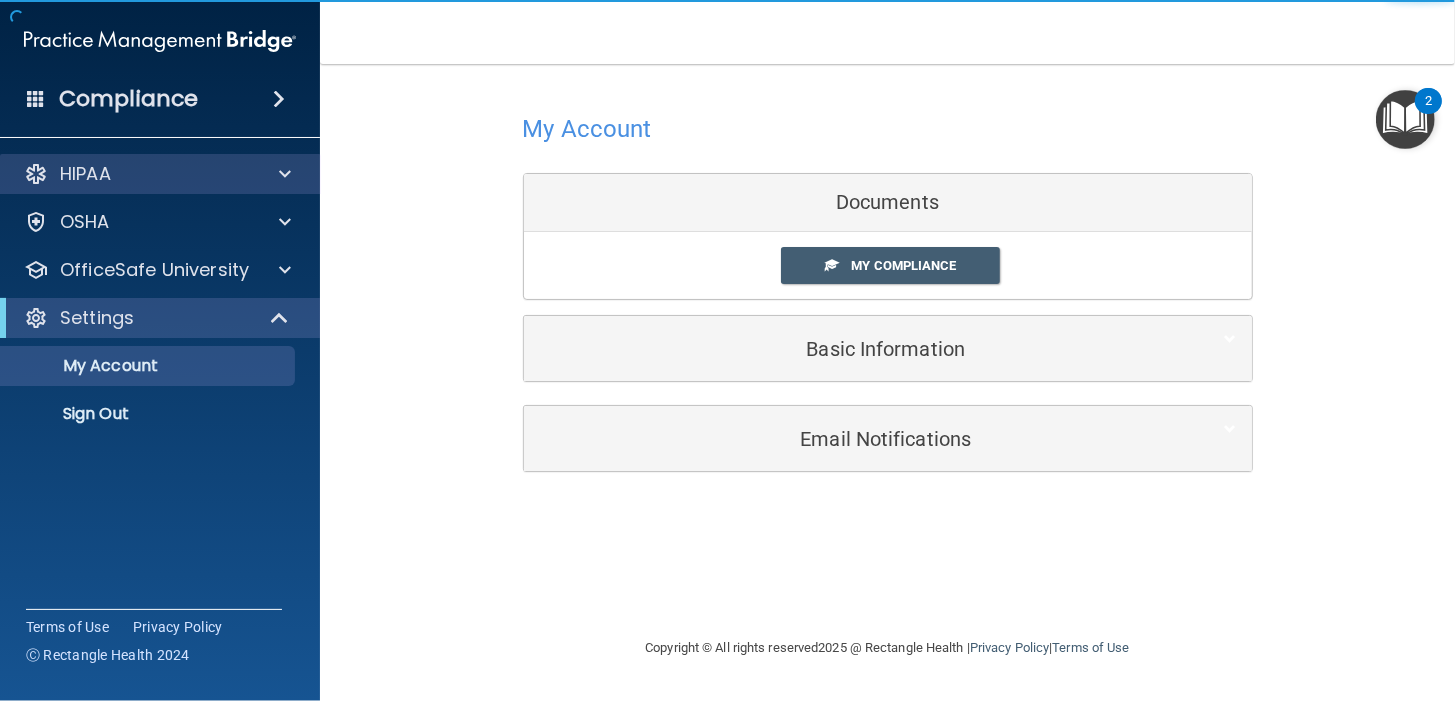 click on "HIPAA" at bounding box center (160, 174) 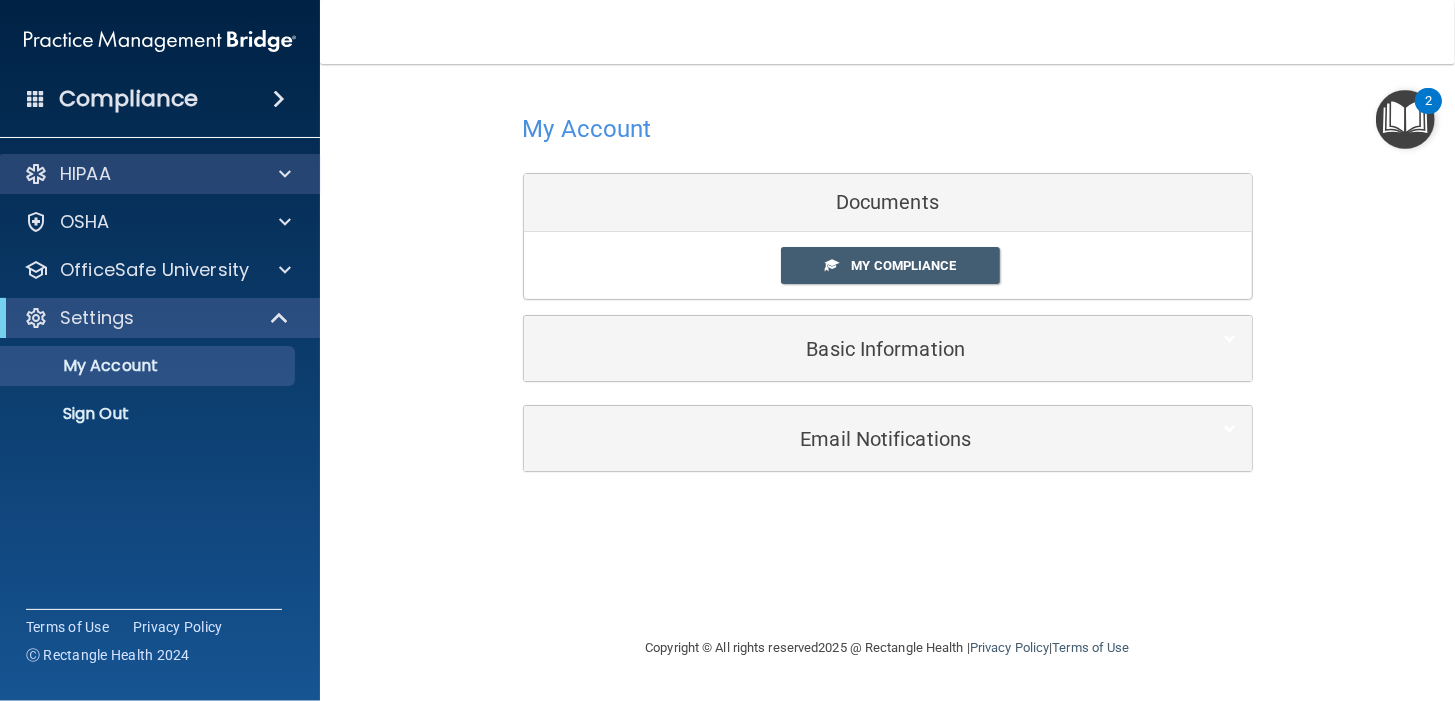 click on "HIPAA" at bounding box center [160, 174] 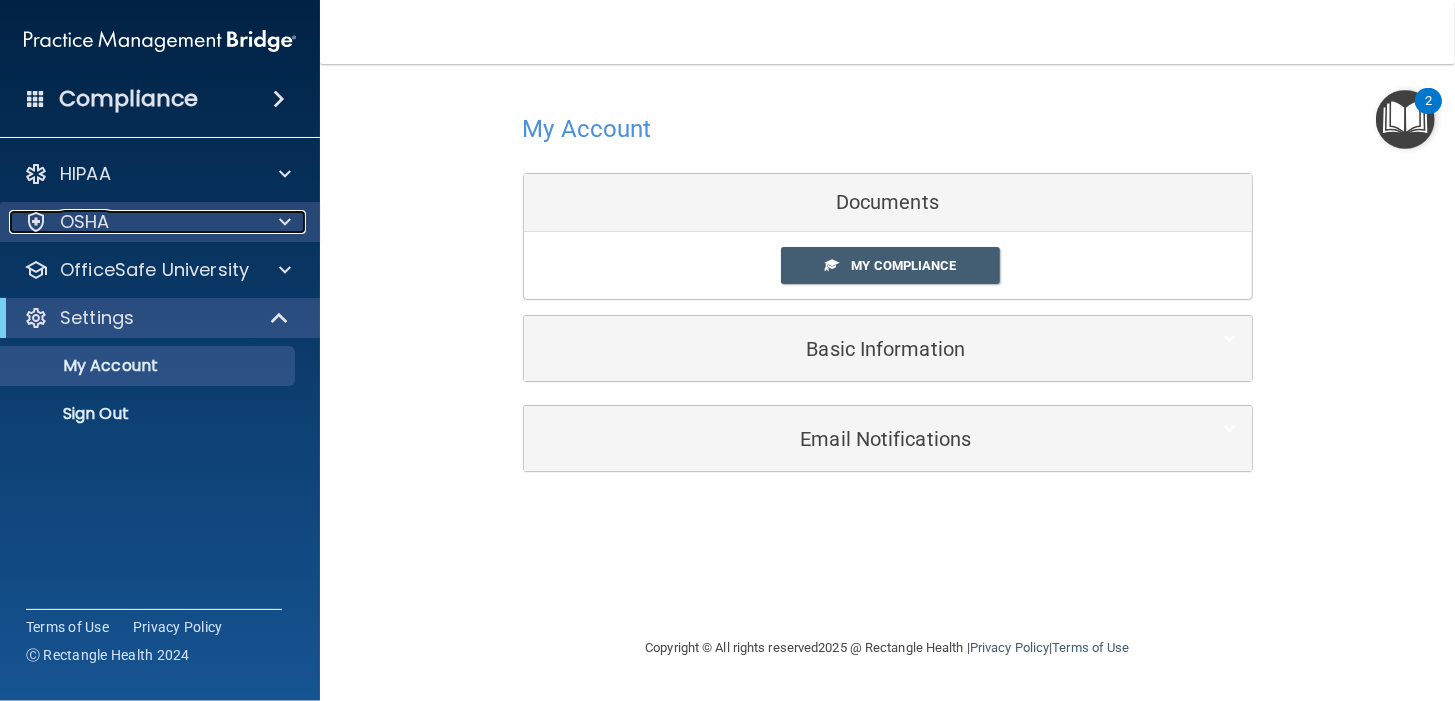 click on "OSHA" at bounding box center [133, 222] 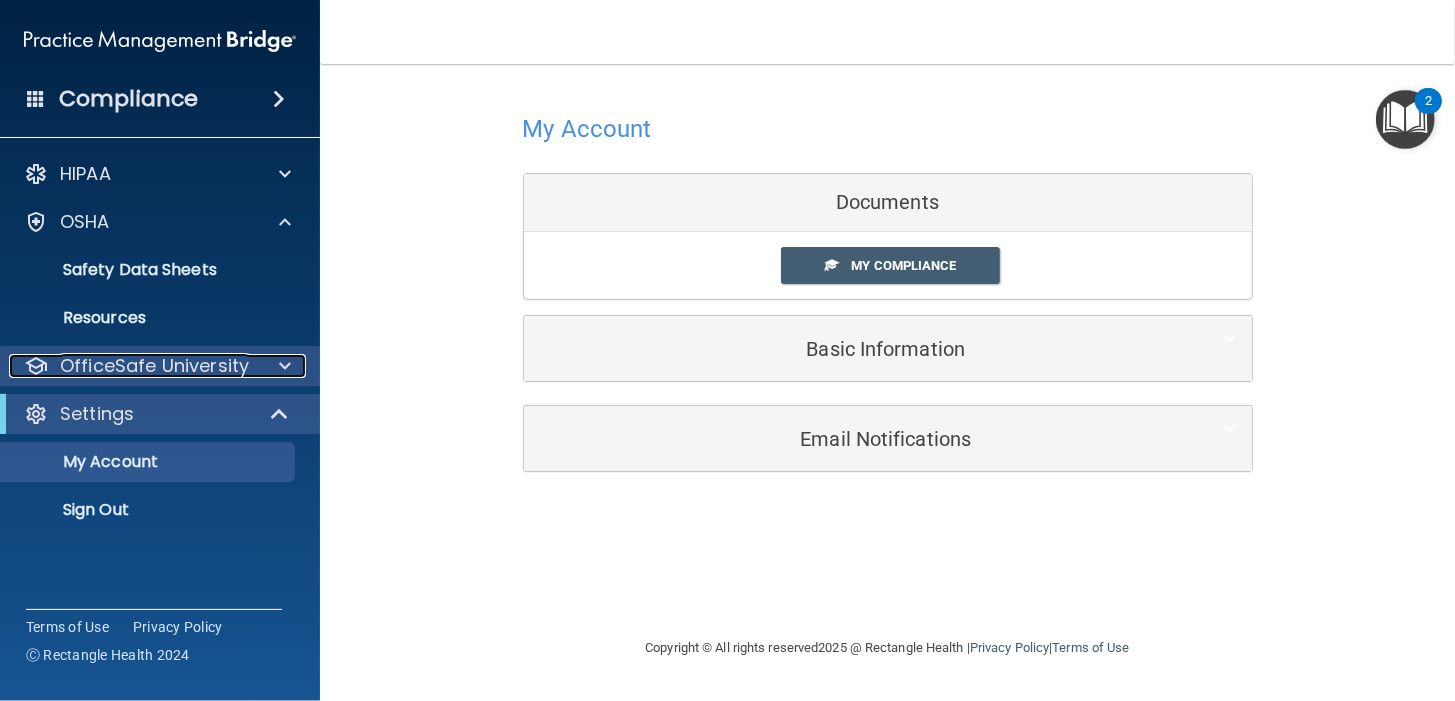 click at bounding box center [282, 366] 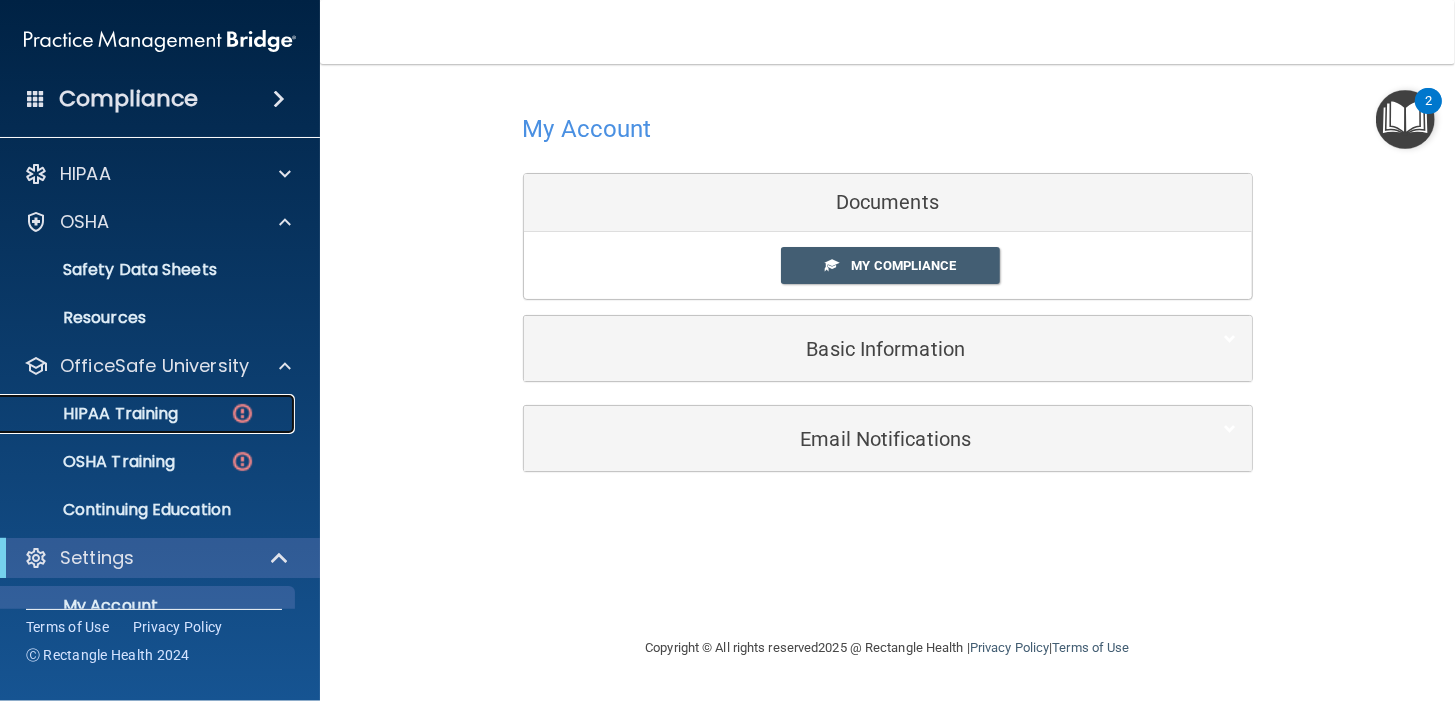 click on "HIPAA Training" at bounding box center [95, 414] 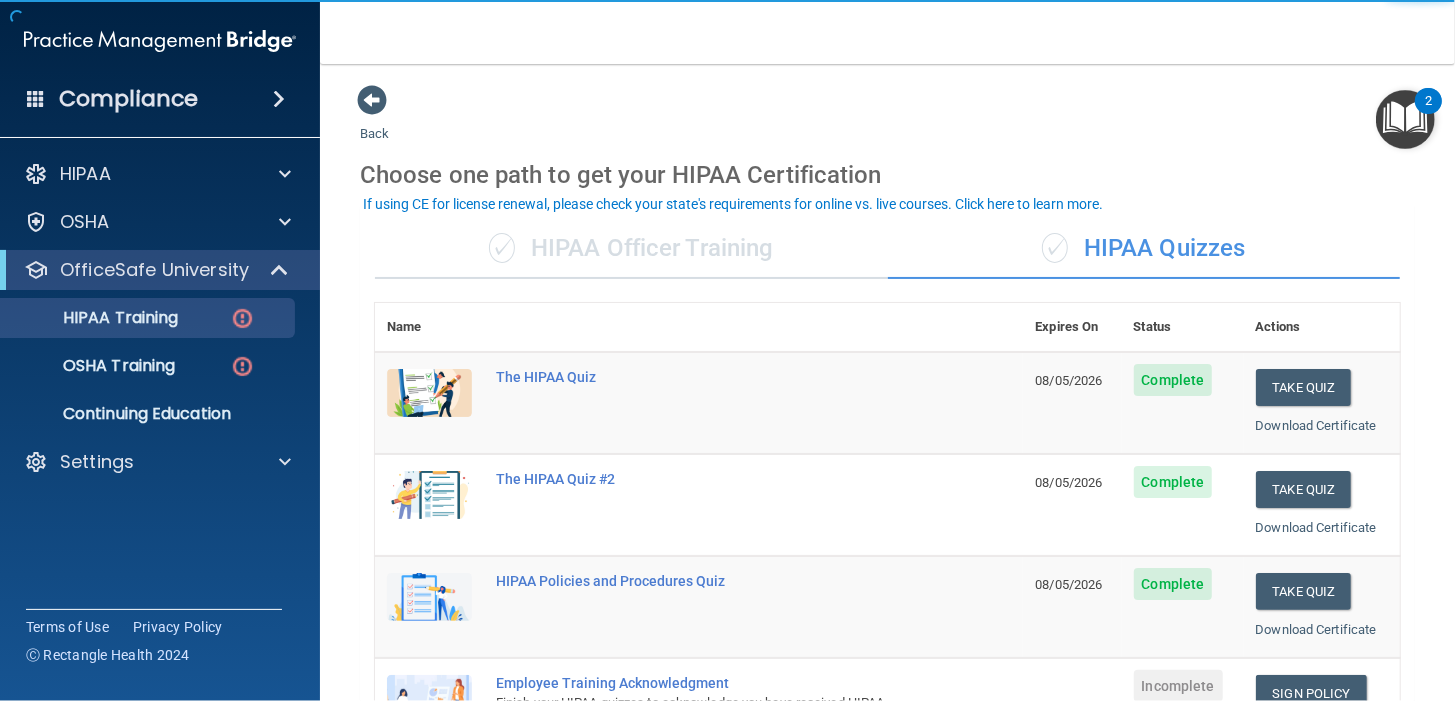 click on "✓   HIPAA Officer Training" at bounding box center [631, 249] 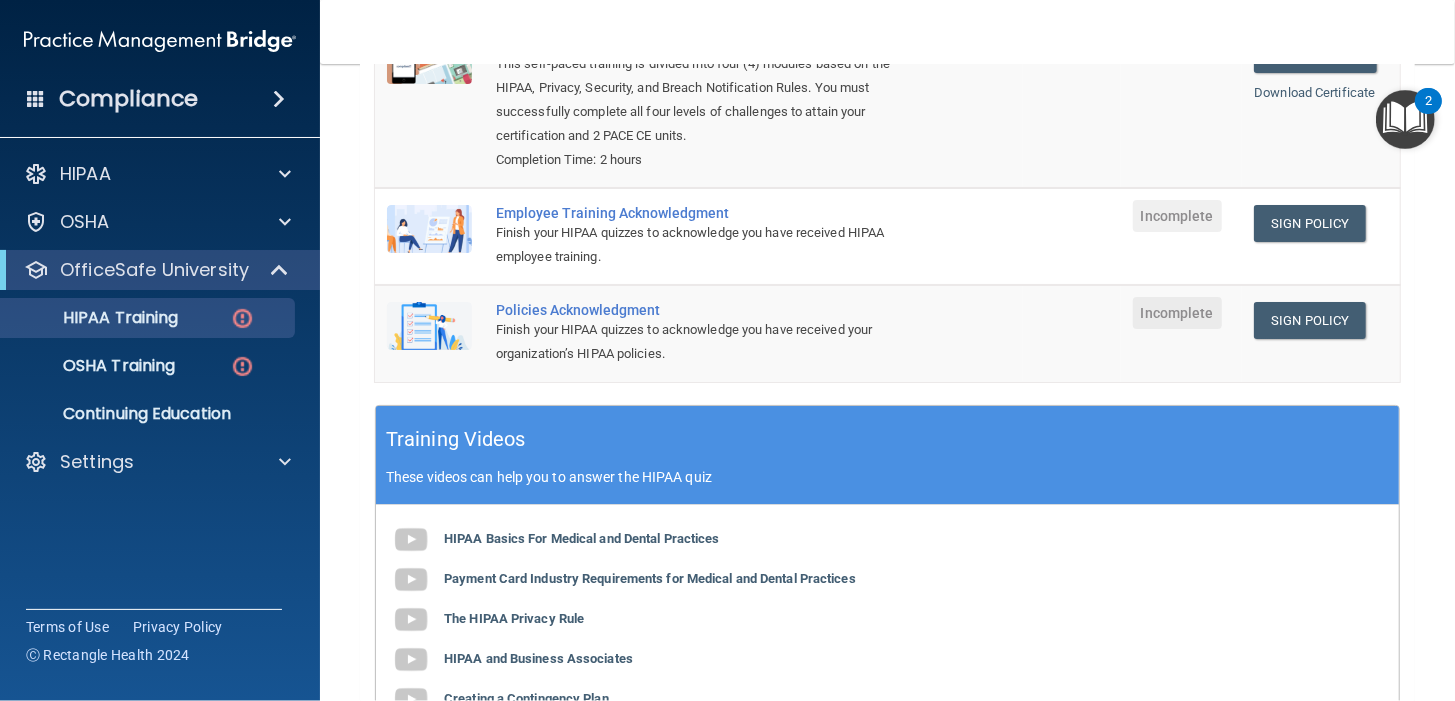 scroll, scrollTop: 0, scrollLeft: 0, axis: both 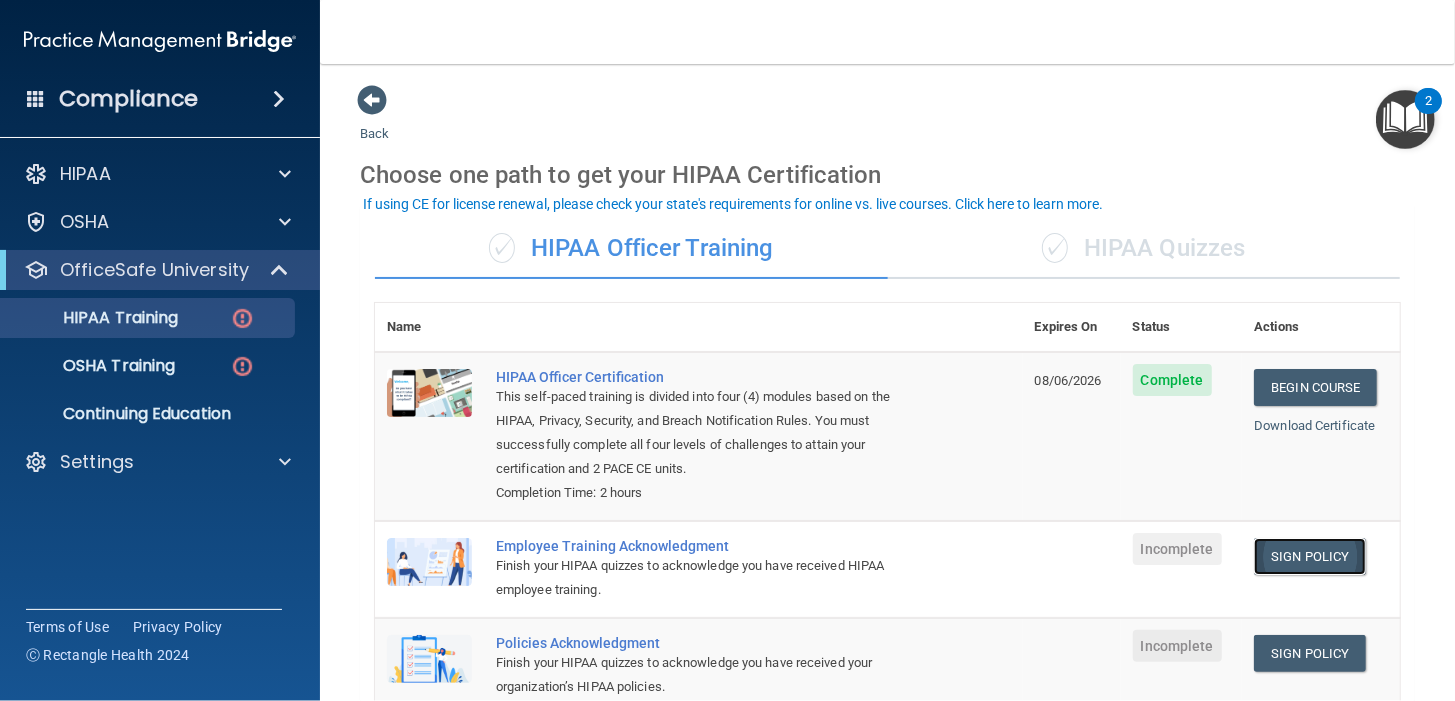 click on "Sign Policy" at bounding box center [1309, 556] 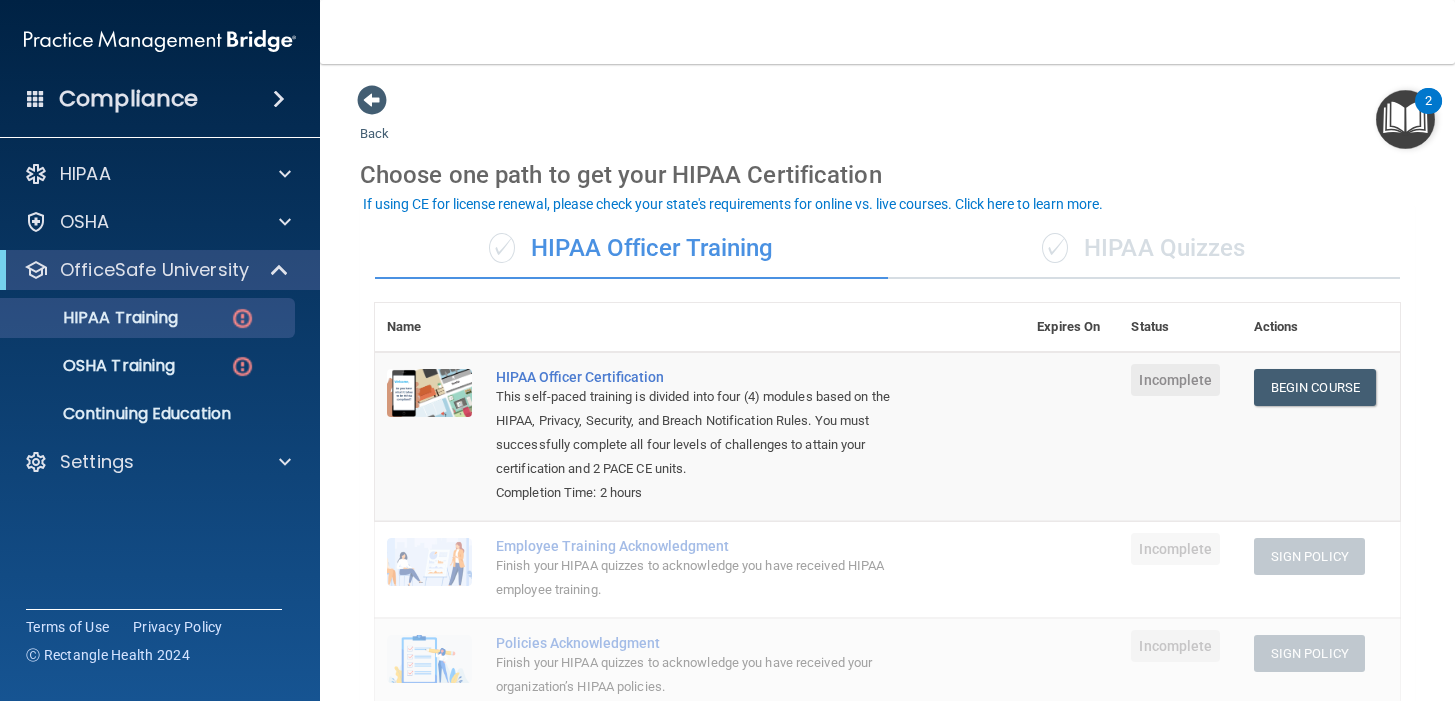 scroll, scrollTop: 0, scrollLeft: 0, axis: both 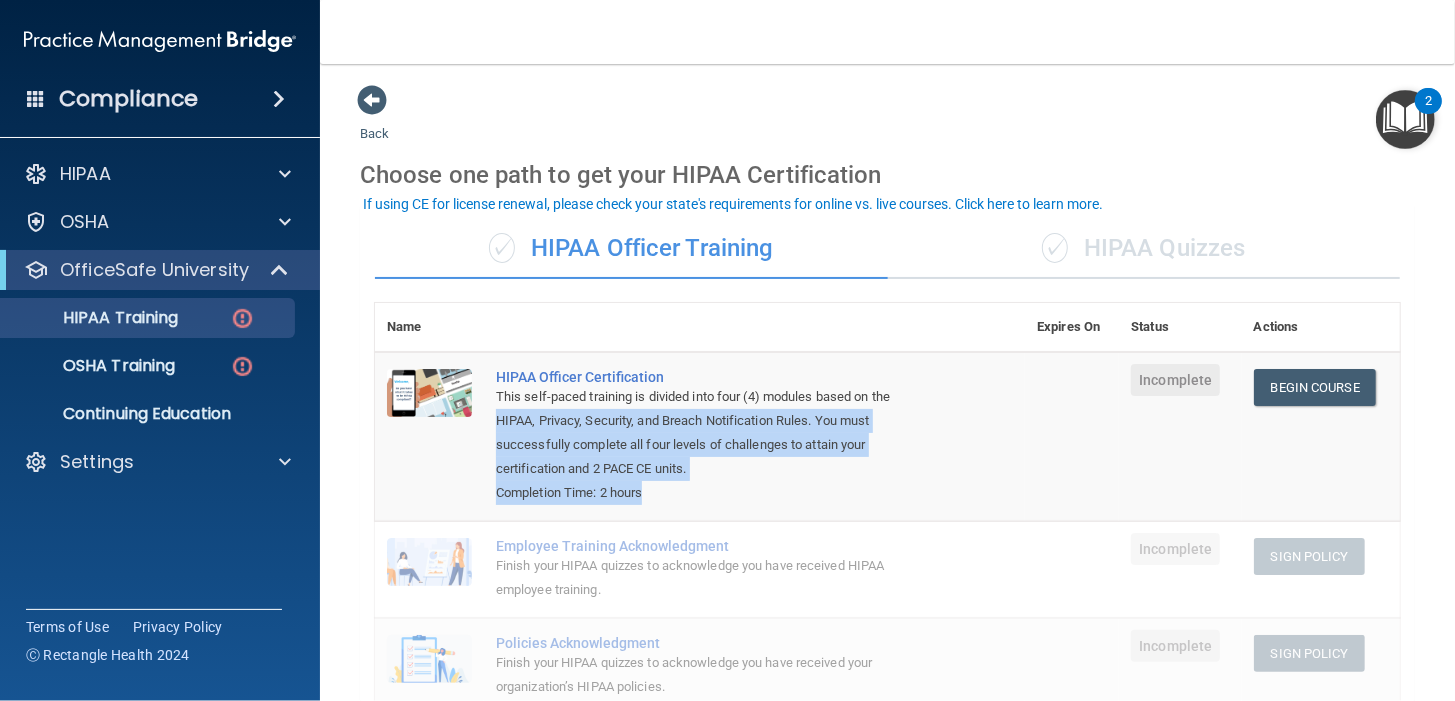 drag, startPoint x: 497, startPoint y: 422, endPoint x: 649, endPoint y: 506, distance: 173.66635 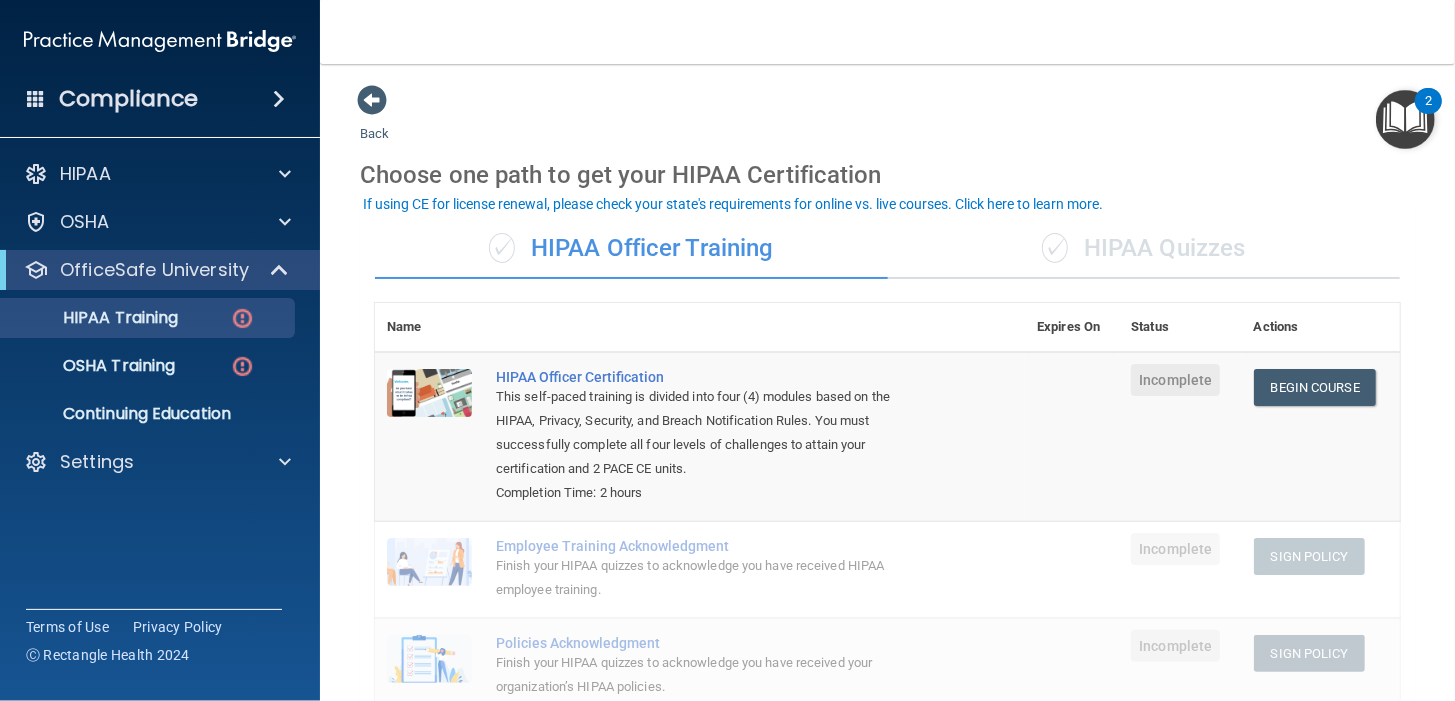click on "This self-paced training is divided into four (4) modules based on the HIPAA, Privacy, Security, and Breach Notification Rules. You must successfully complete all four levels of challenges to attain your certification and 2 PACE CE units." at bounding box center [710, 433] 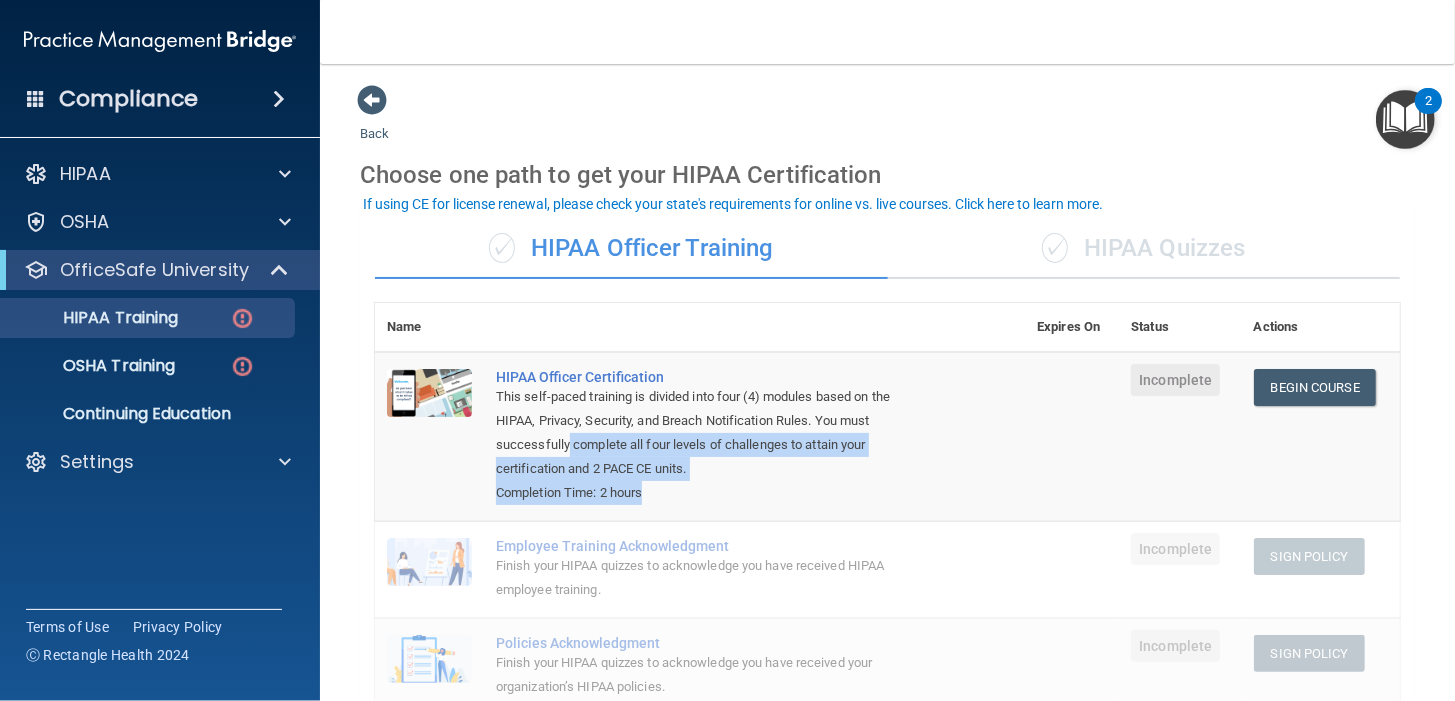 drag, startPoint x: 567, startPoint y: 447, endPoint x: 661, endPoint y: 496, distance: 106.004715 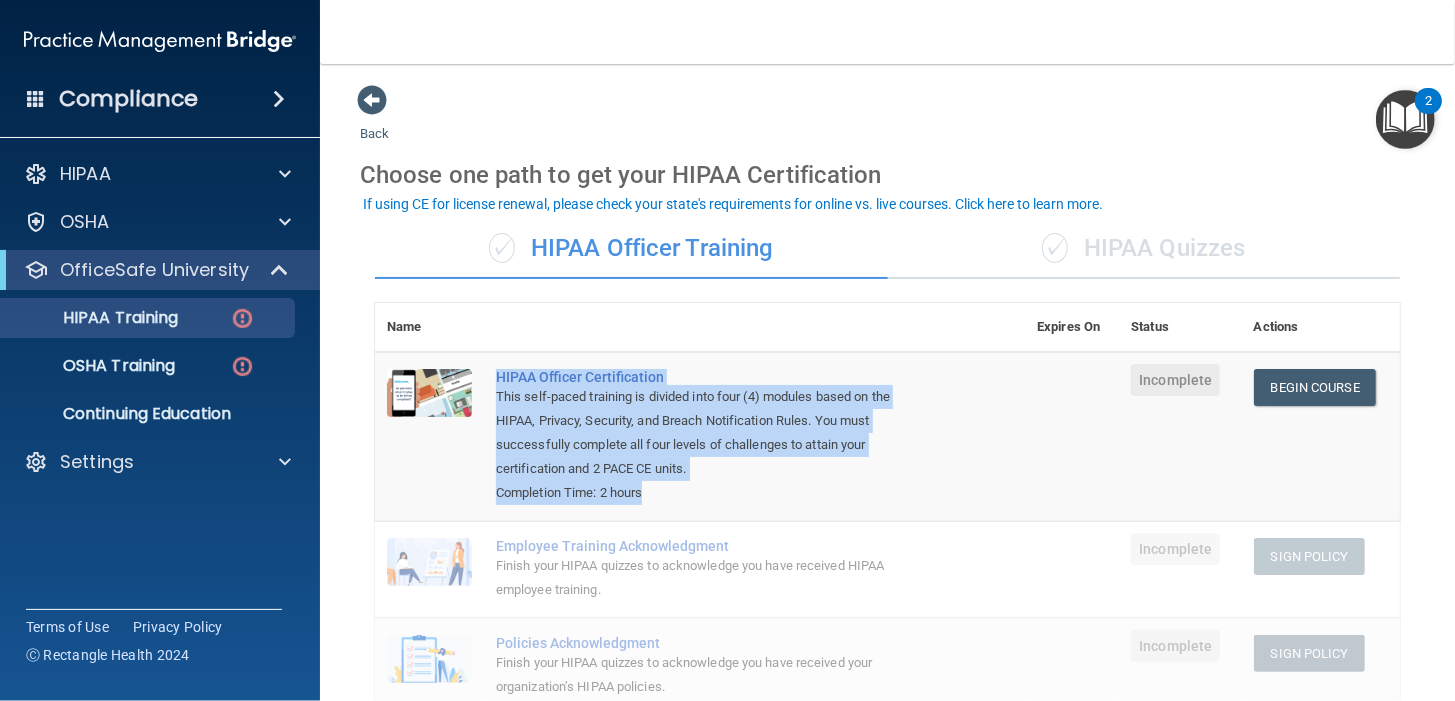 drag, startPoint x: 490, startPoint y: 384, endPoint x: 693, endPoint y: 481, distance: 224.98445 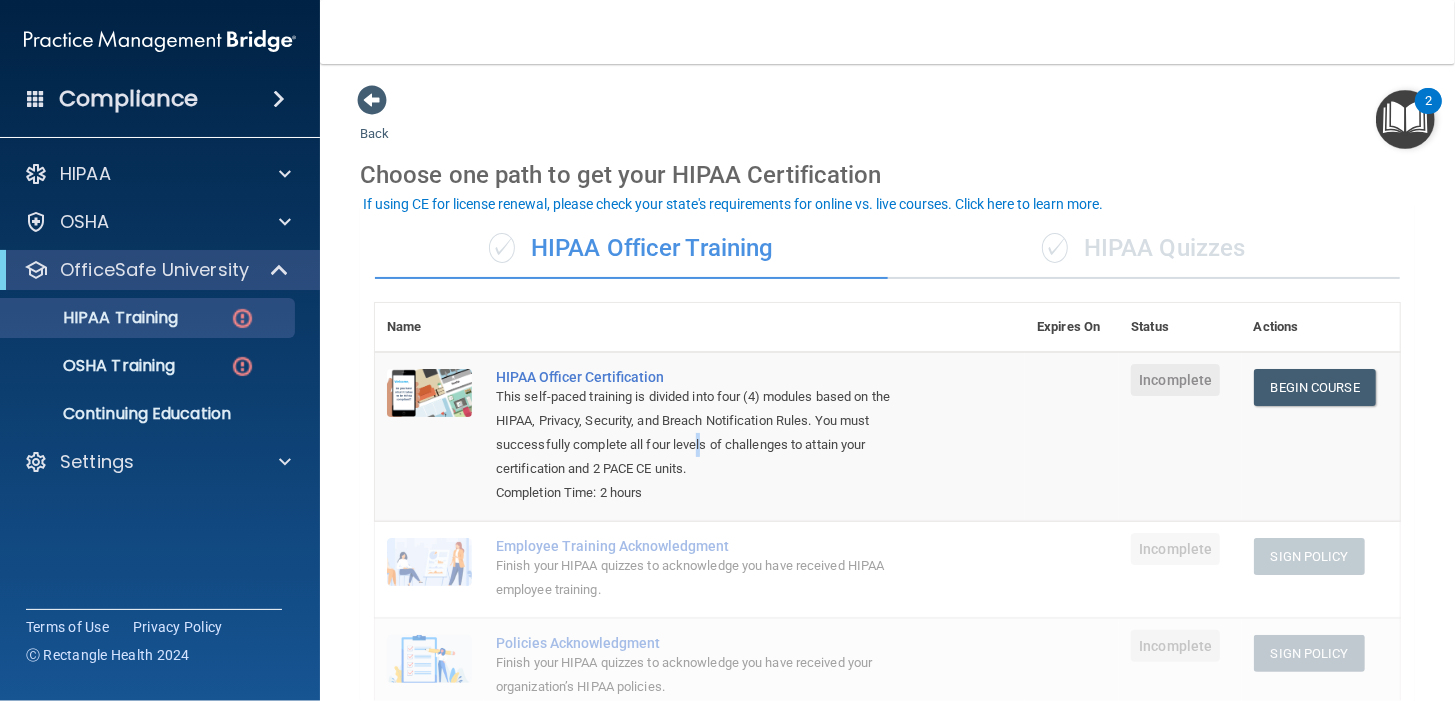 click on "This self-paced training is divided into four (4) modules based on the HIPAA, Privacy, Security, and Breach Notification Rules. You must successfully complete all four levels of challenges to attain your certification and 2 PACE CE units." at bounding box center [710, 433] 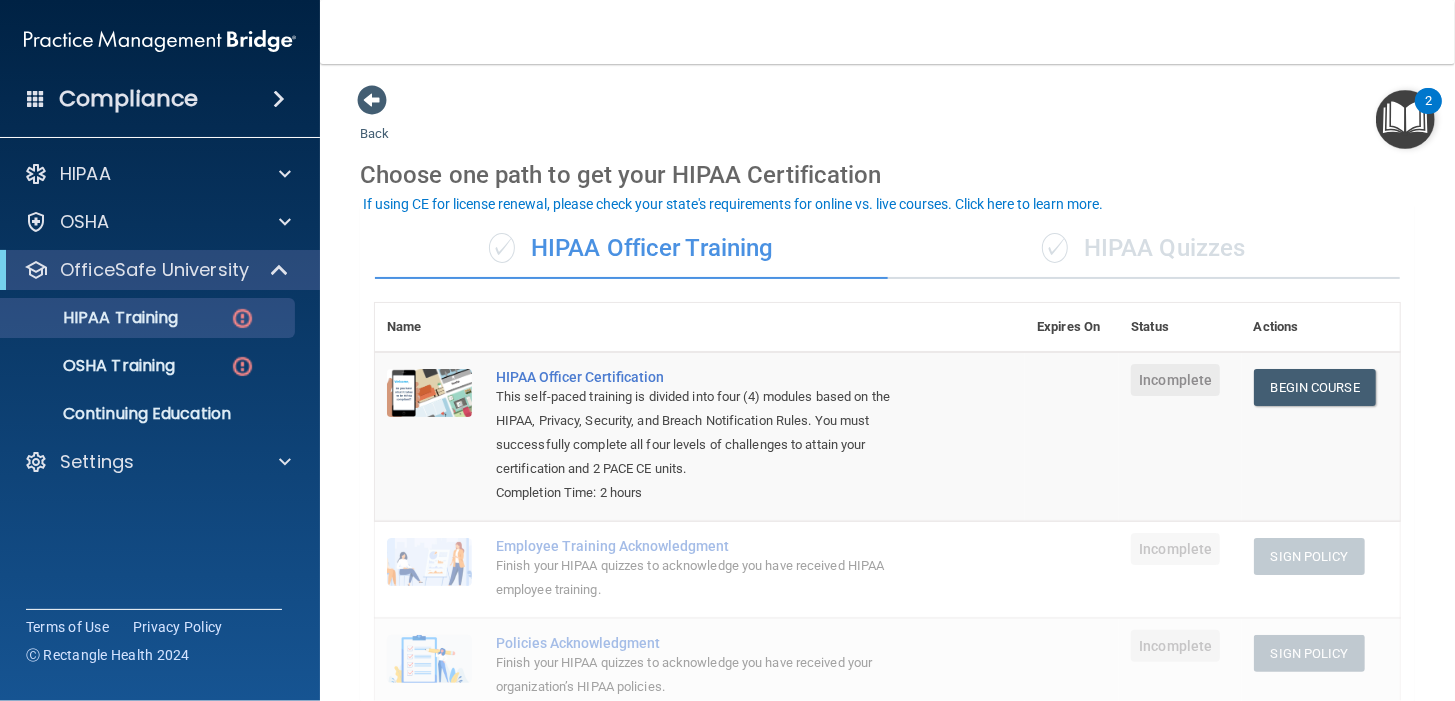 click on "Completion Time: 2 hours" at bounding box center [710, 493] 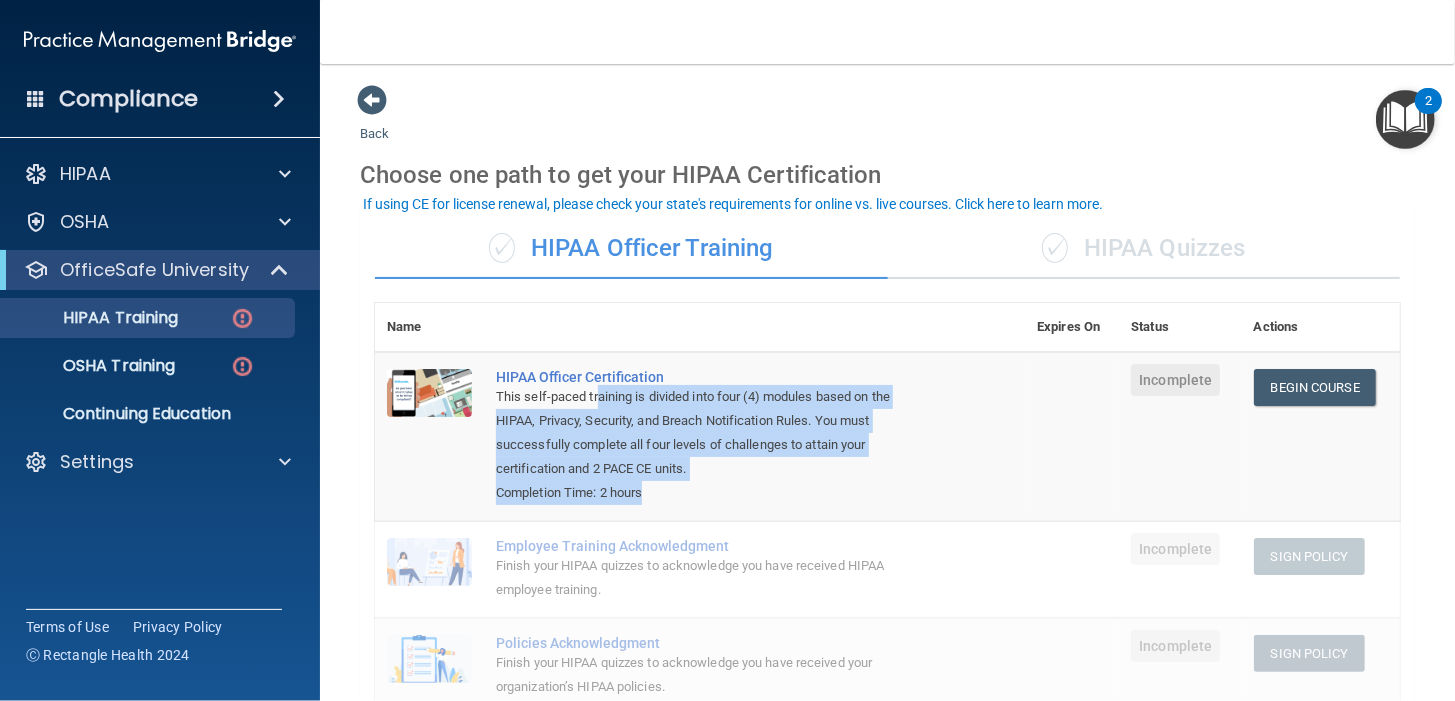 drag, startPoint x: 660, startPoint y: 498, endPoint x: 599, endPoint y: 361, distance: 149.96666 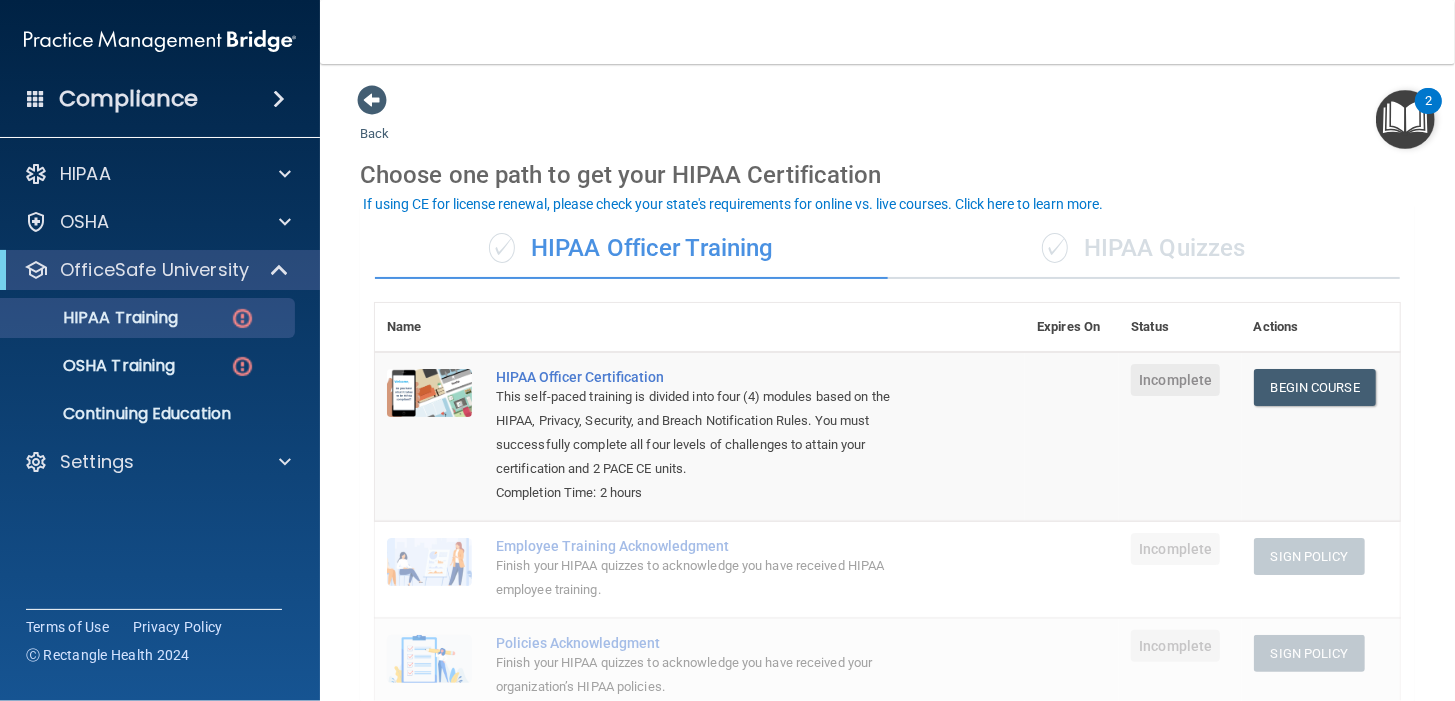 click at bounding box center (754, 327) 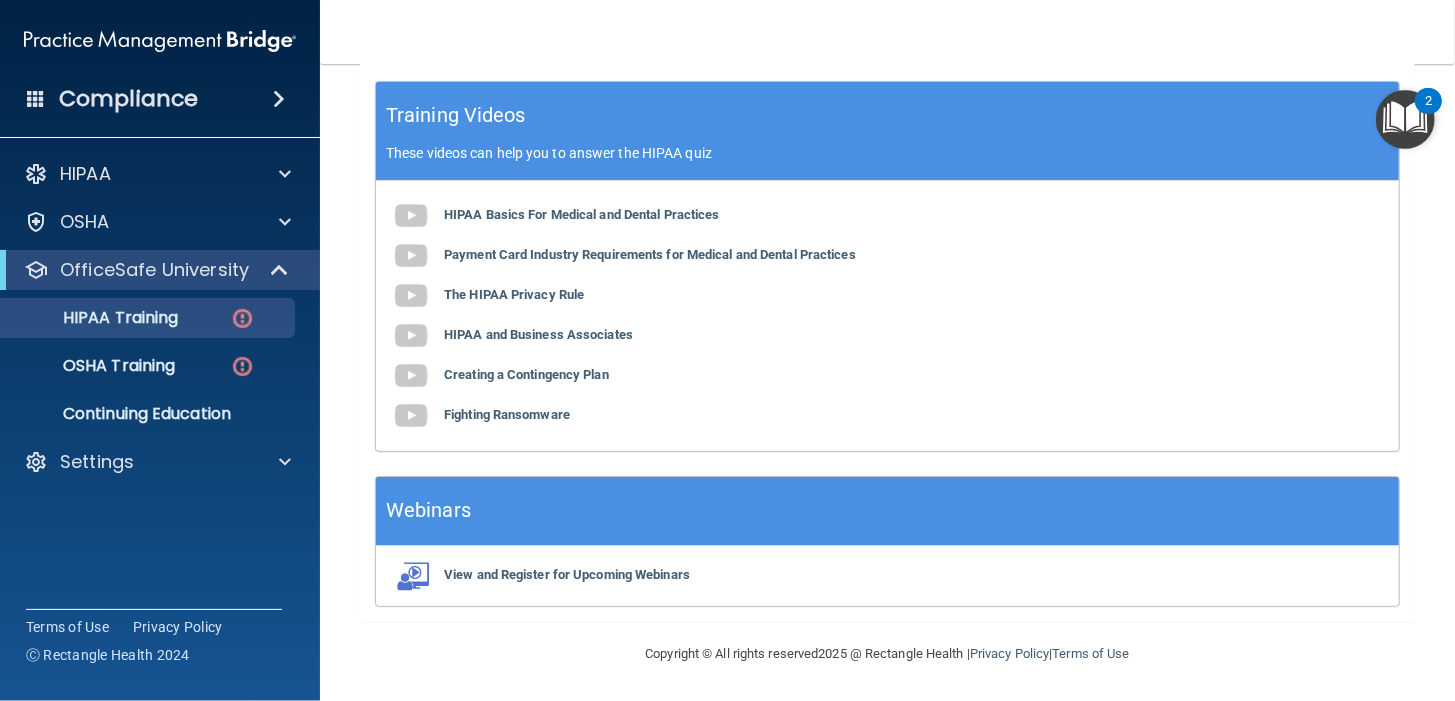 scroll, scrollTop: 324, scrollLeft: 0, axis: vertical 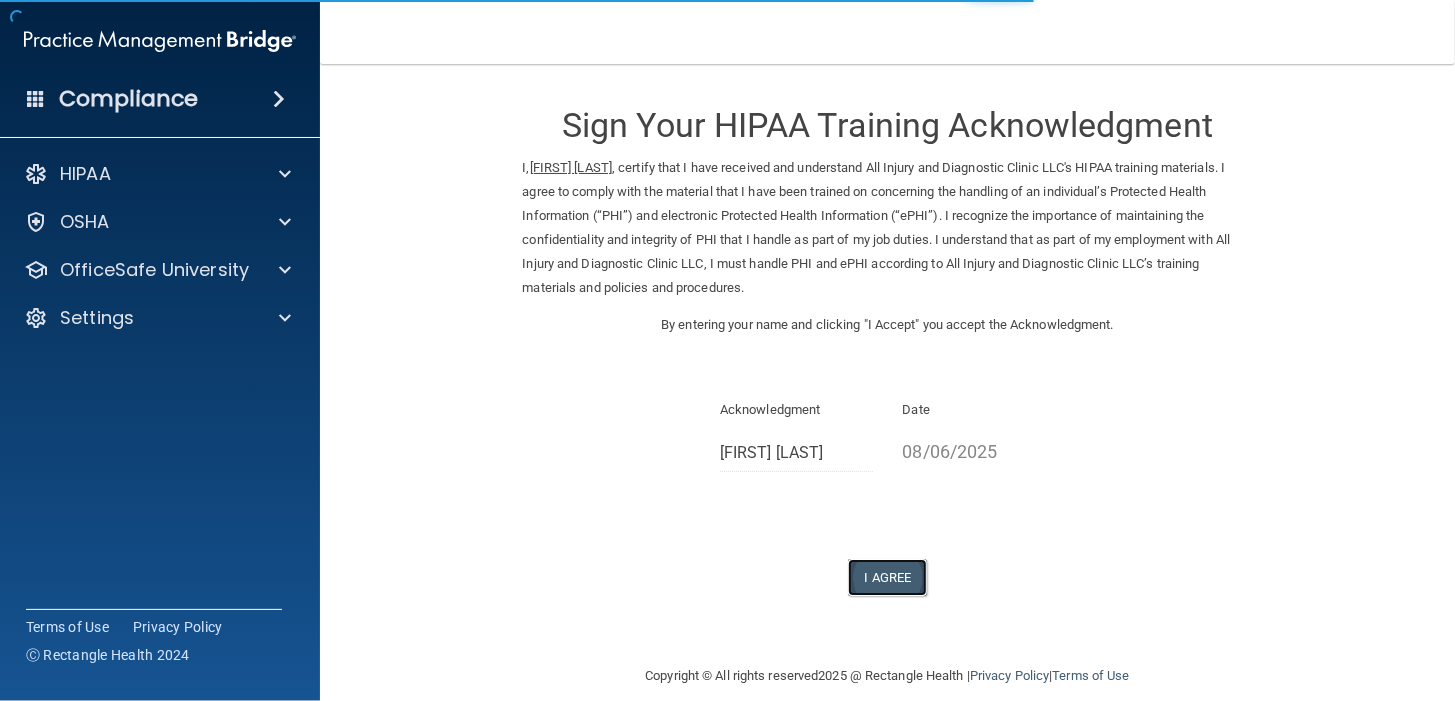click on "I Agree" at bounding box center [888, 577] 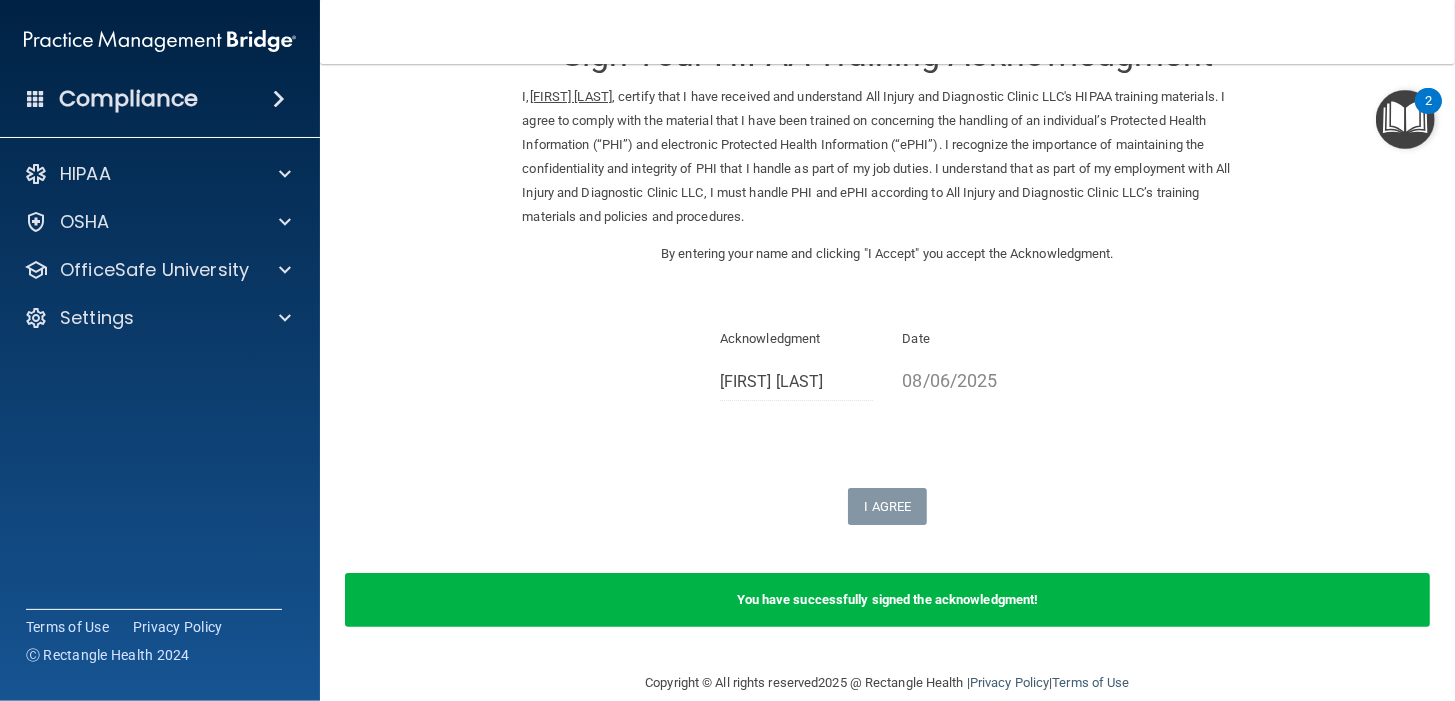 scroll, scrollTop: 99, scrollLeft: 0, axis: vertical 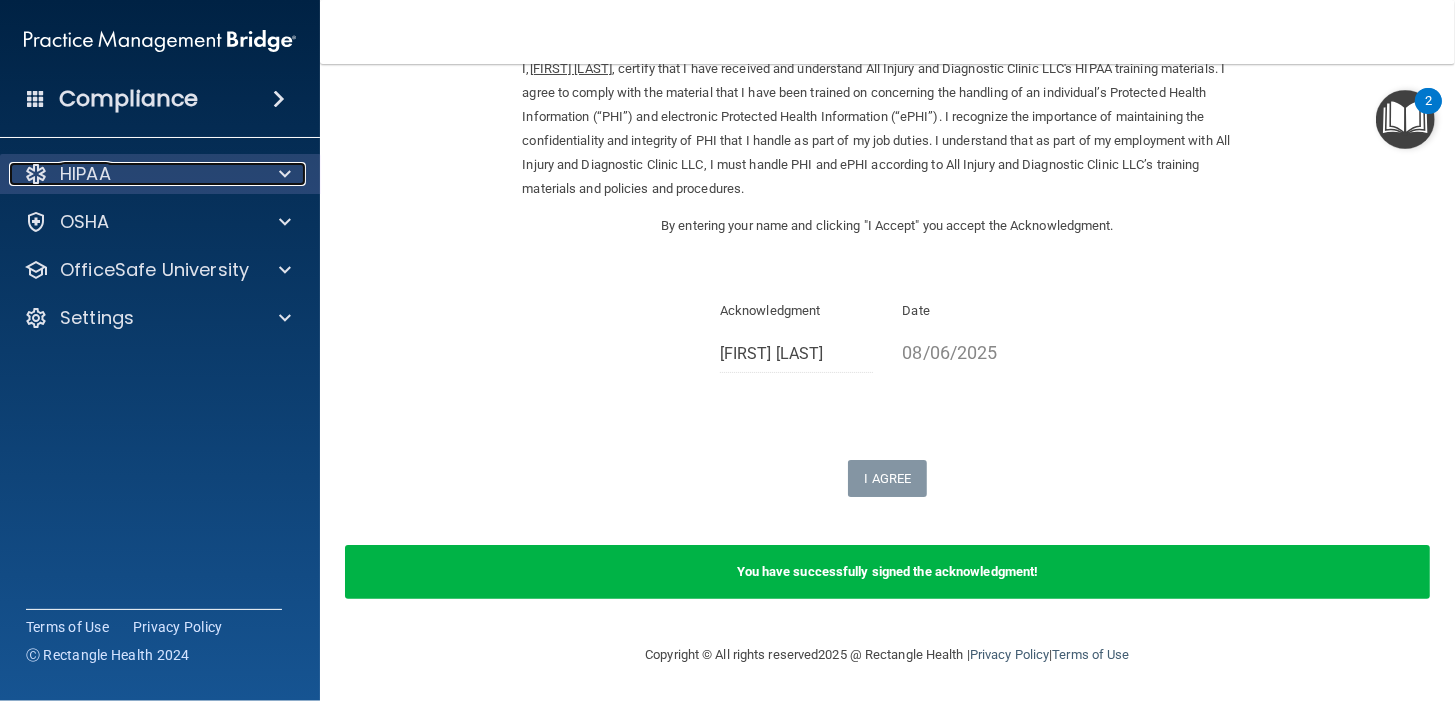 click on "HIPAA" at bounding box center (133, 174) 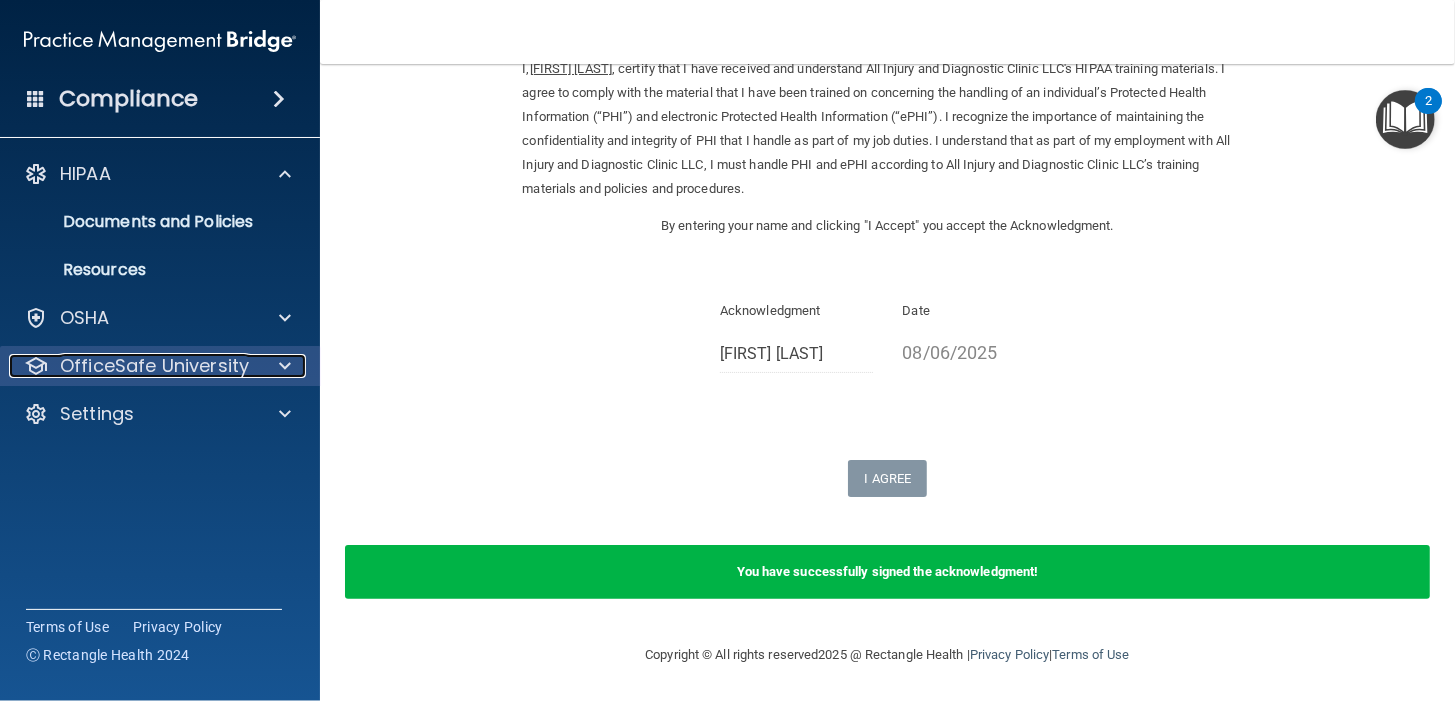 click on "OfficeSafe University" at bounding box center (154, 366) 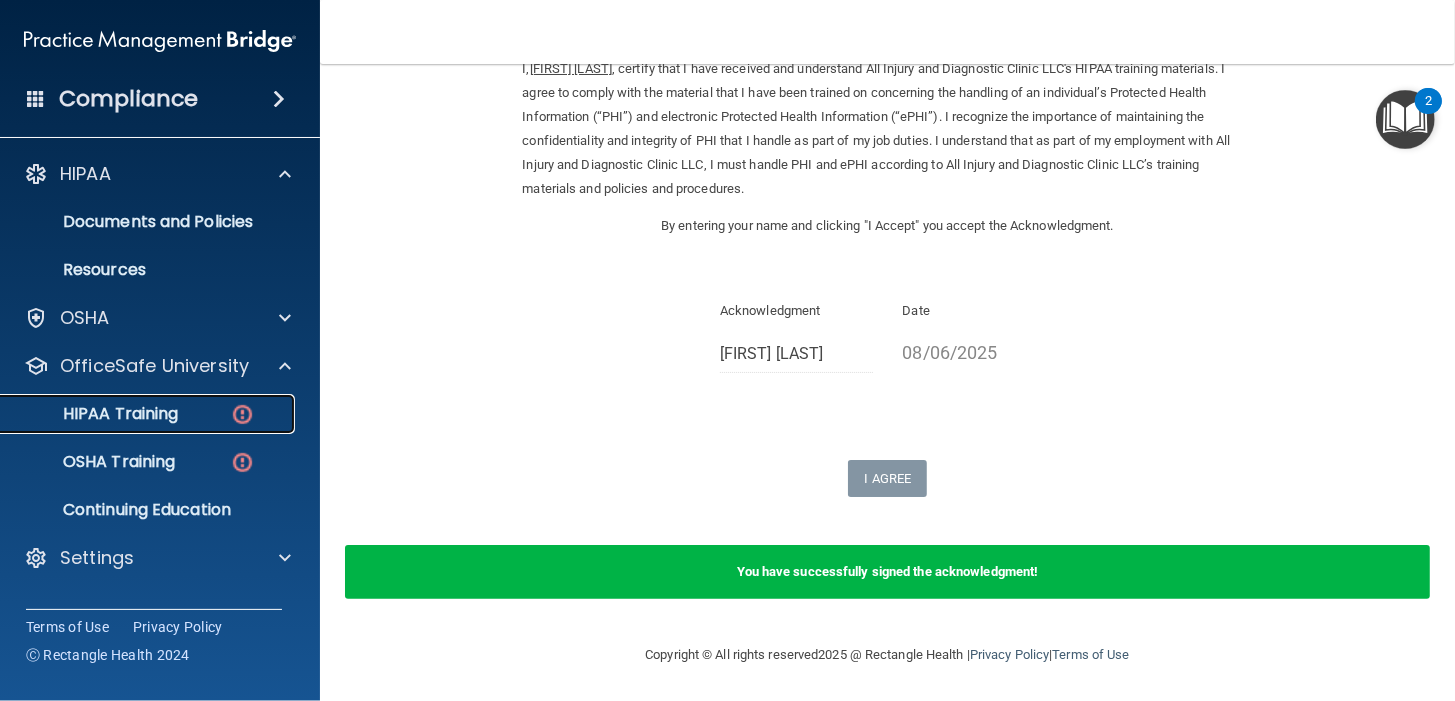click on "HIPAA Training" at bounding box center [95, 414] 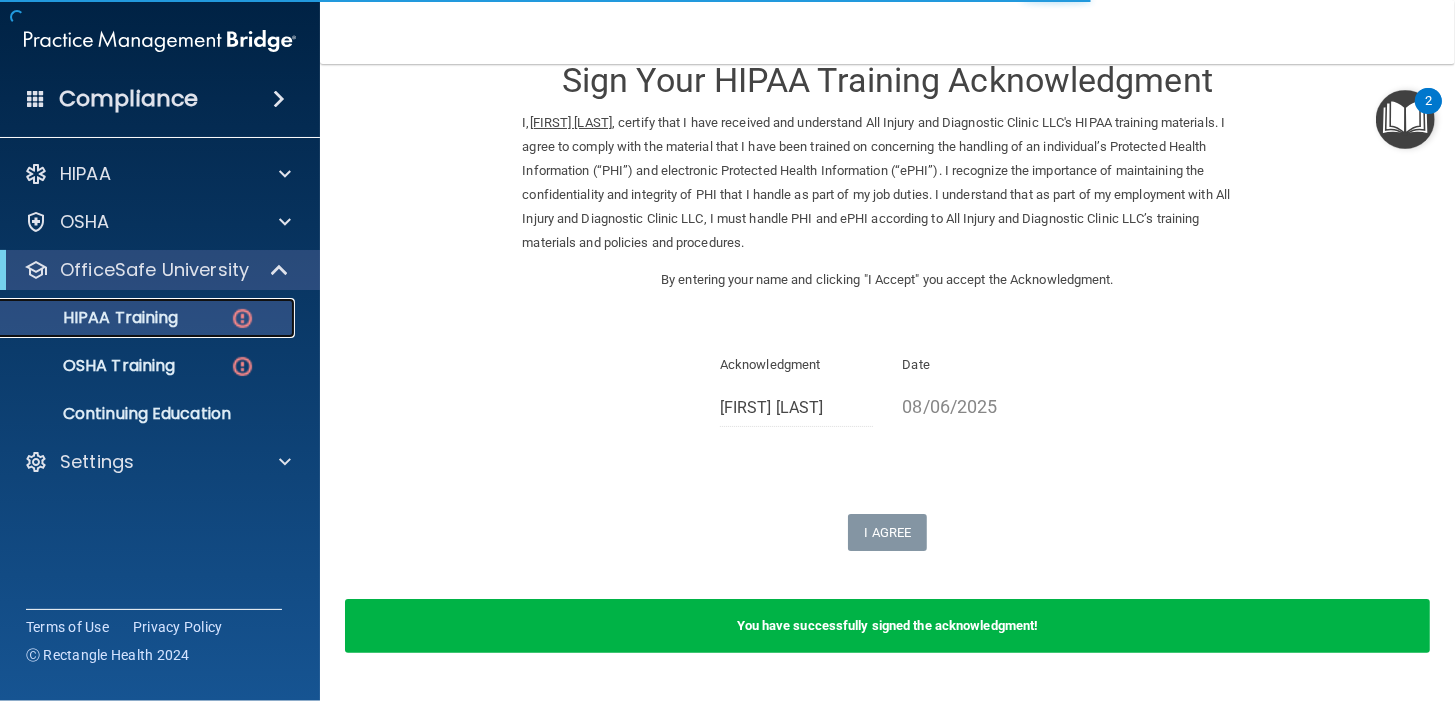 scroll, scrollTop: 0, scrollLeft: 0, axis: both 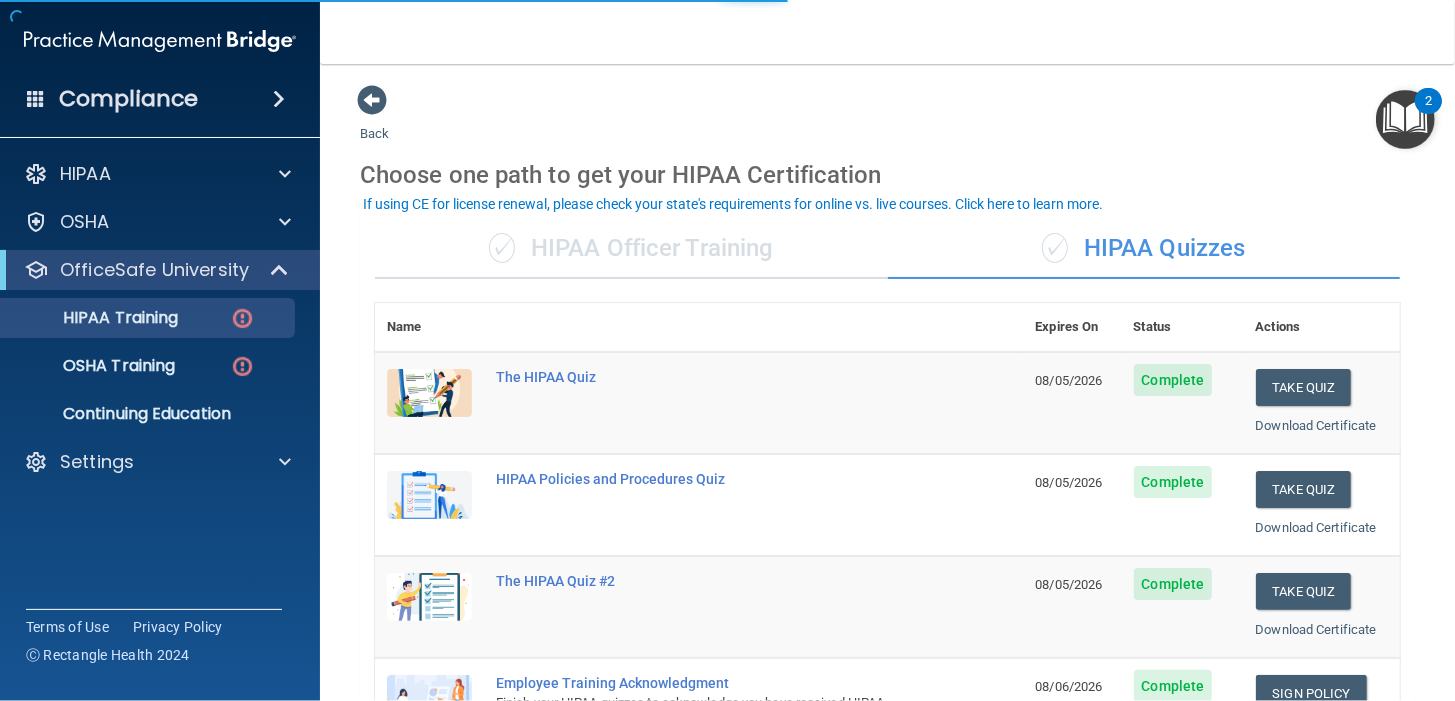 click on "✓   HIPAA Officer Training" at bounding box center (631, 249) 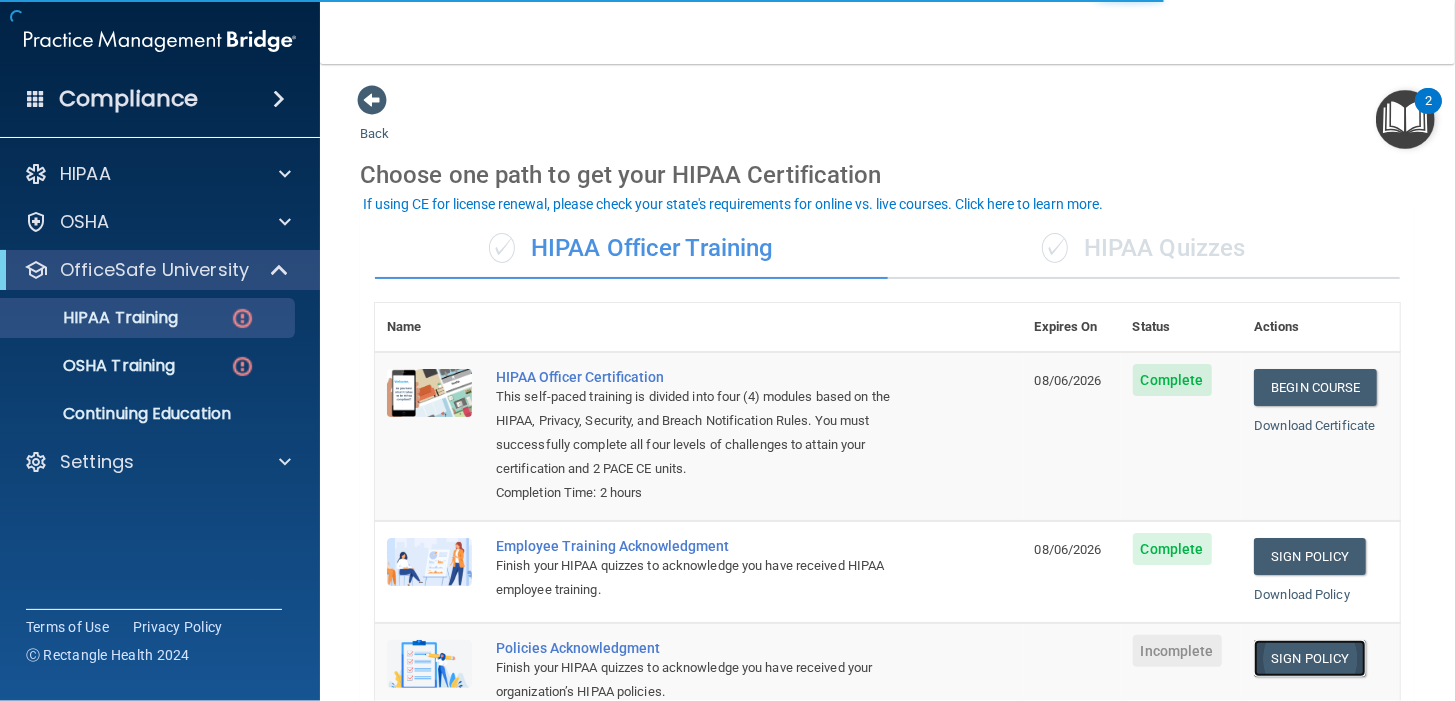 click on "Sign Policy" at bounding box center (1309, 658) 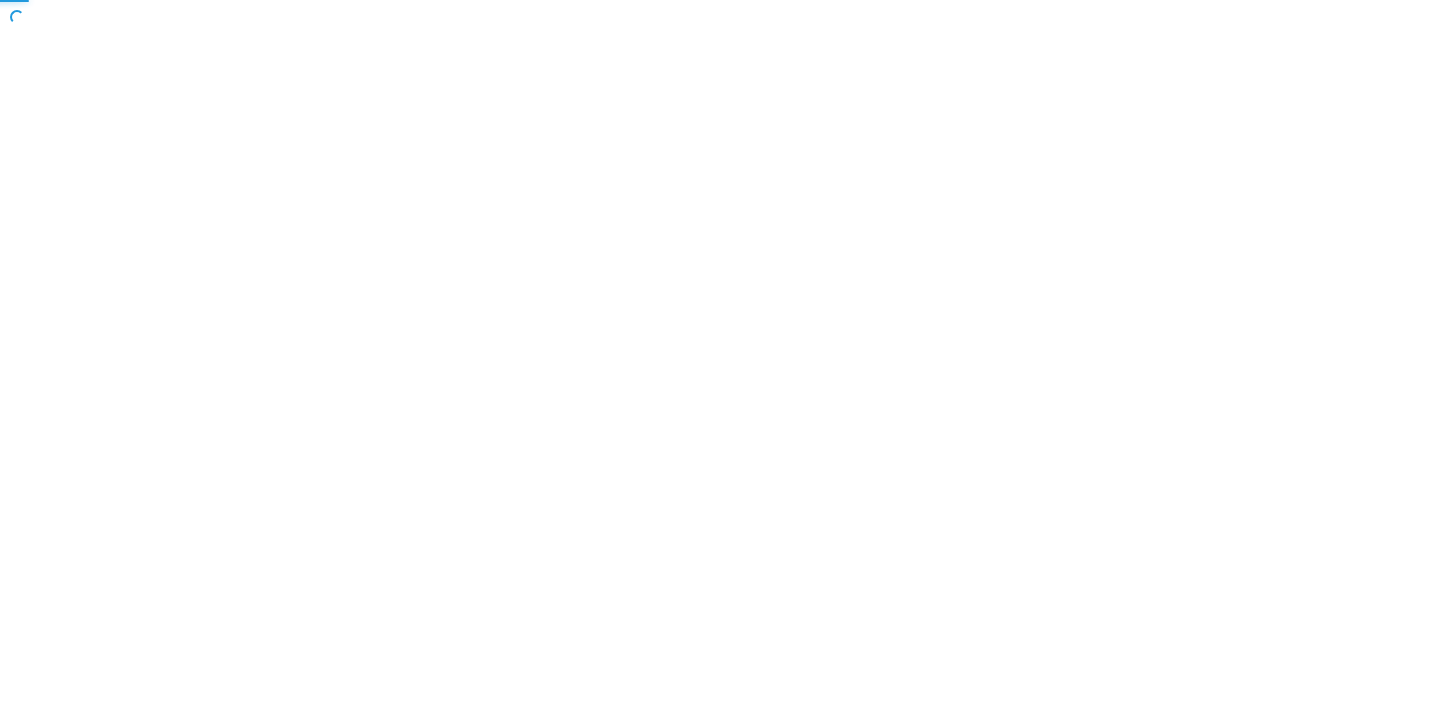 scroll, scrollTop: 0, scrollLeft: 0, axis: both 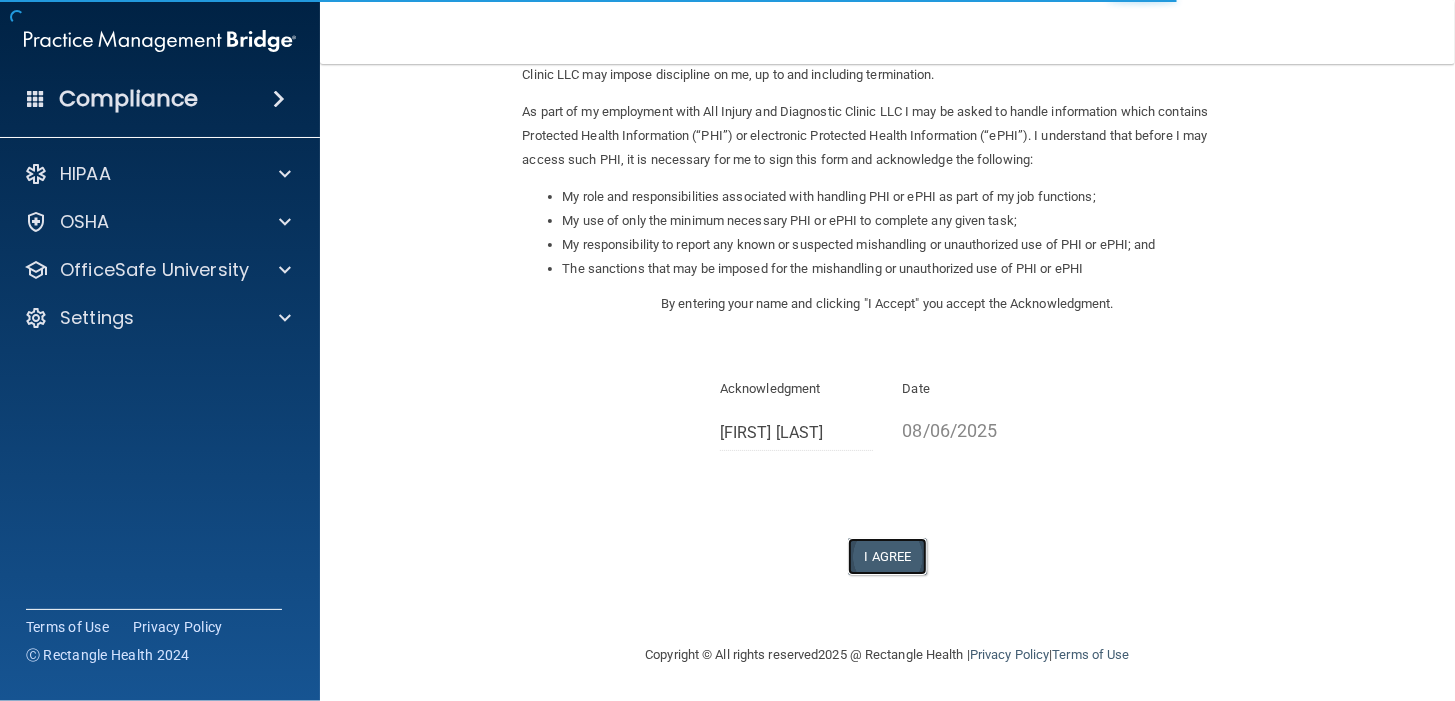 click on "I Agree" at bounding box center [888, 556] 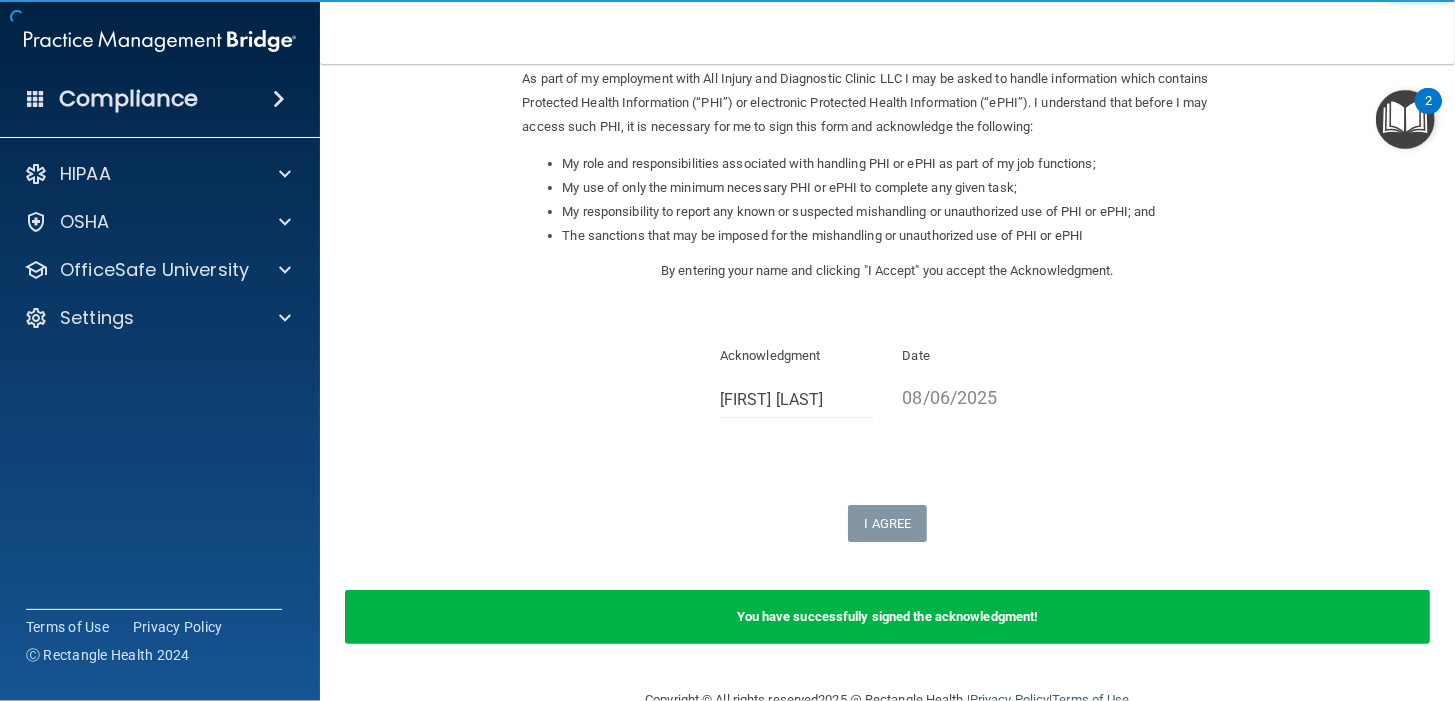 scroll, scrollTop: 291, scrollLeft: 0, axis: vertical 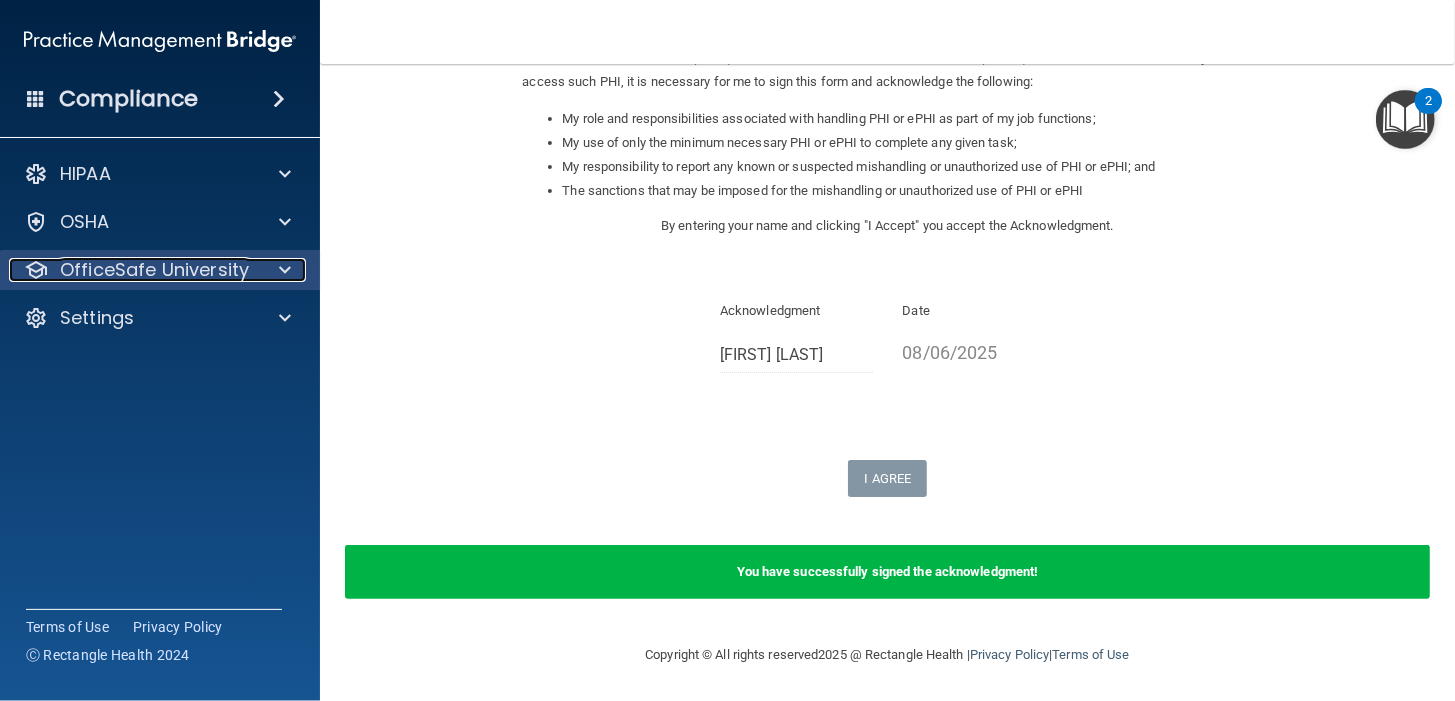click on "OfficeSafe University" at bounding box center (154, 270) 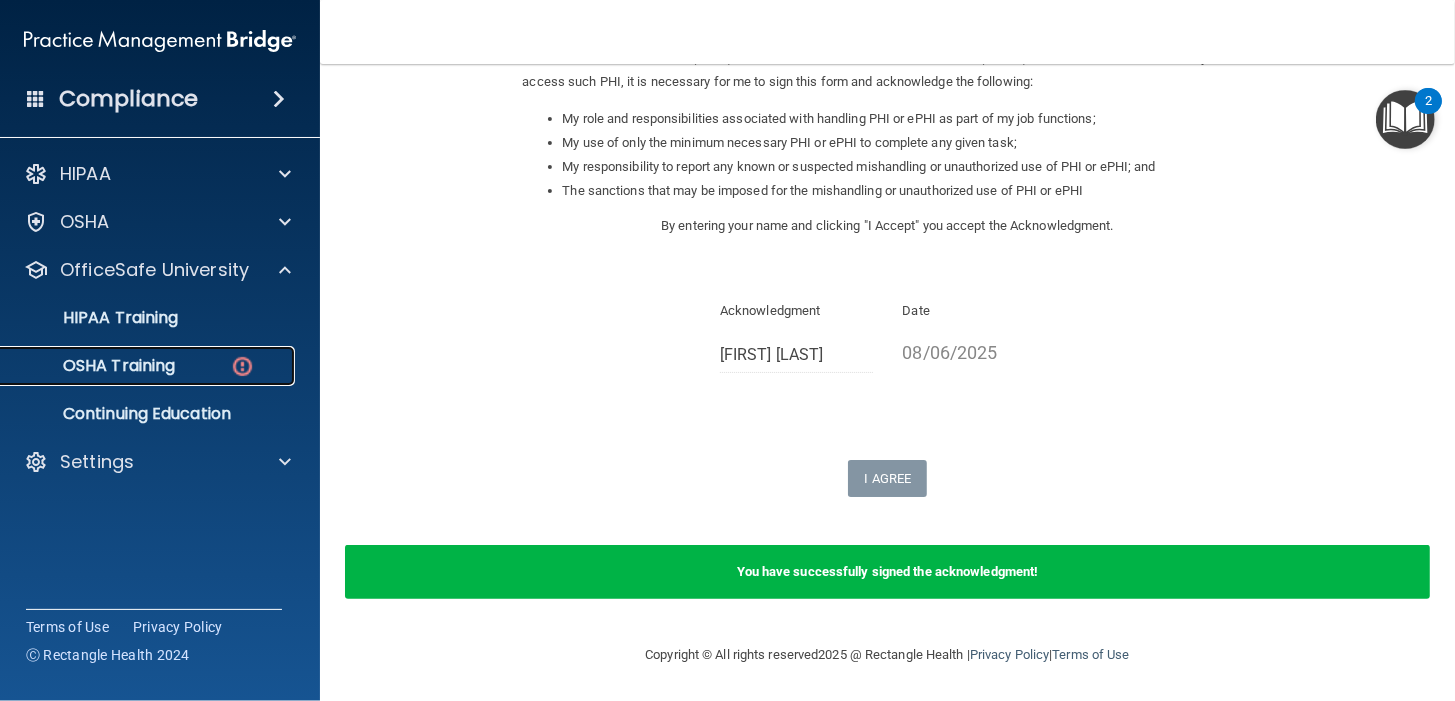 click on "OSHA Training" at bounding box center (94, 366) 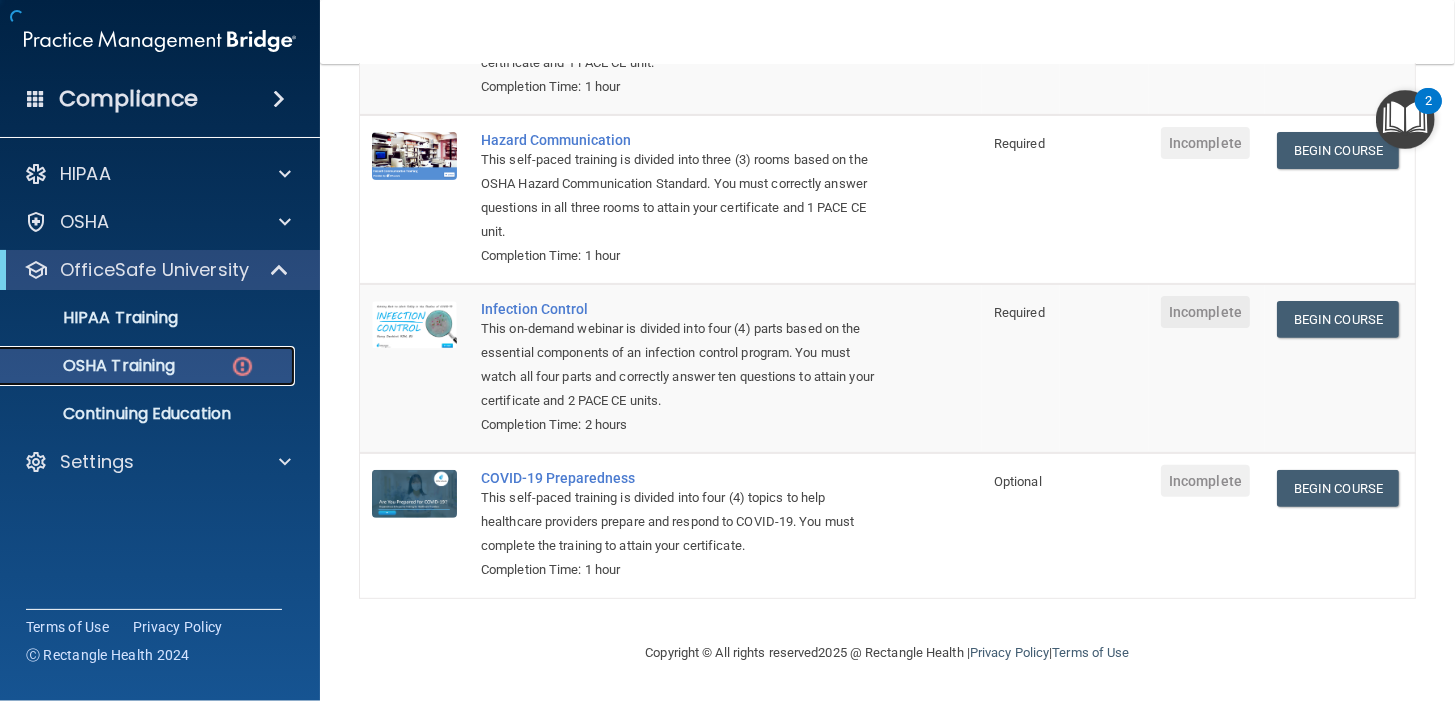 scroll, scrollTop: 361, scrollLeft: 0, axis: vertical 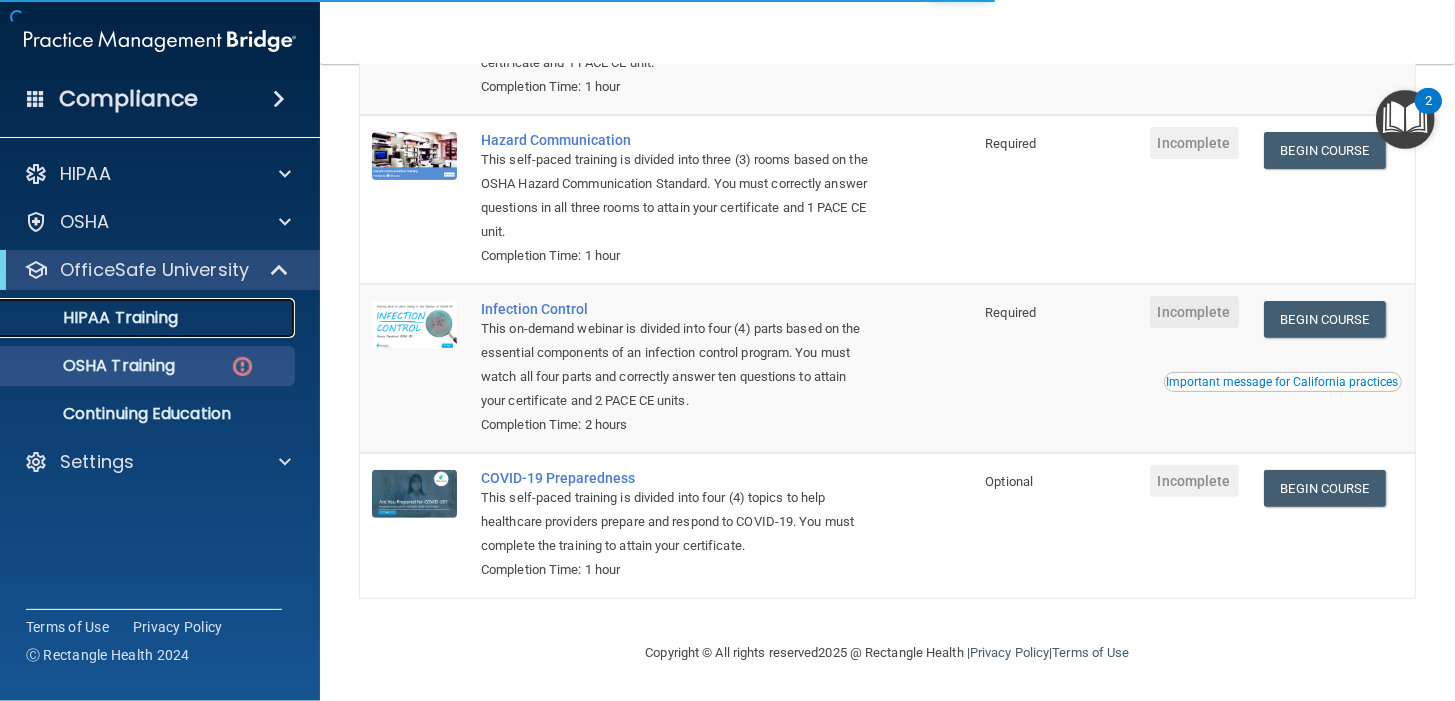 drag, startPoint x: 153, startPoint y: 318, endPoint x: 173, endPoint y: 319, distance: 20.024984 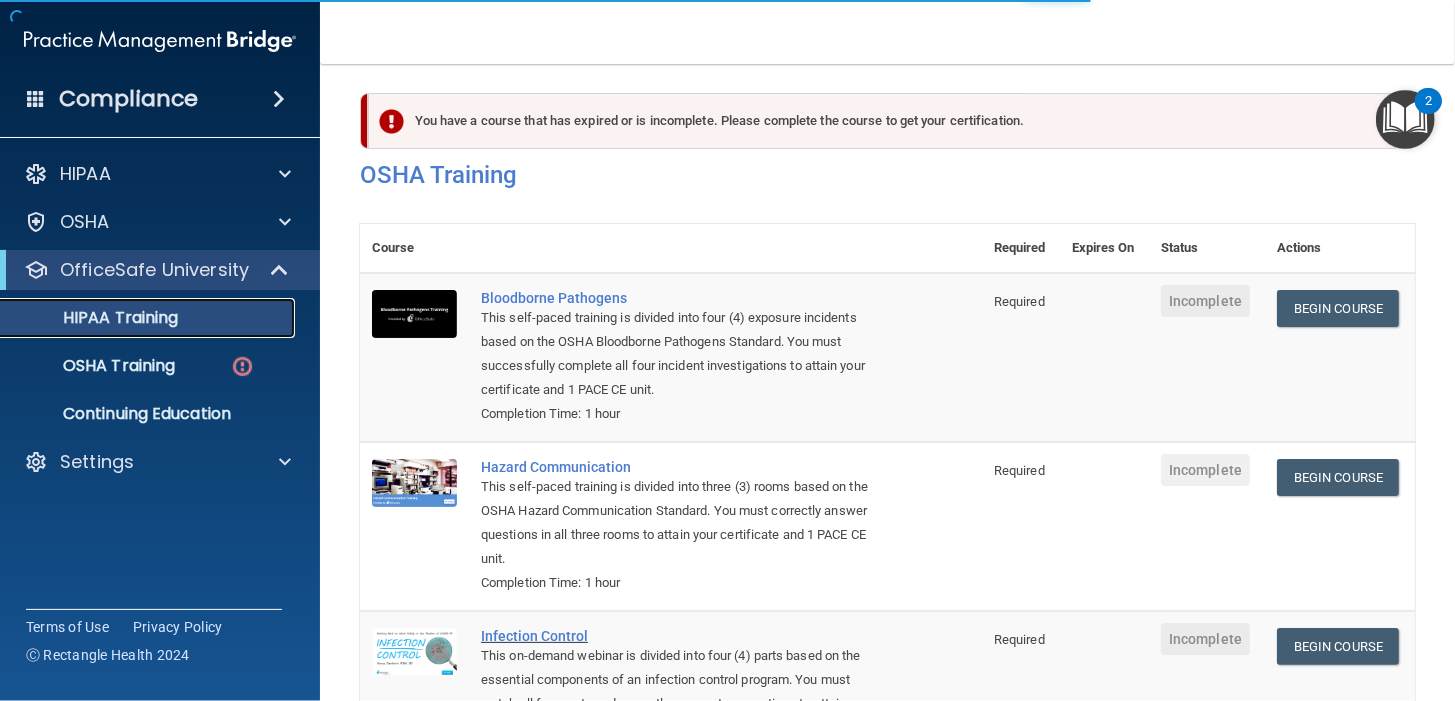 scroll, scrollTop: 3, scrollLeft: 0, axis: vertical 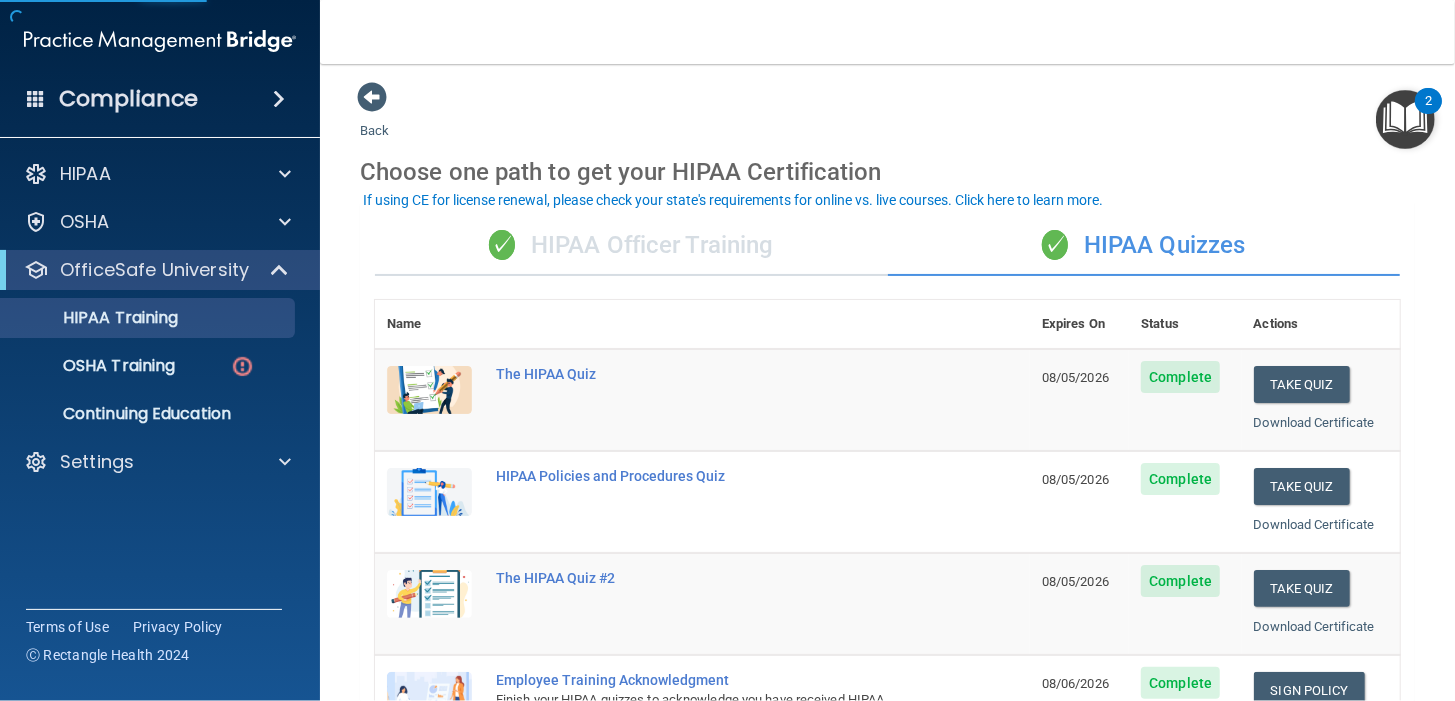 click on "✓   HIPAA Officer Training" at bounding box center (631, 246) 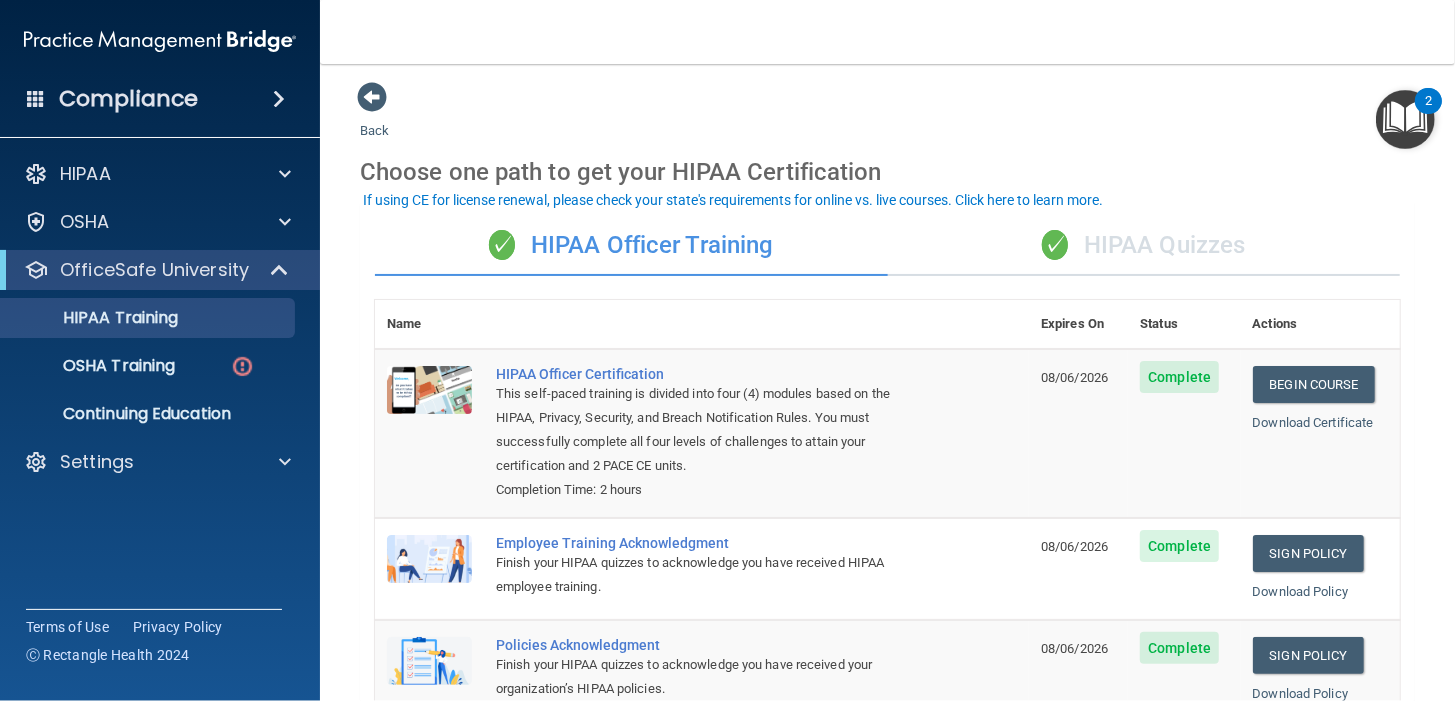 click on "✓   HIPAA Quizzes" at bounding box center (1144, 246) 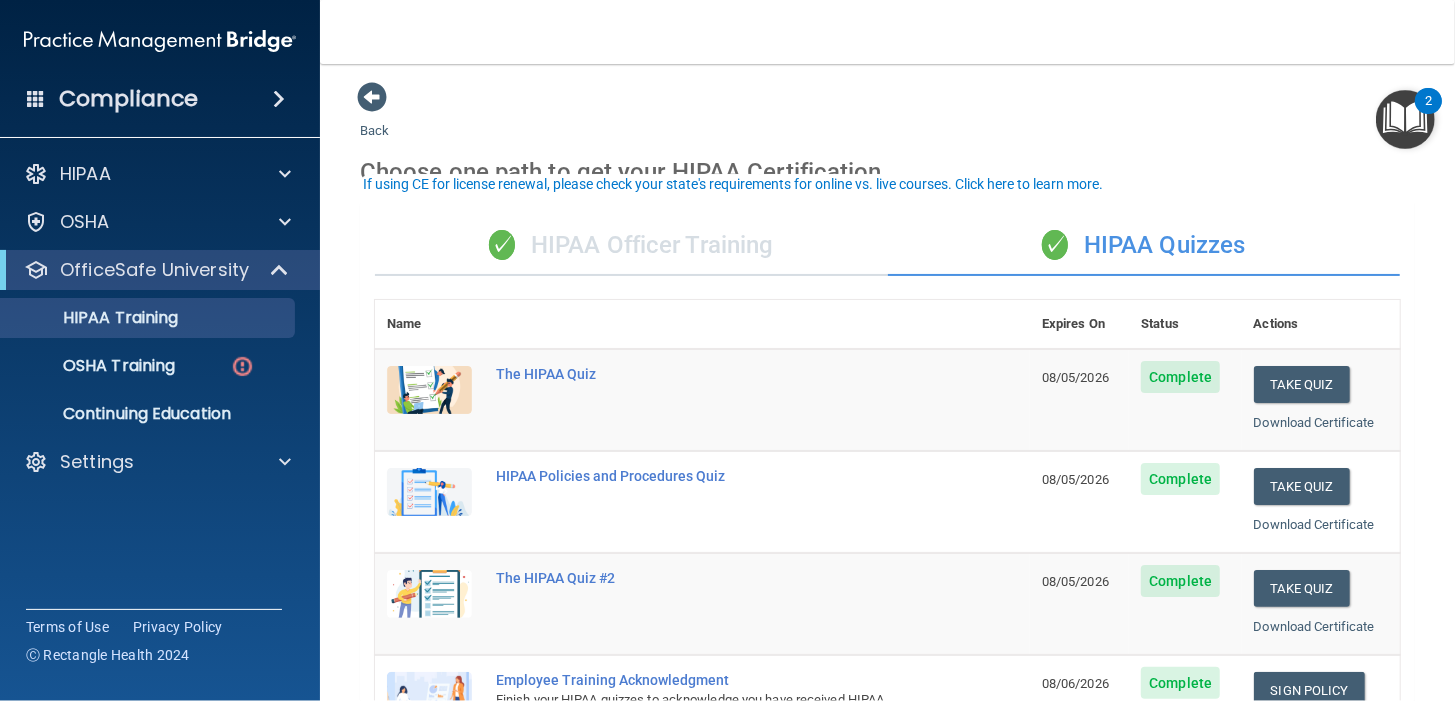 scroll, scrollTop: 798, scrollLeft: 0, axis: vertical 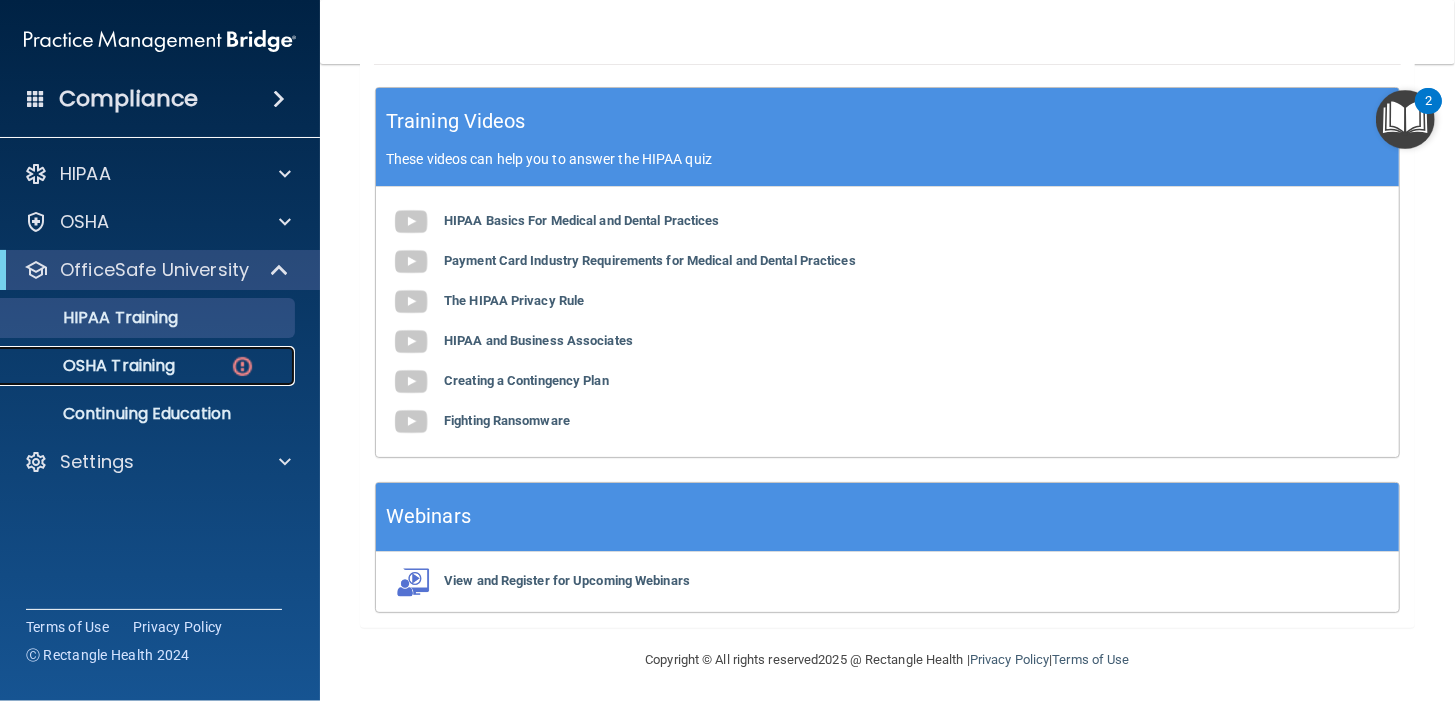 click on "OSHA Training" at bounding box center (94, 366) 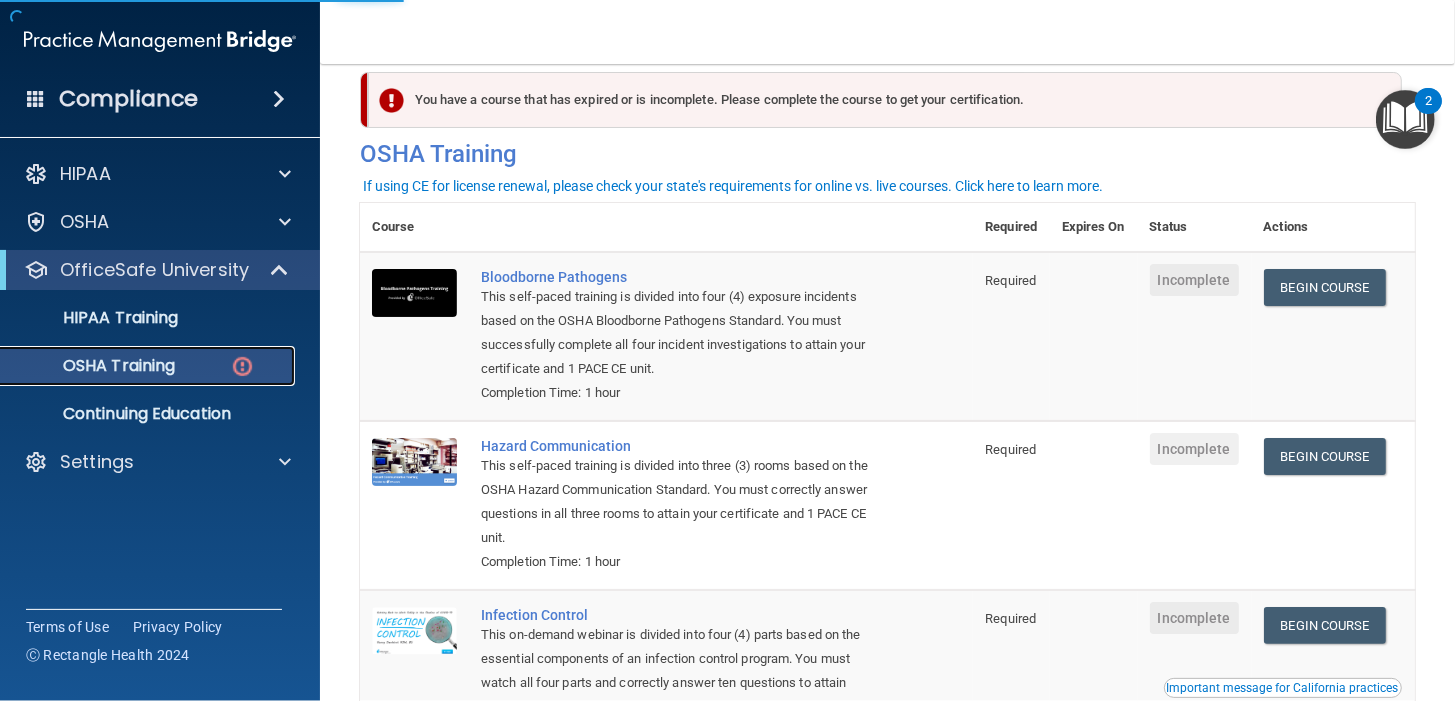 scroll, scrollTop: 0, scrollLeft: 0, axis: both 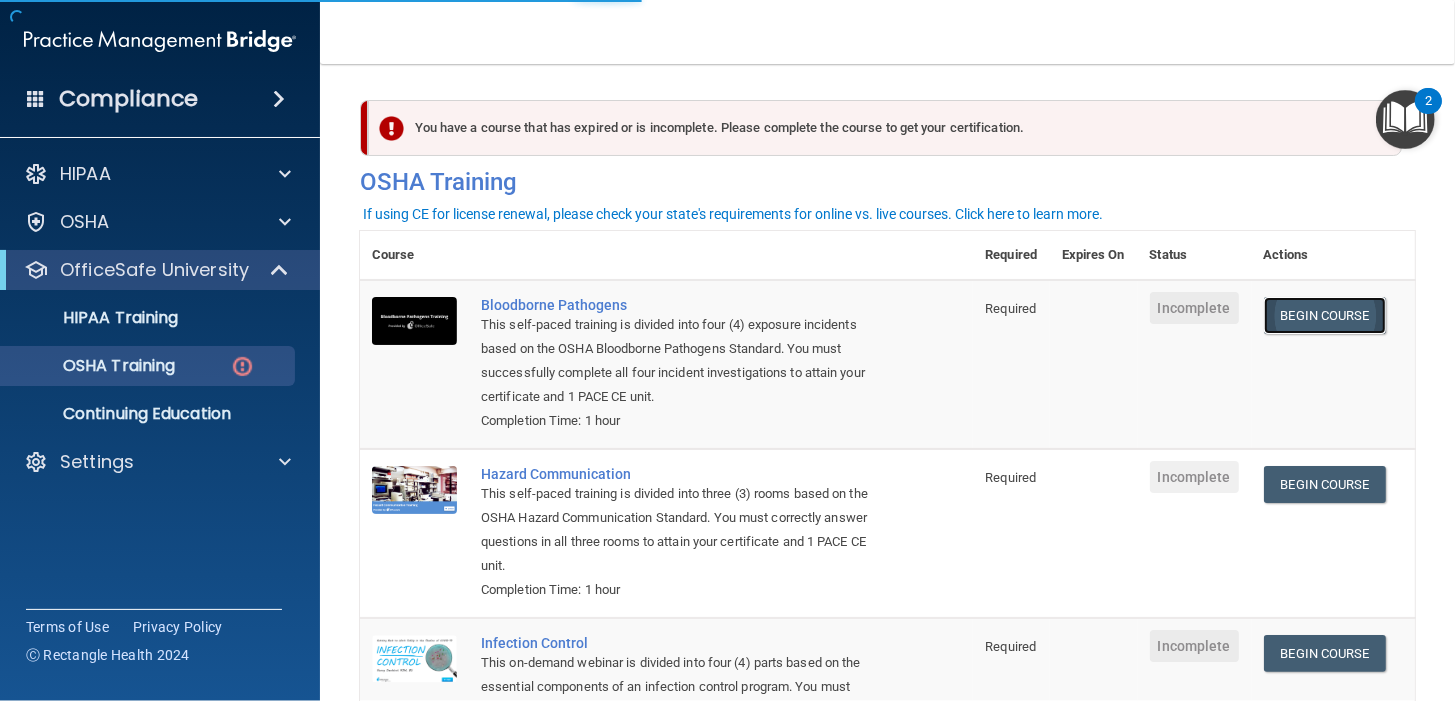 click on "Begin Course" at bounding box center [1325, 315] 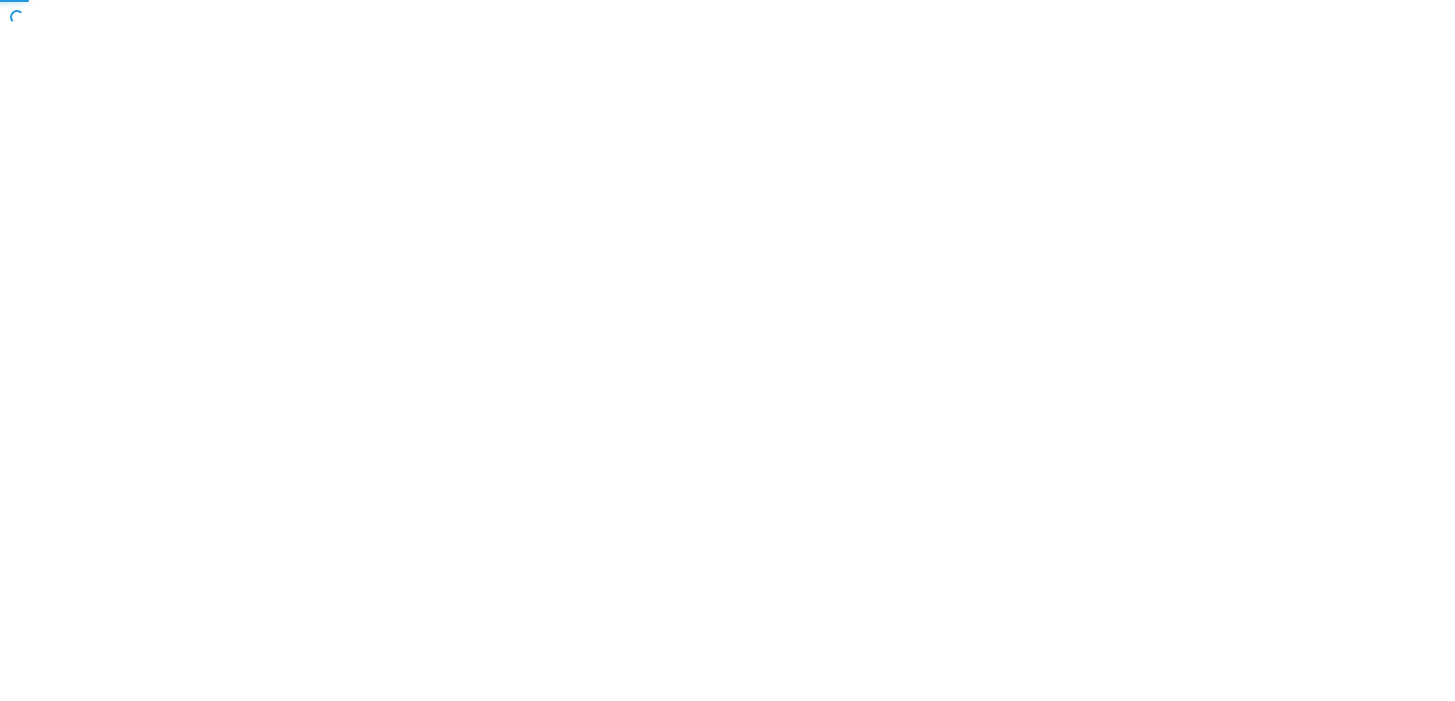 scroll, scrollTop: 0, scrollLeft: 0, axis: both 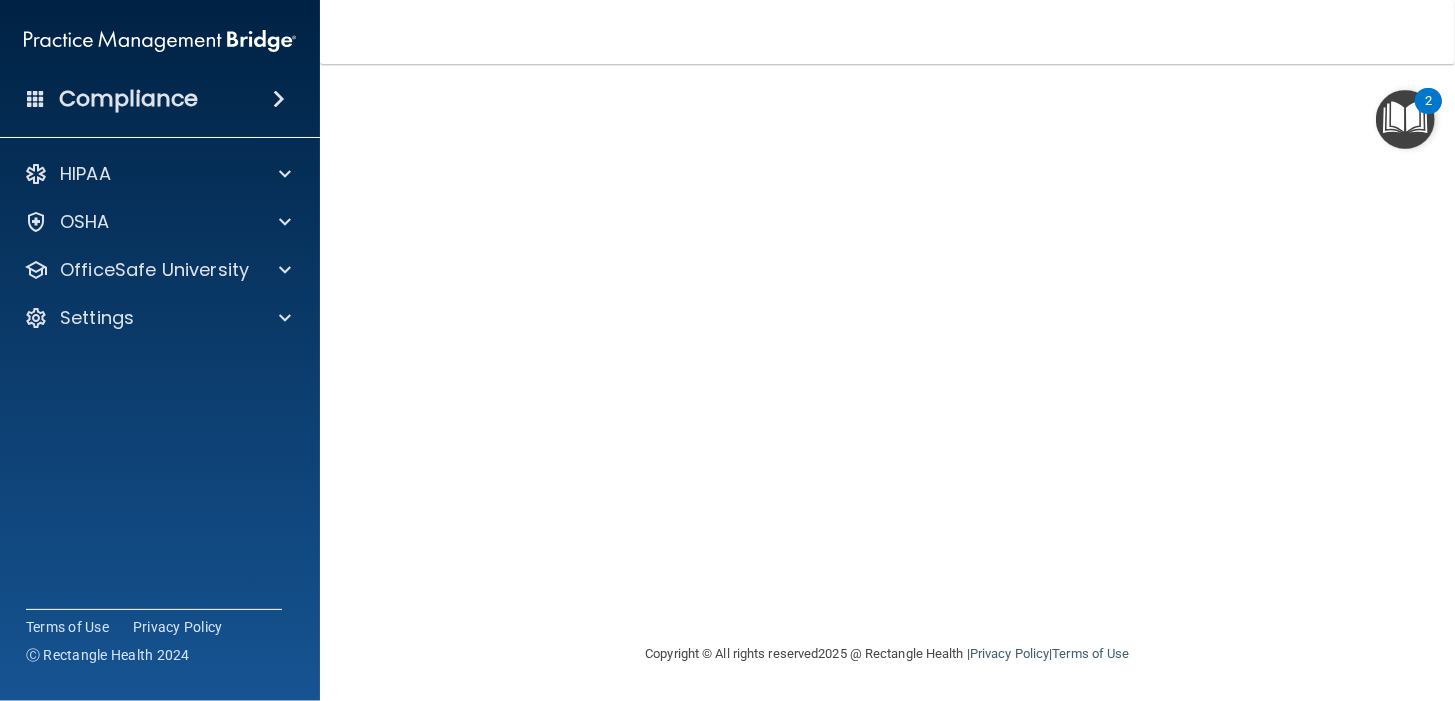 click on "Toggle navigation                                                                                                     [FIRST] [LAST]   [EMAIL]                            Manage My Enterprise              All Injury and Diagnostic Clinic LLC     Manage My Location" at bounding box center (887, 32) 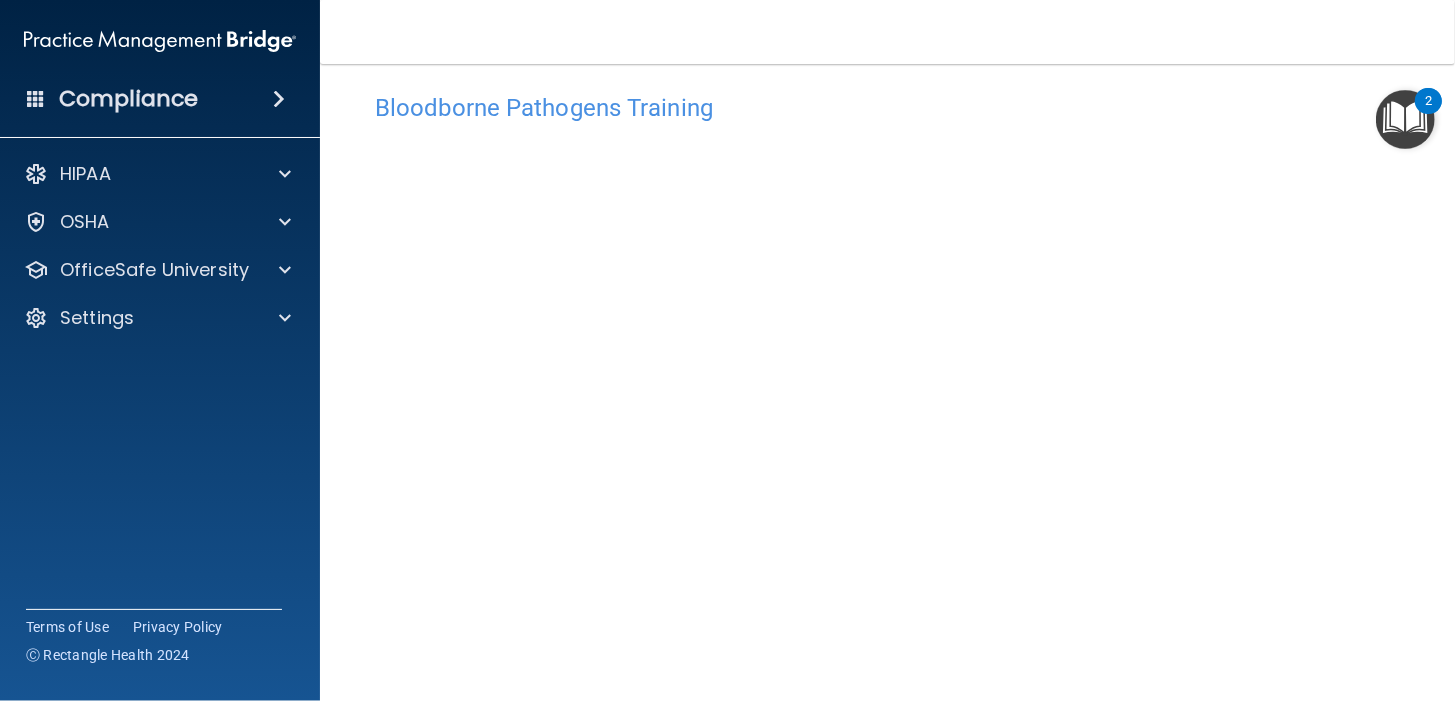 scroll, scrollTop: 154, scrollLeft: 0, axis: vertical 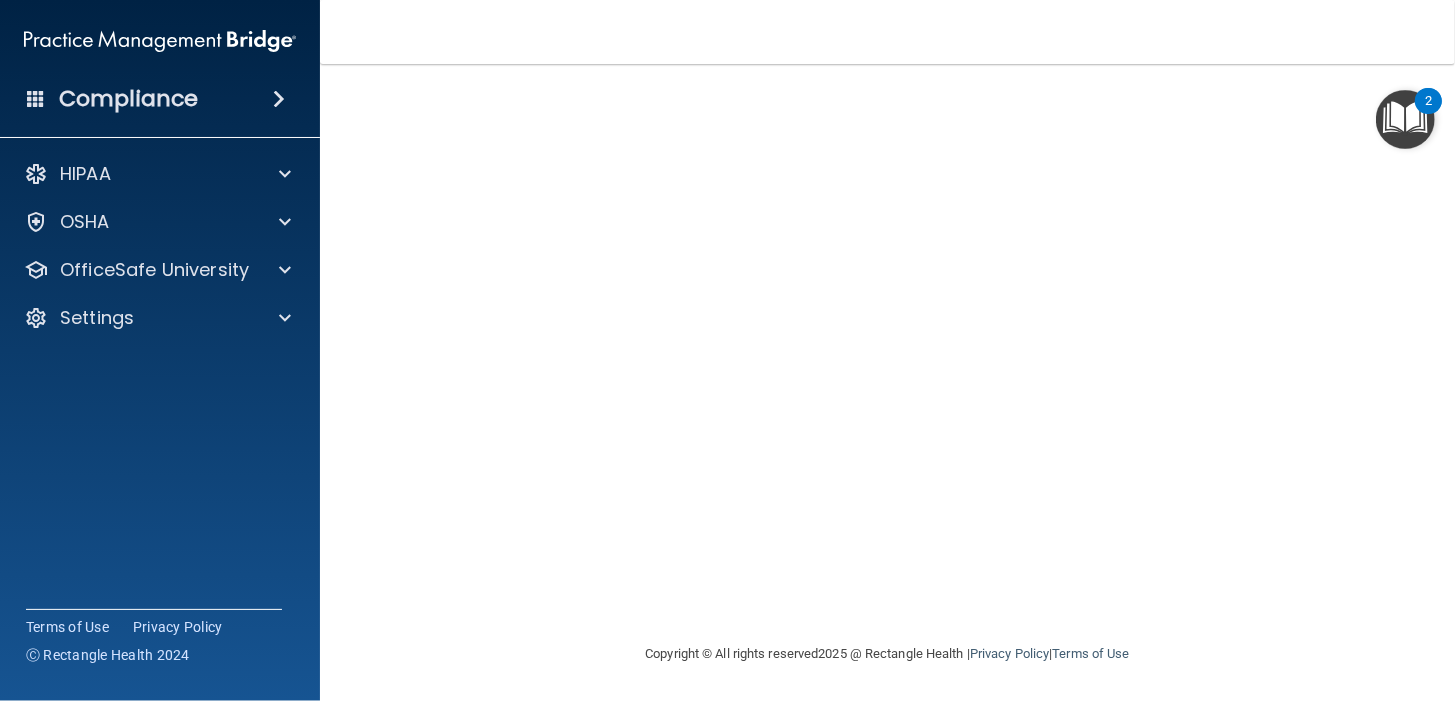 click at bounding box center [1405, 119] 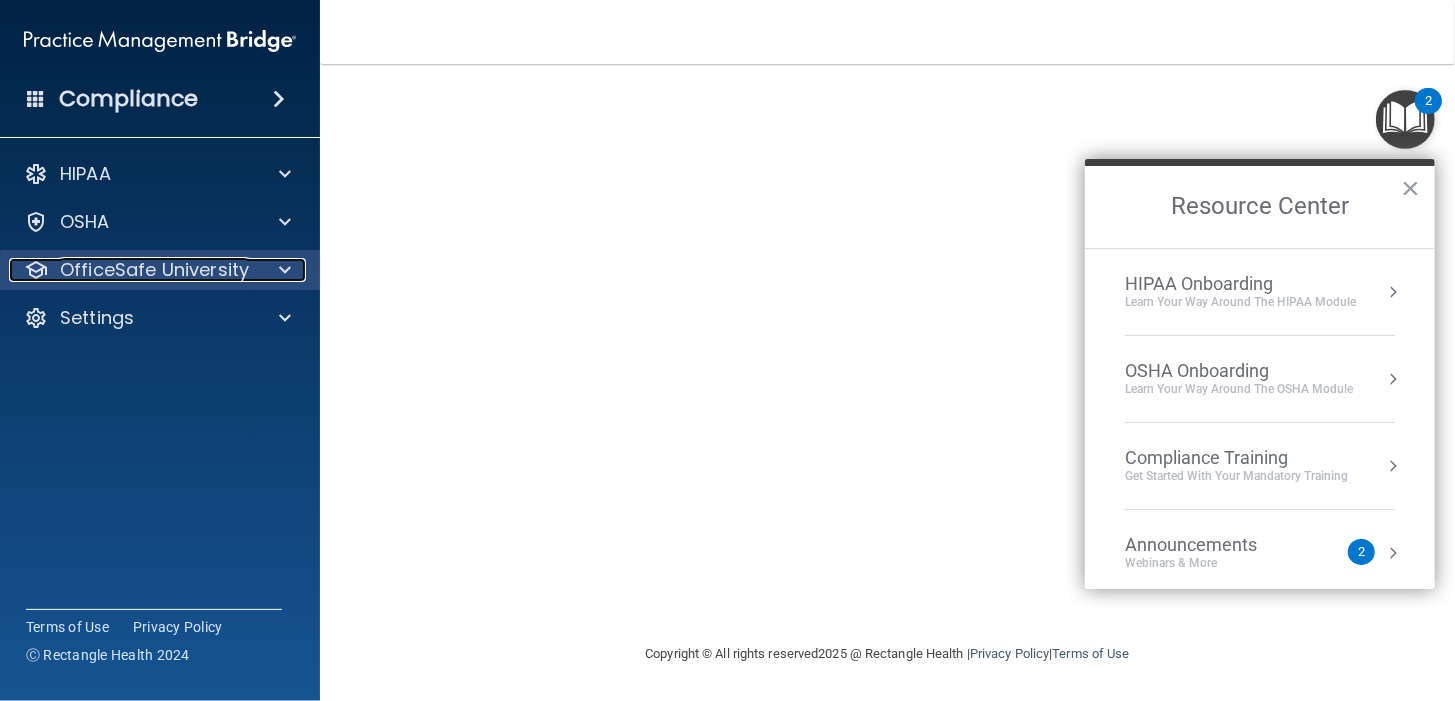 click on "OfficeSafe University" at bounding box center (154, 270) 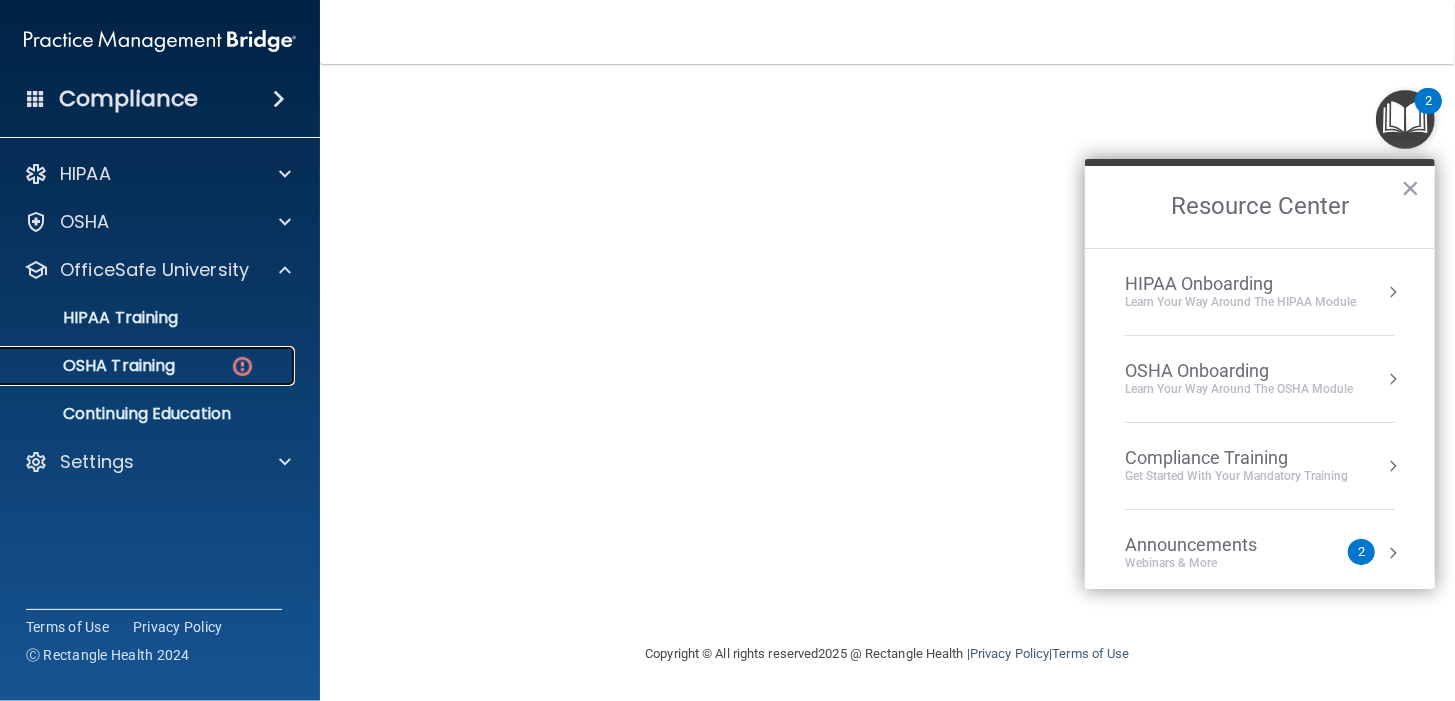 click on "OSHA Training" at bounding box center (137, 366) 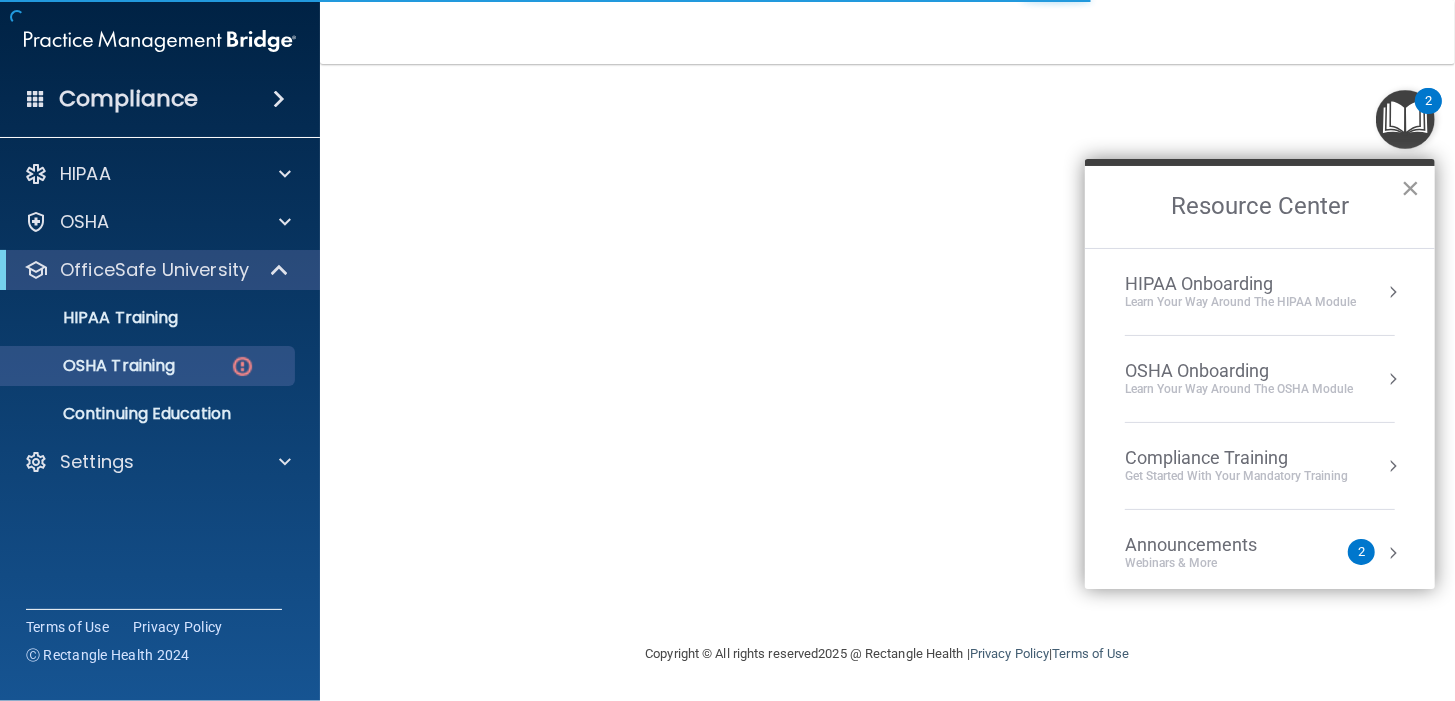 click on "×" at bounding box center [1410, 188] 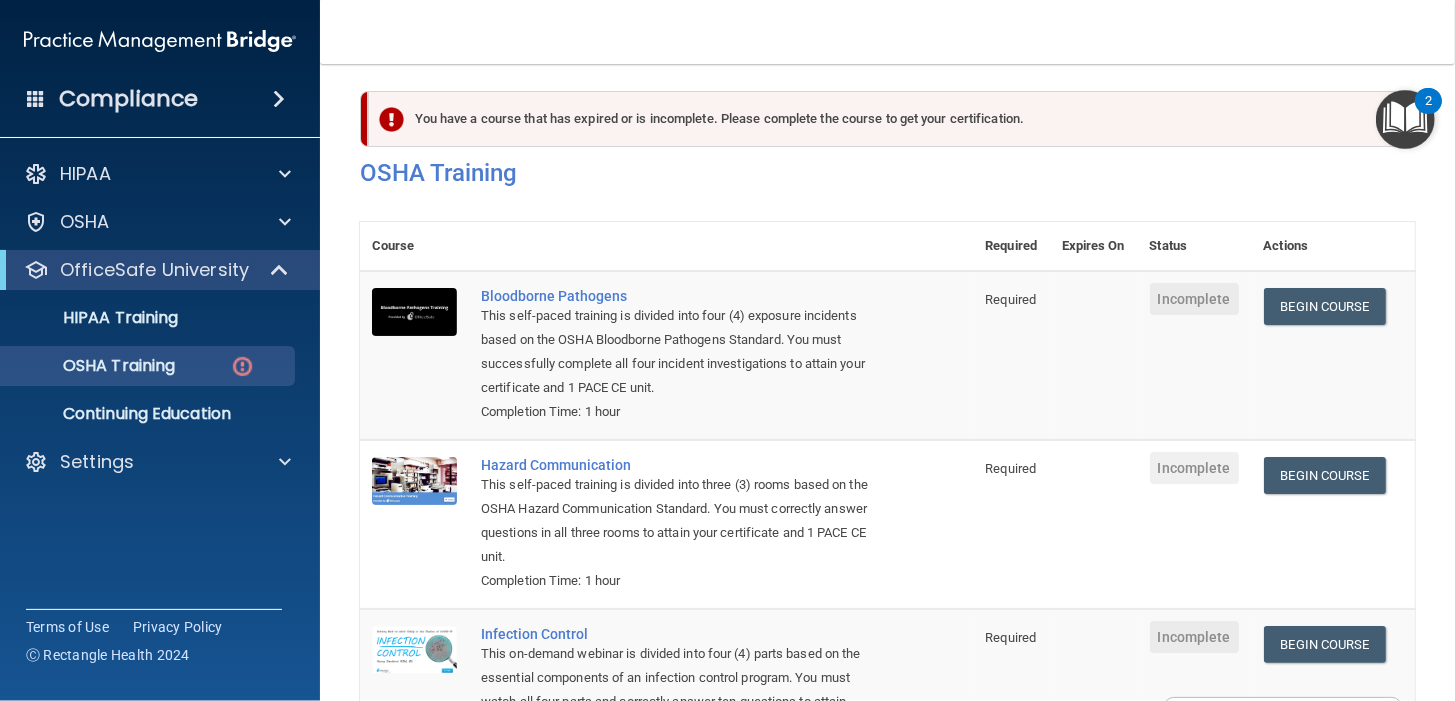 scroll, scrollTop: 0, scrollLeft: 0, axis: both 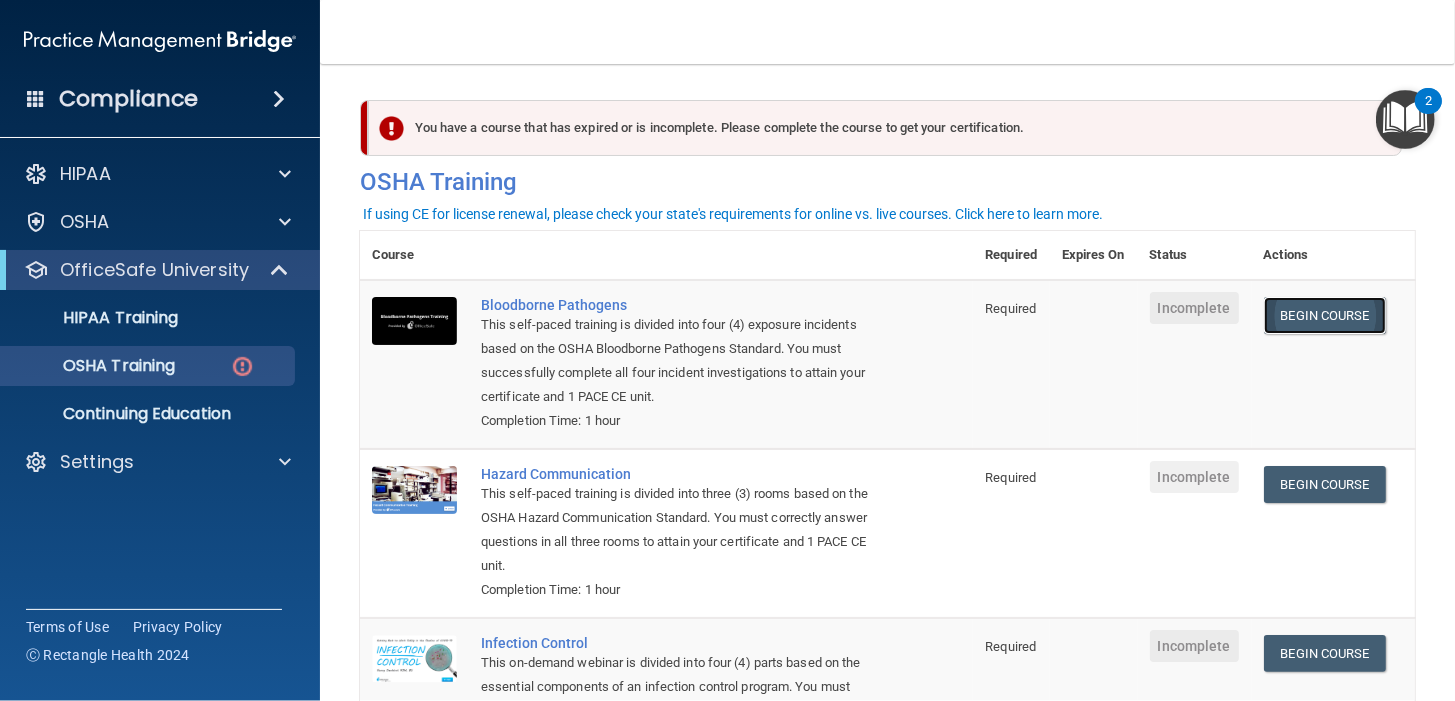 click on "Begin Course" at bounding box center [1325, 315] 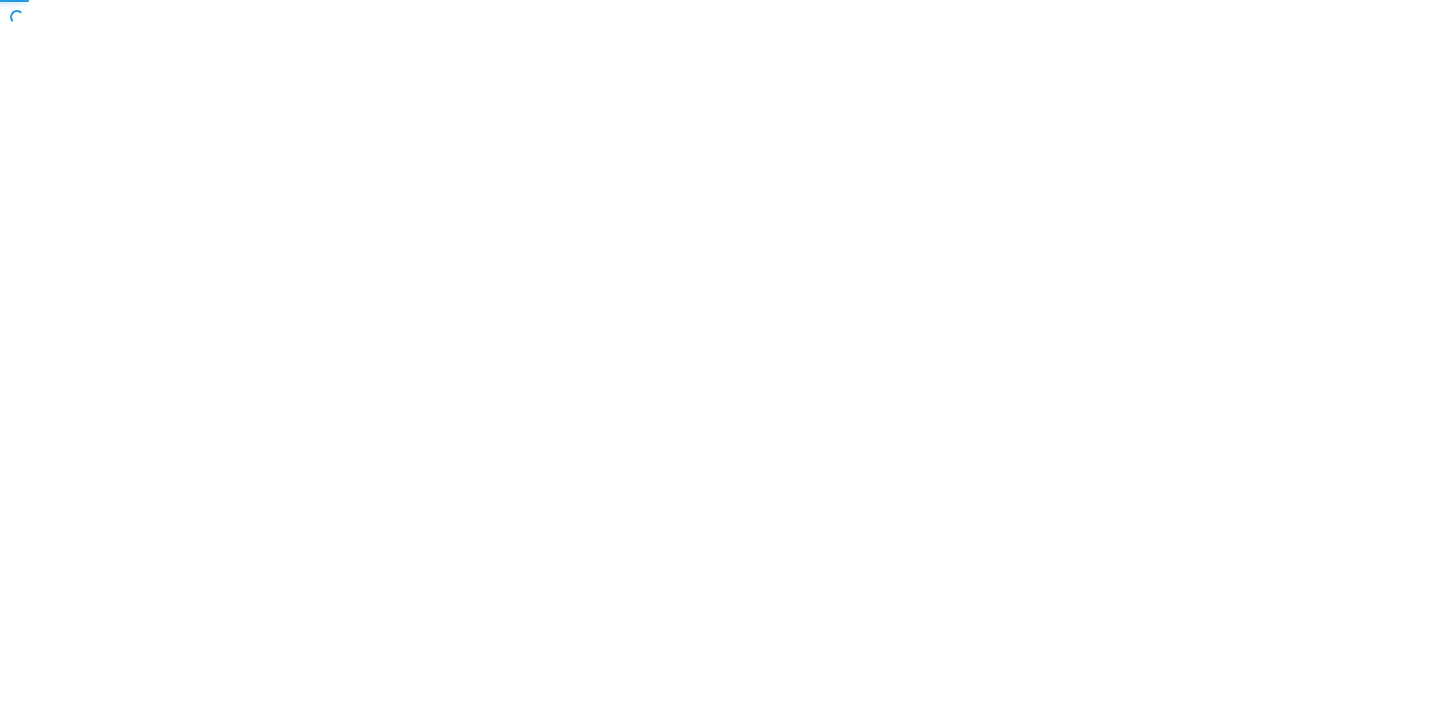 scroll, scrollTop: 0, scrollLeft: 0, axis: both 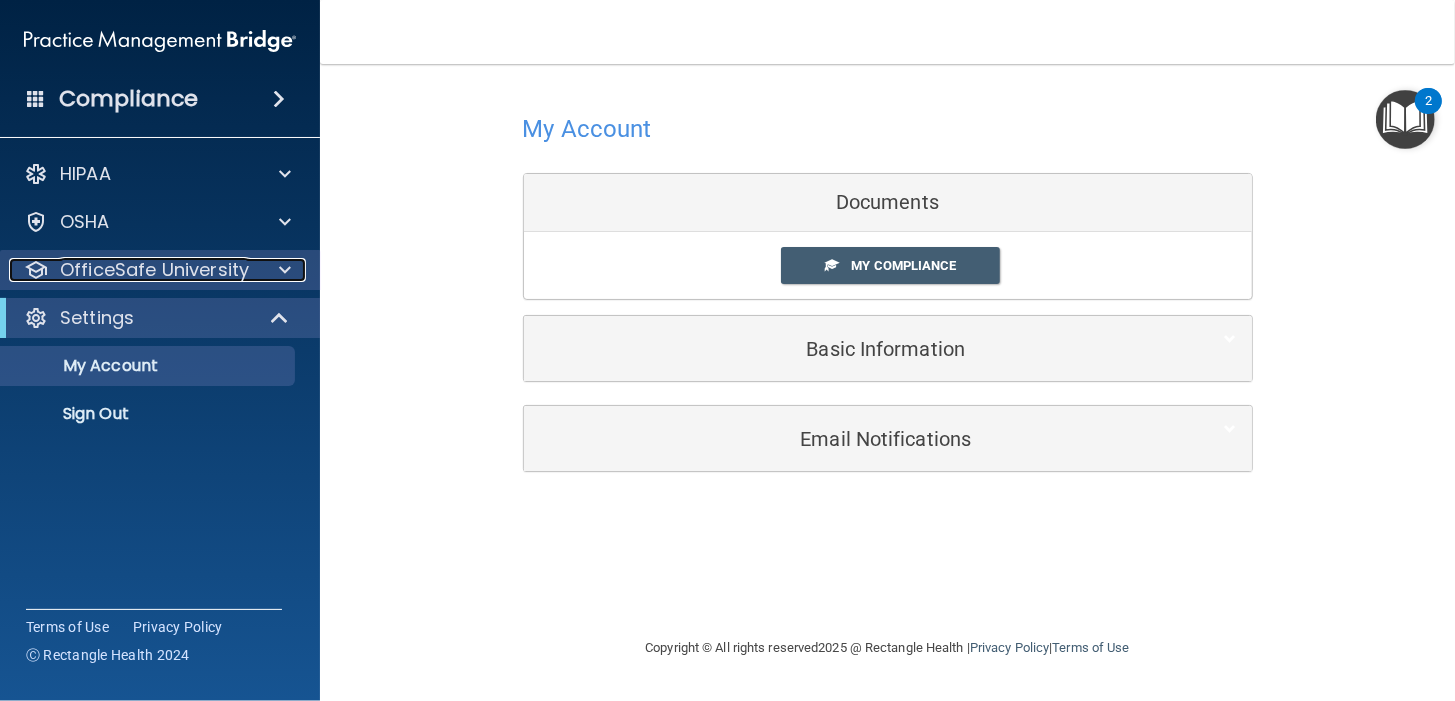 click on "OfficeSafe University" at bounding box center [154, 270] 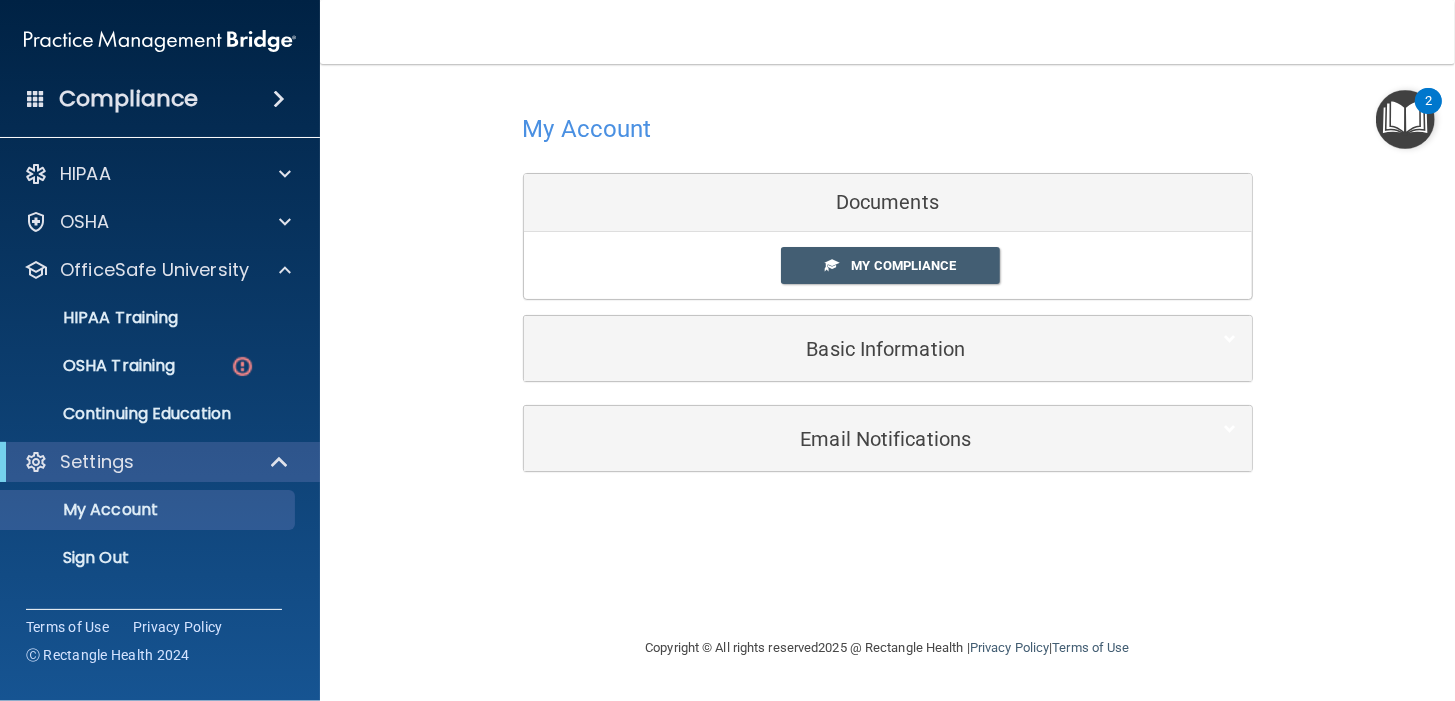 click on "HIPAA Training                   OSHA Training                   Continuing Education" at bounding box center (161, 362) 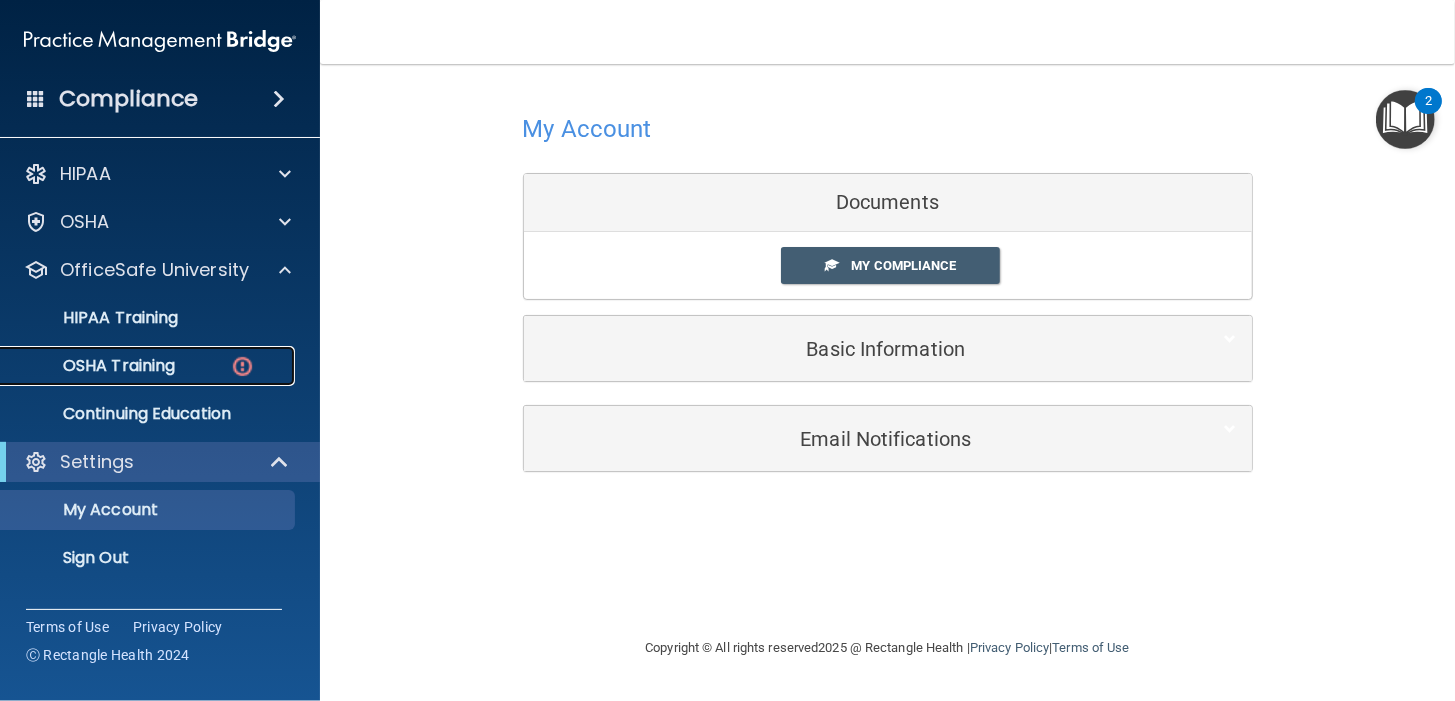 click on "OSHA Training" at bounding box center [137, 366] 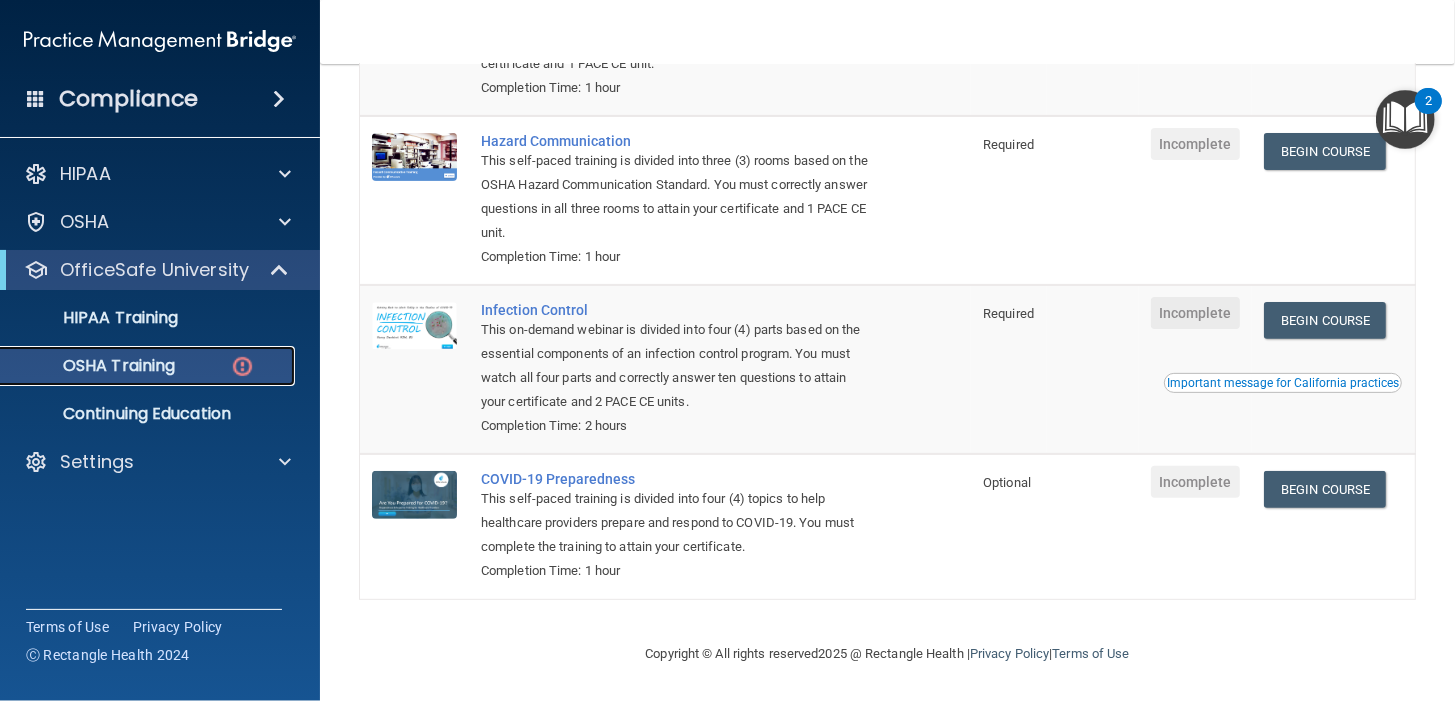 scroll, scrollTop: 0, scrollLeft: 0, axis: both 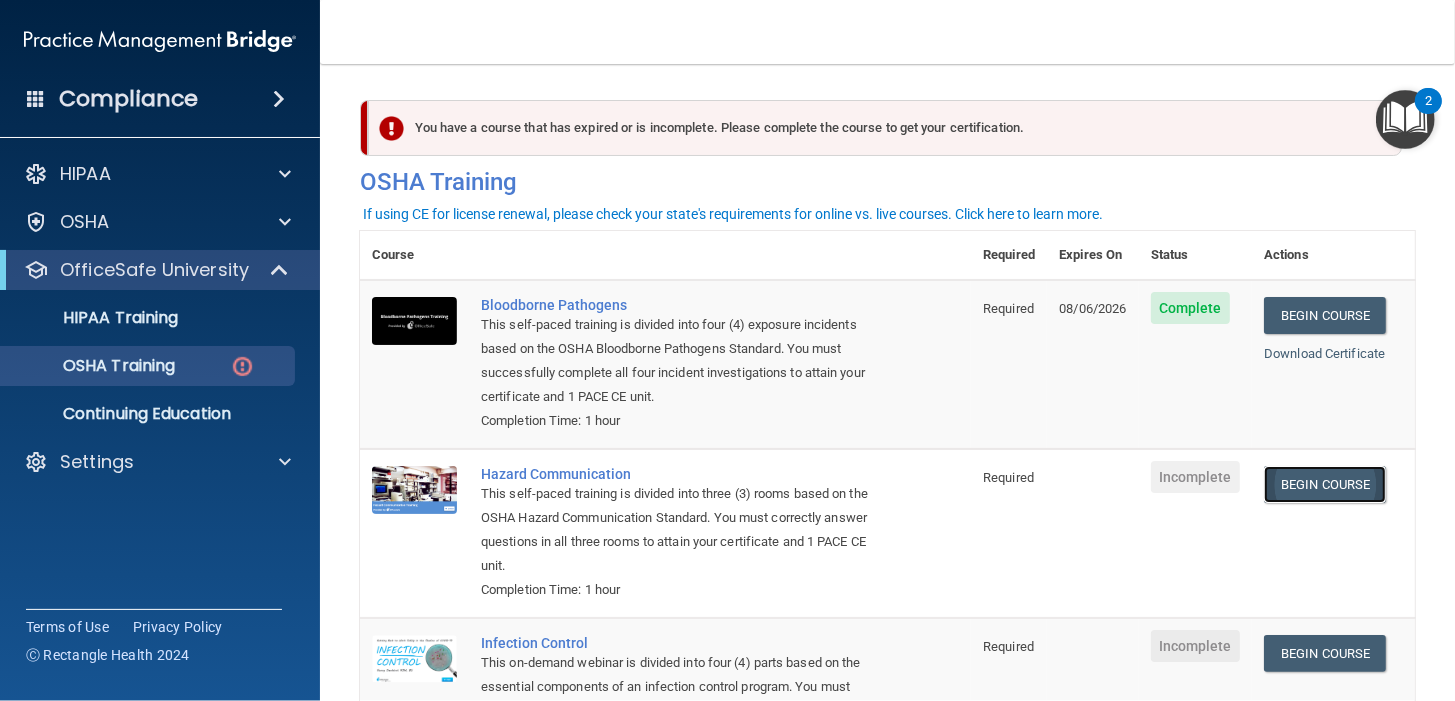 click on "Begin Course" at bounding box center (1325, 484) 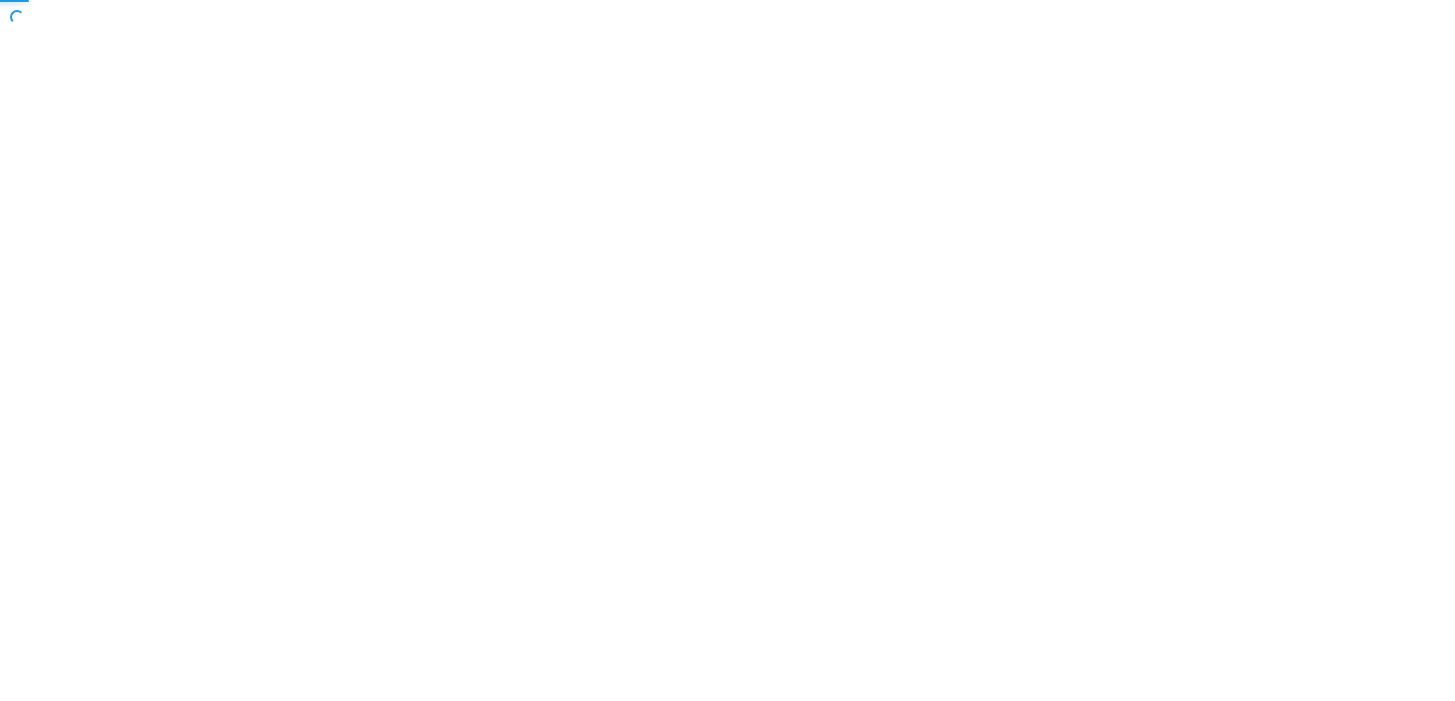 scroll, scrollTop: 0, scrollLeft: 0, axis: both 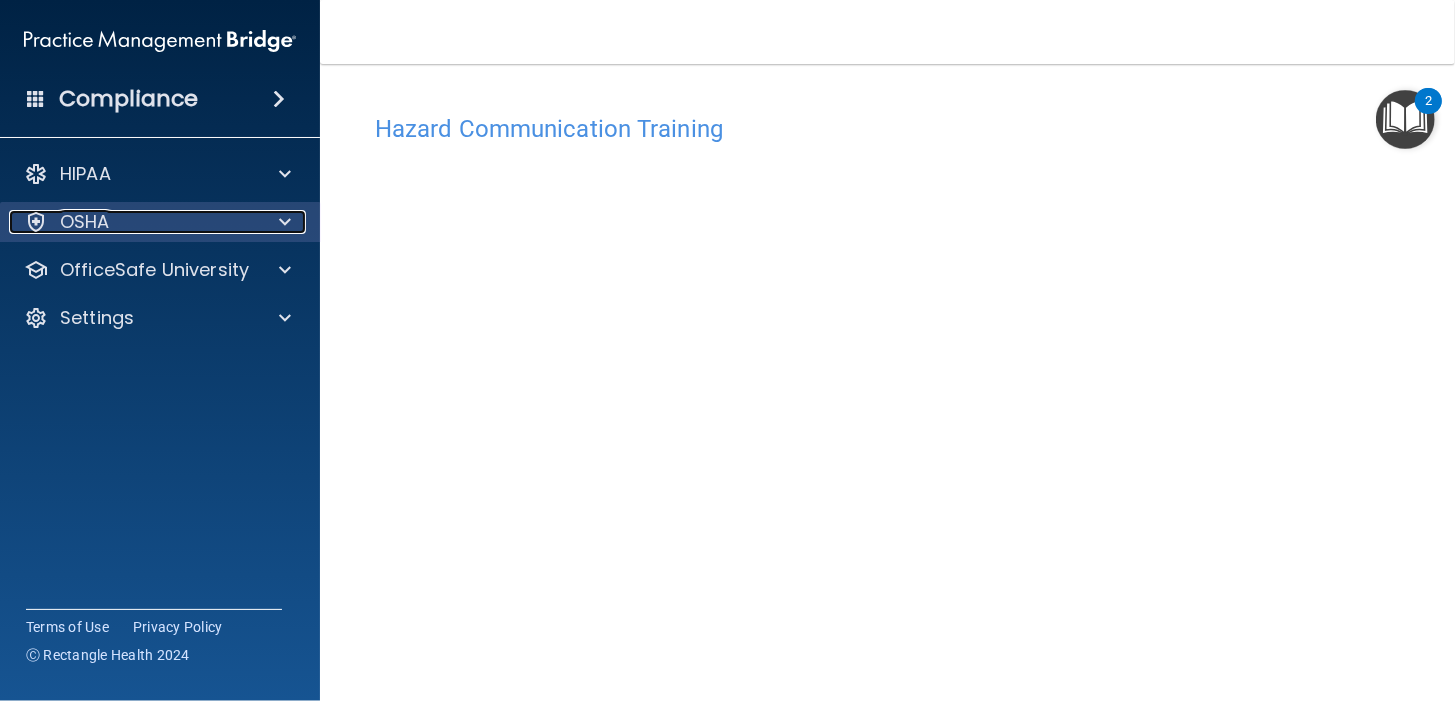 click on "OSHA" at bounding box center [133, 222] 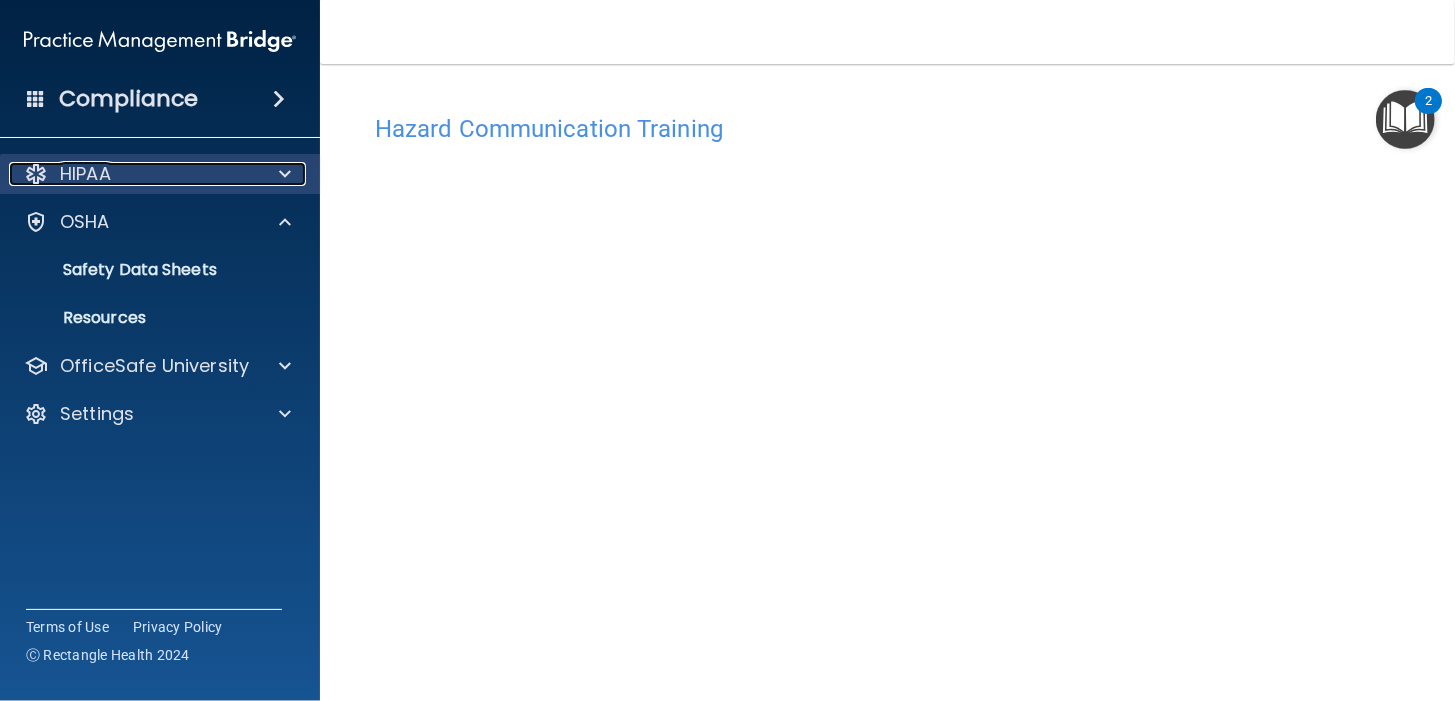 click on "HIPAA" at bounding box center (133, 174) 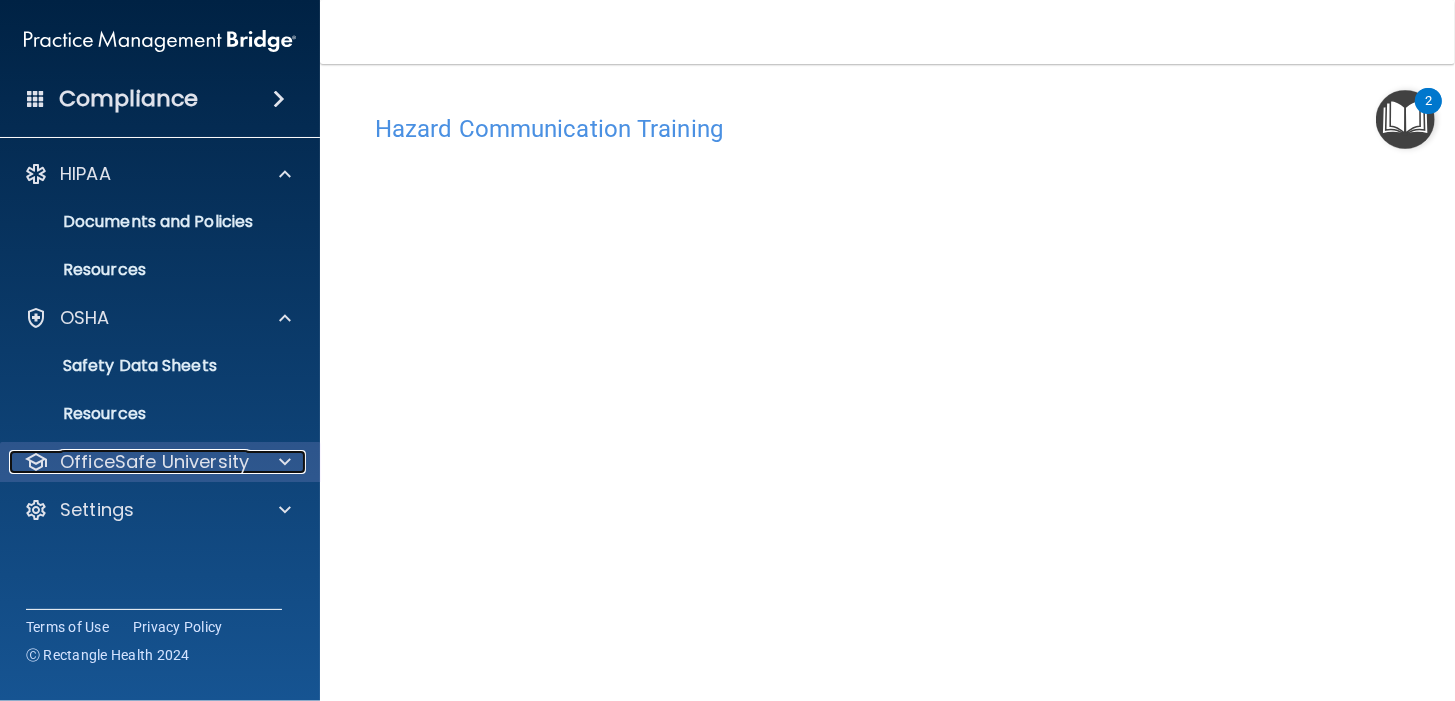 click on "OfficeSafe University" at bounding box center [154, 462] 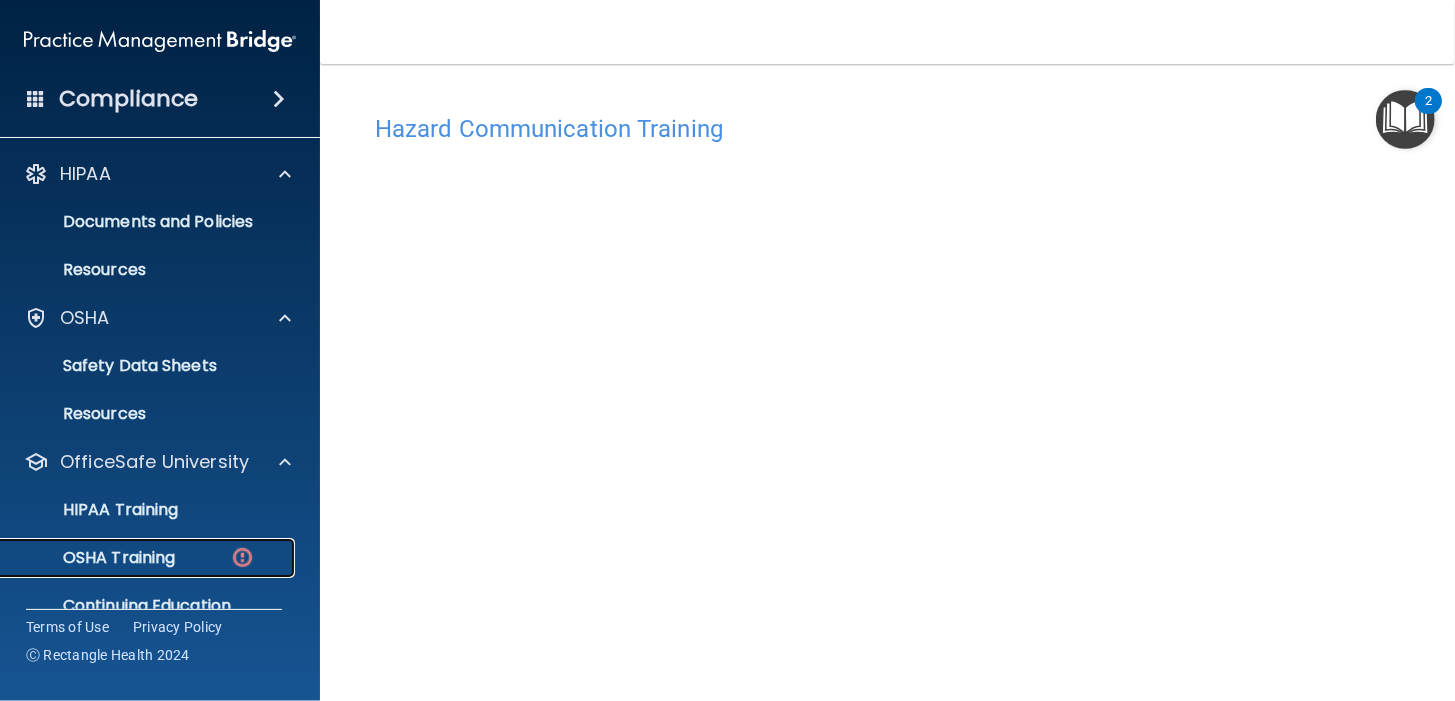 click on "OSHA Training" at bounding box center [94, 558] 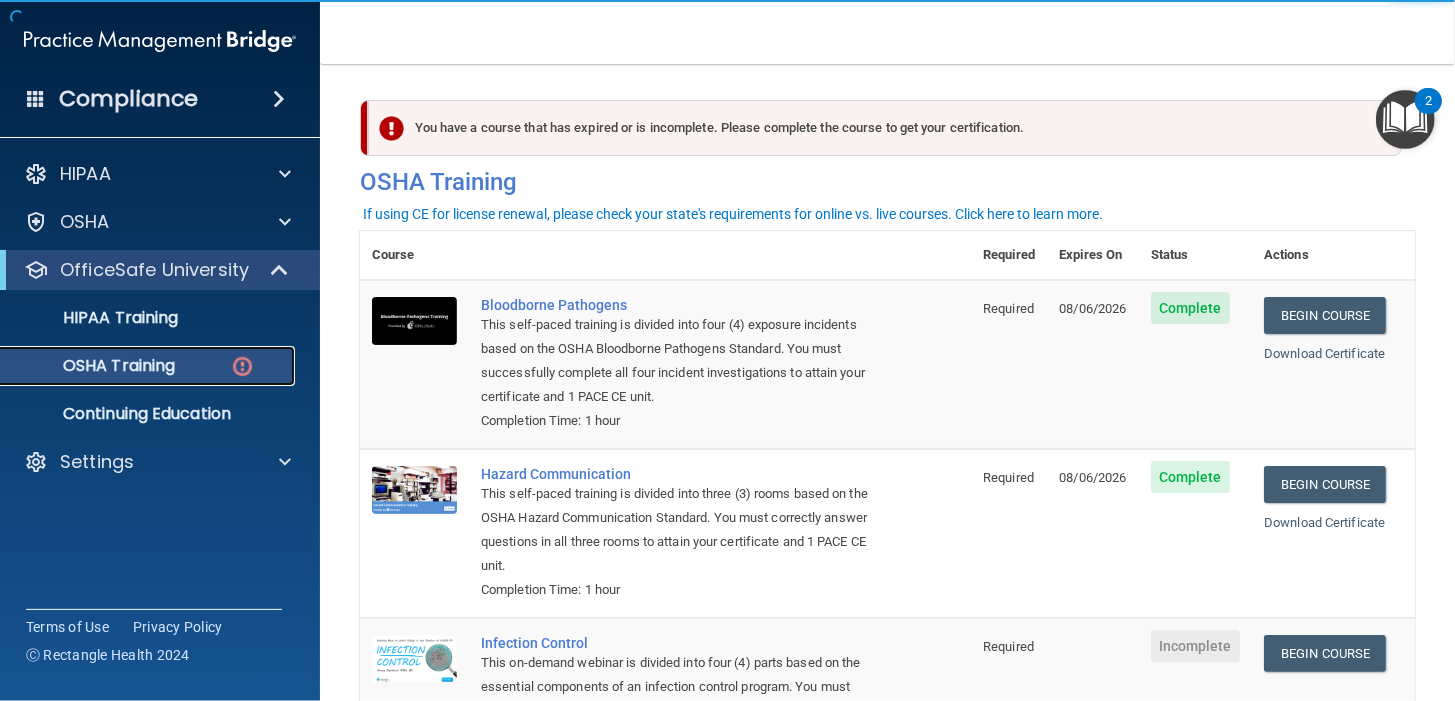 scroll, scrollTop: 333, scrollLeft: 0, axis: vertical 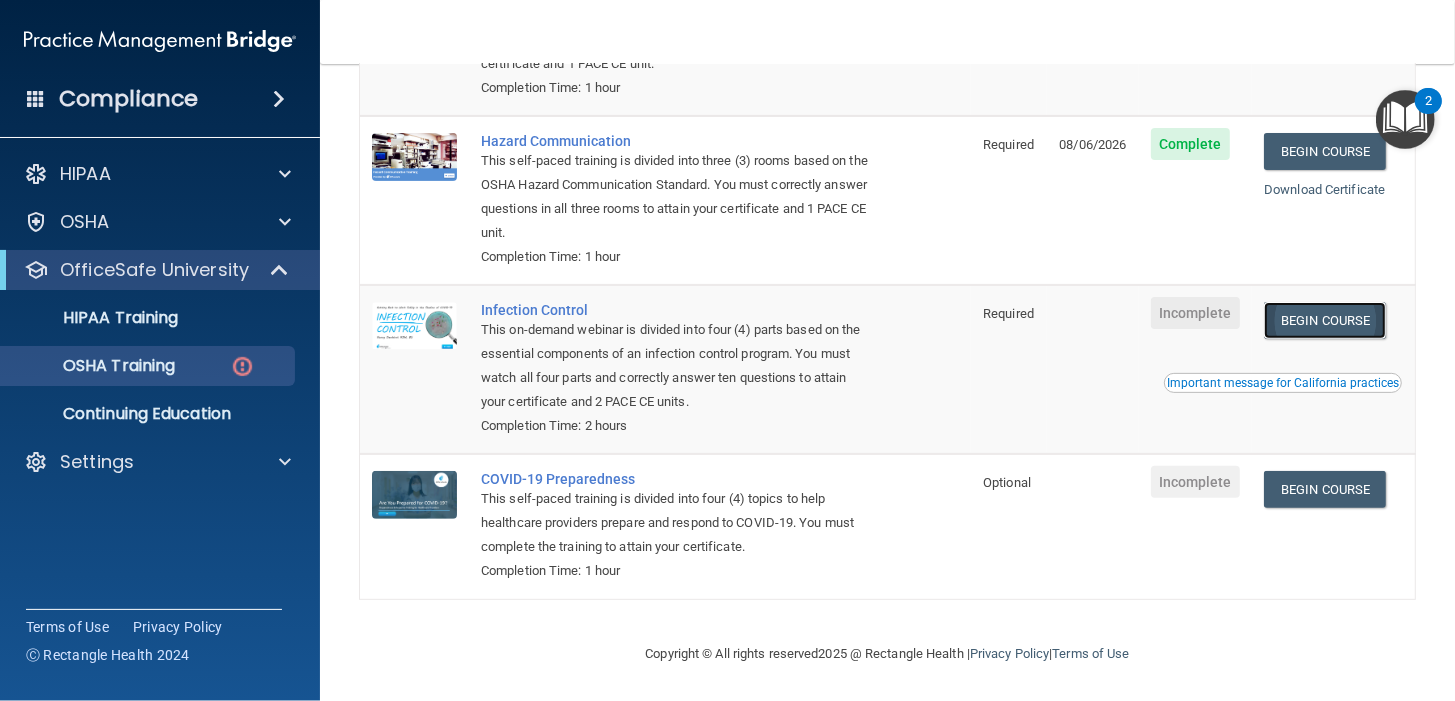 click on "Begin Course" at bounding box center [1325, 320] 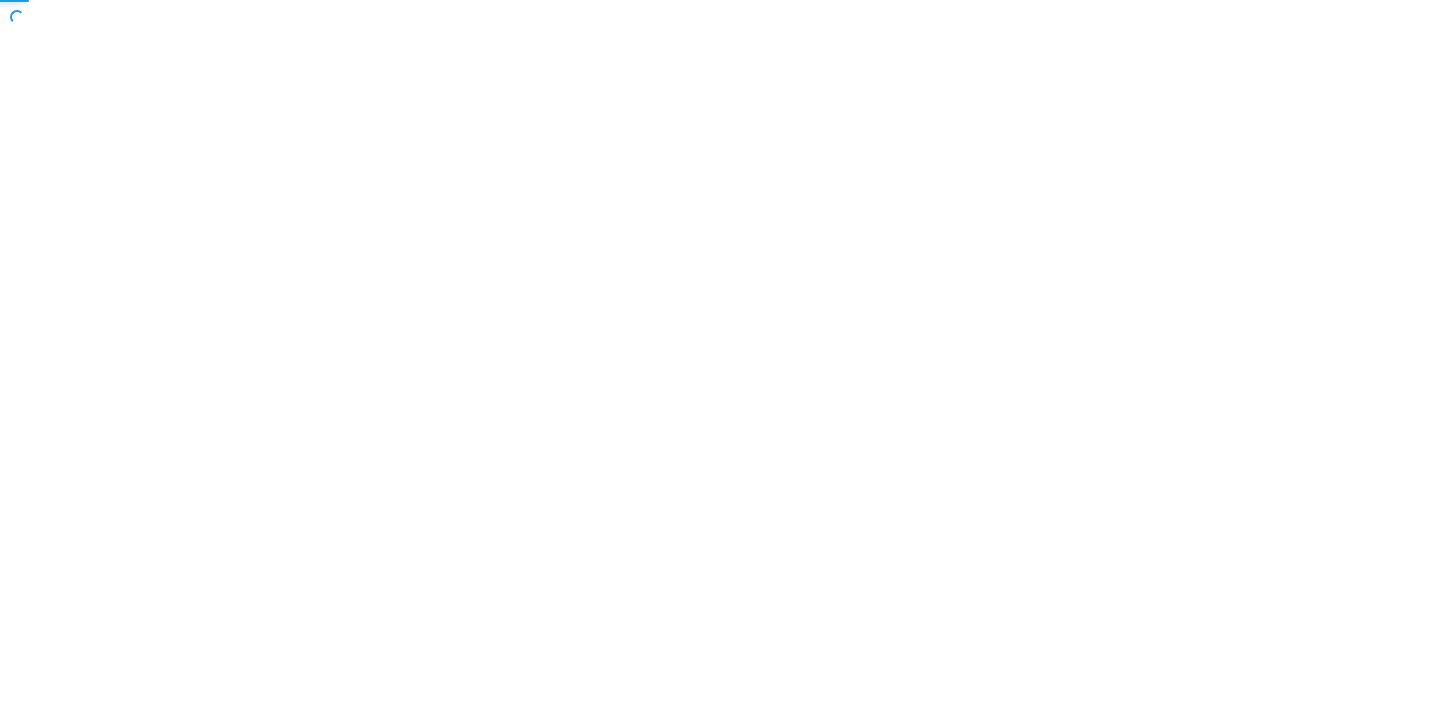 scroll, scrollTop: 0, scrollLeft: 0, axis: both 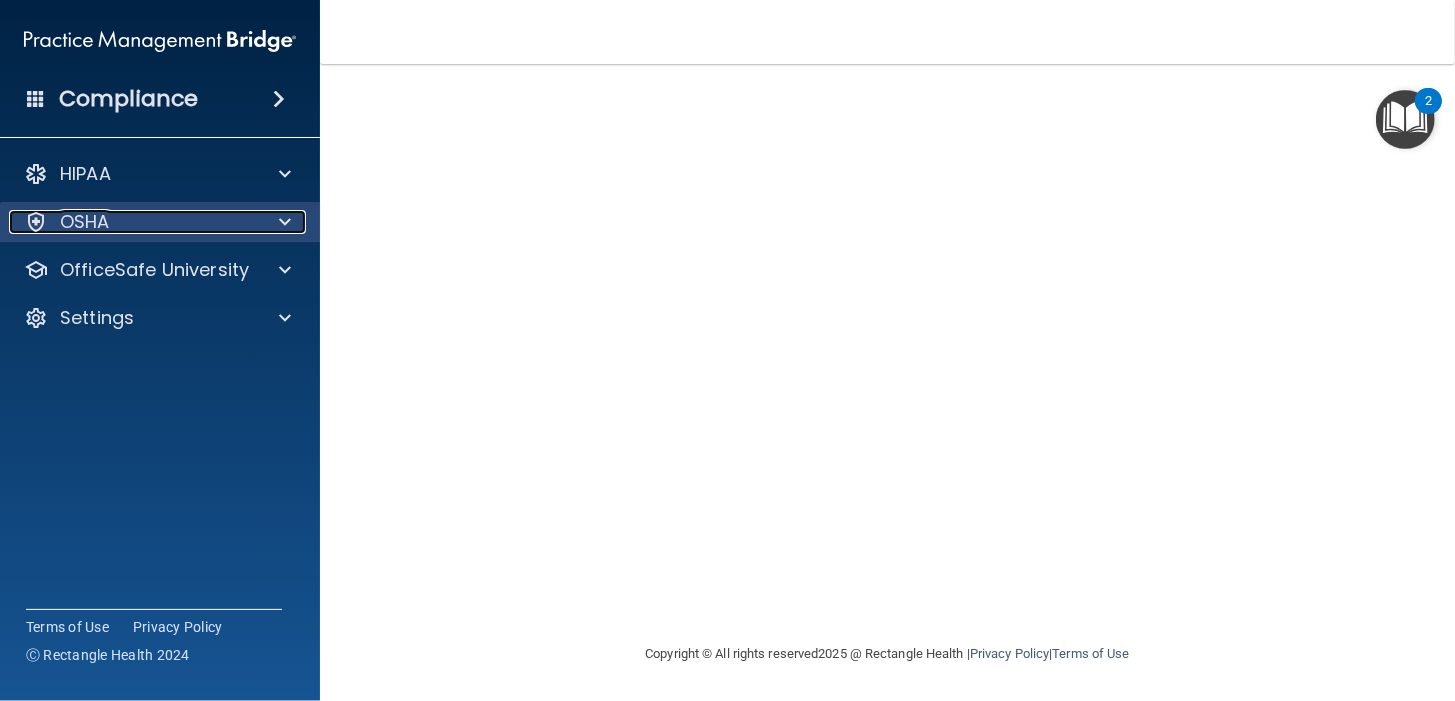 click on "OSHA" at bounding box center [133, 222] 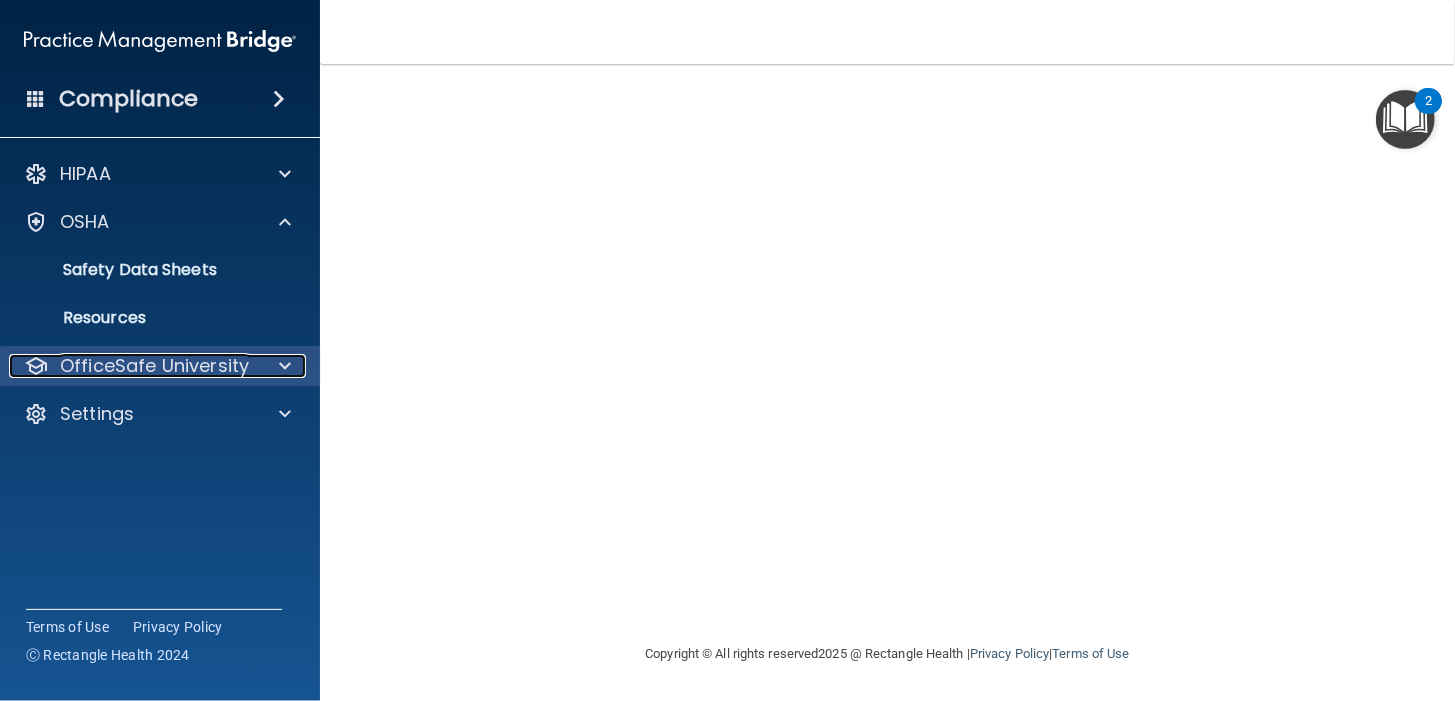 click on "OfficeSafe University" at bounding box center (133, 366) 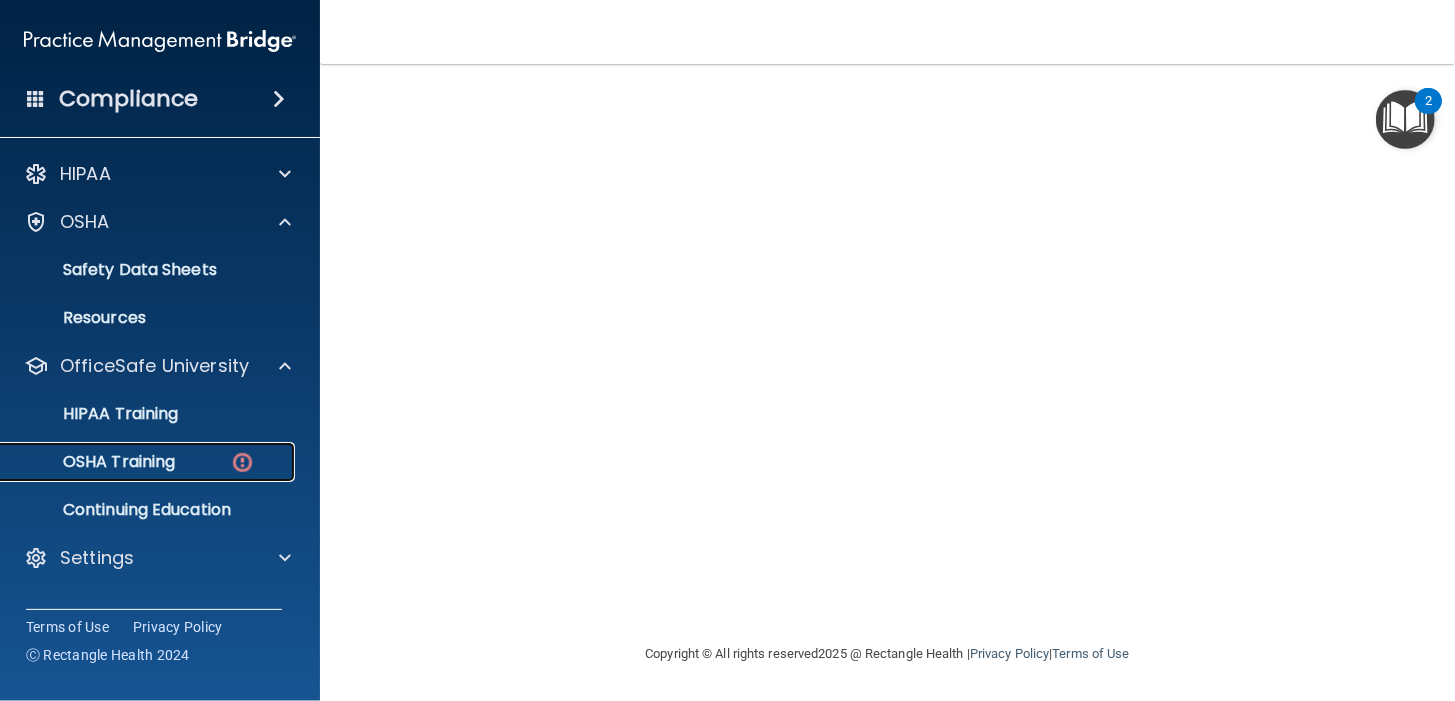 click on "OSHA Training" at bounding box center (137, 462) 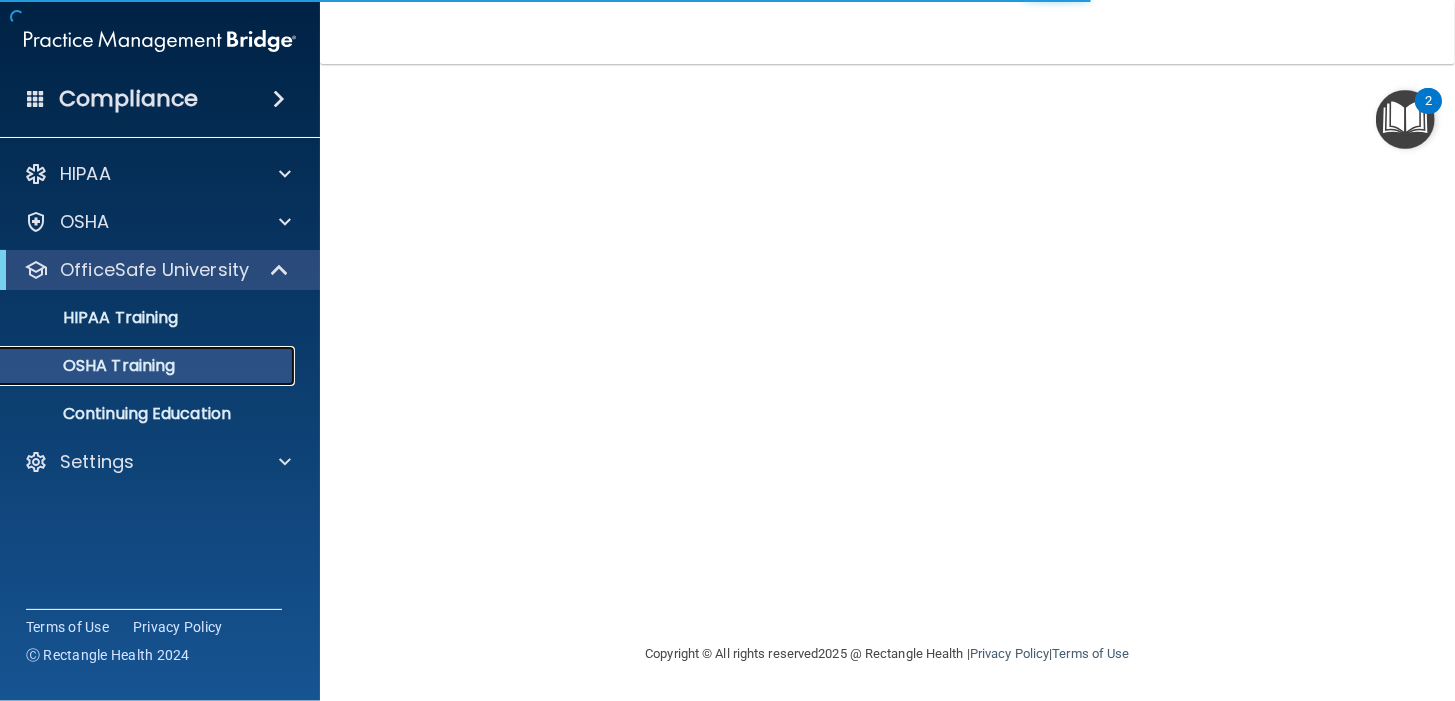 scroll, scrollTop: 281, scrollLeft: 0, axis: vertical 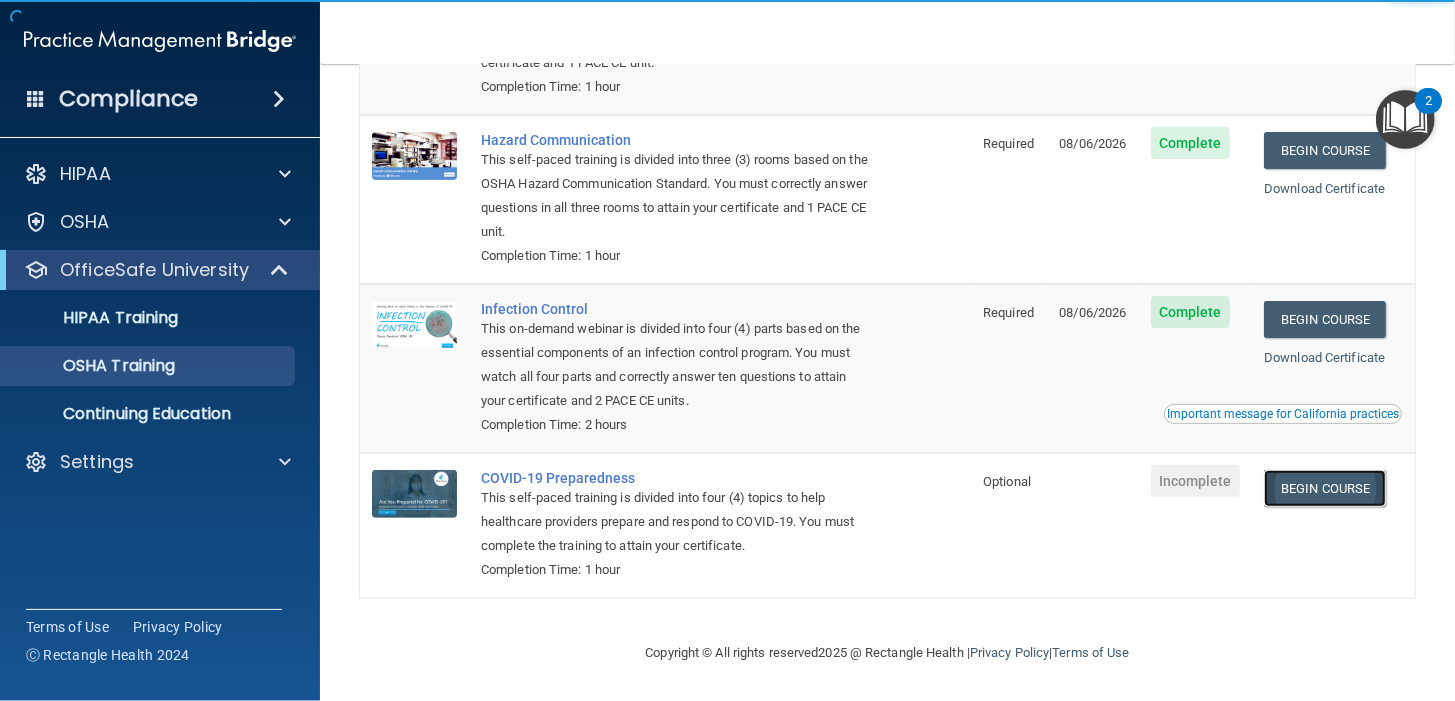 click on "Begin Course" at bounding box center [1325, 488] 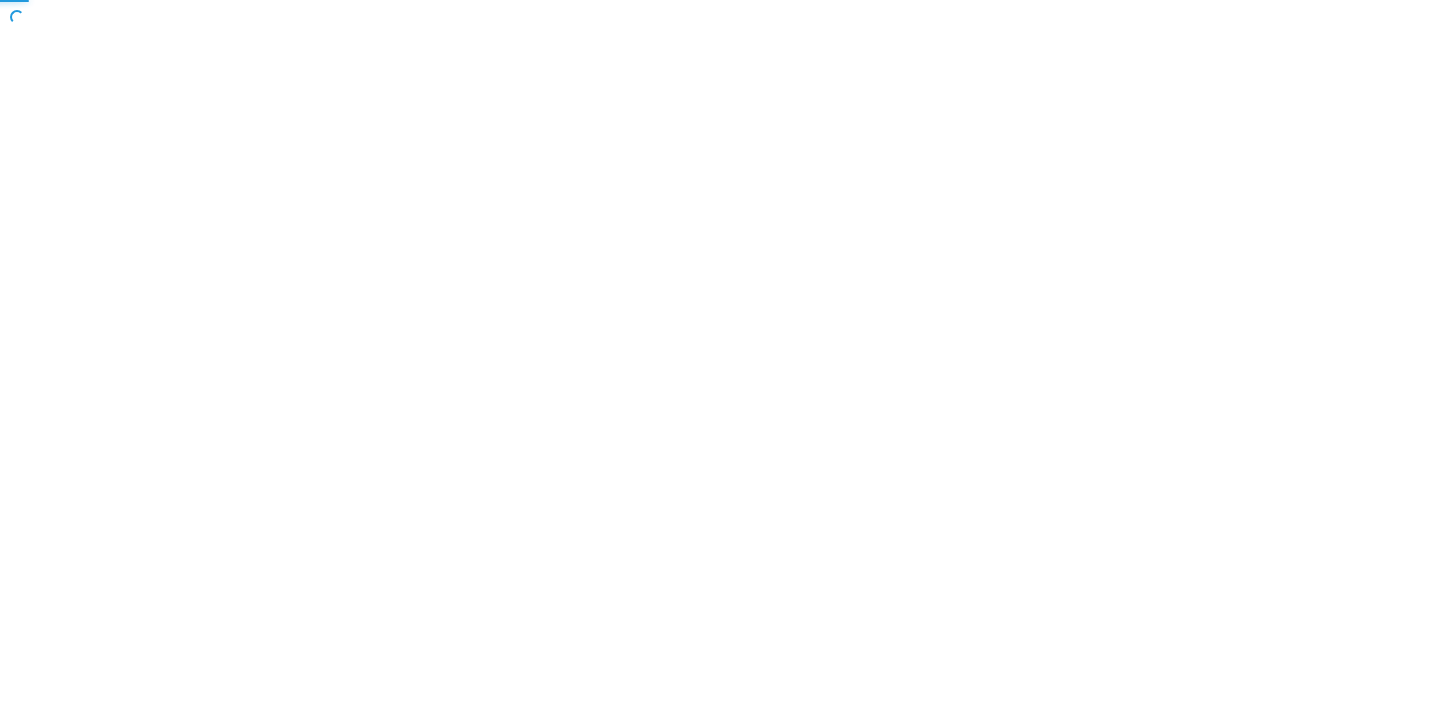 scroll, scrollTop: 0, scrollLeft: 0, axis: both 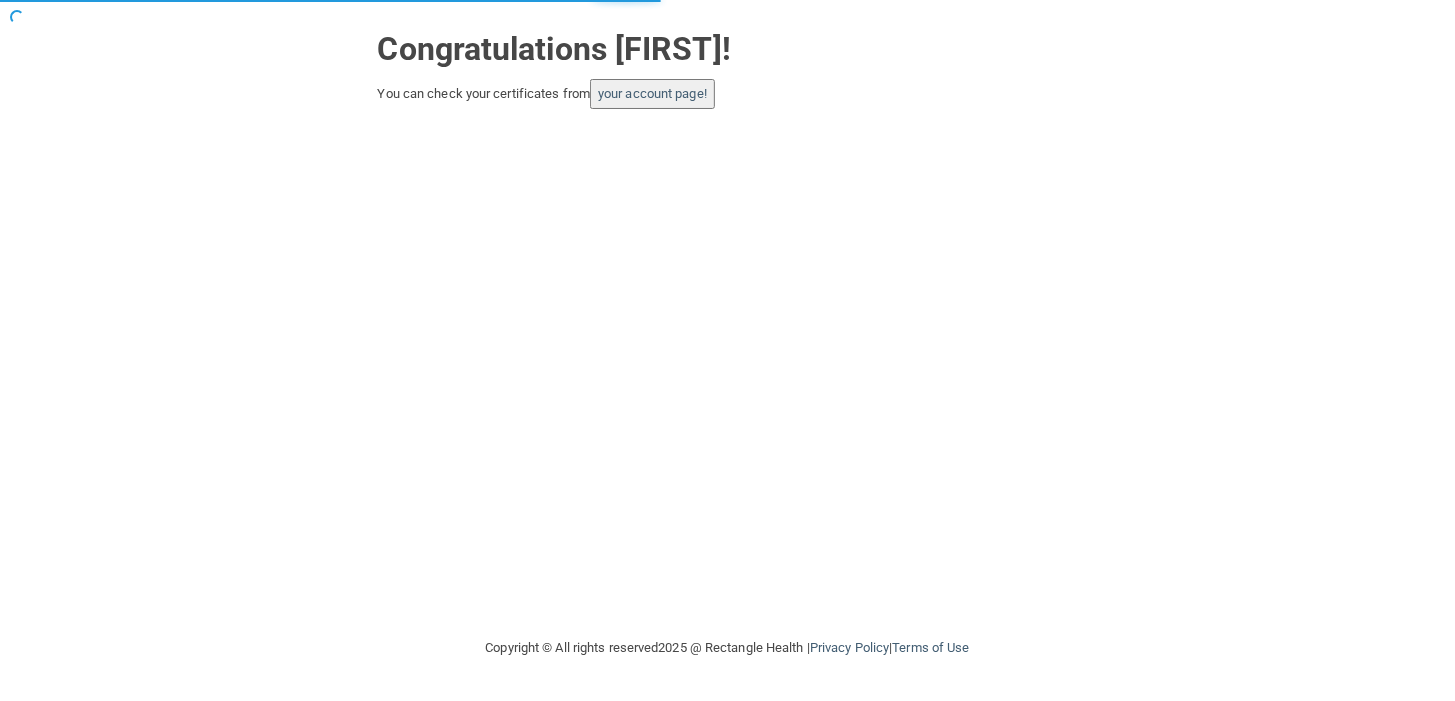click on "your account page!" at bounding box center [652, 94] 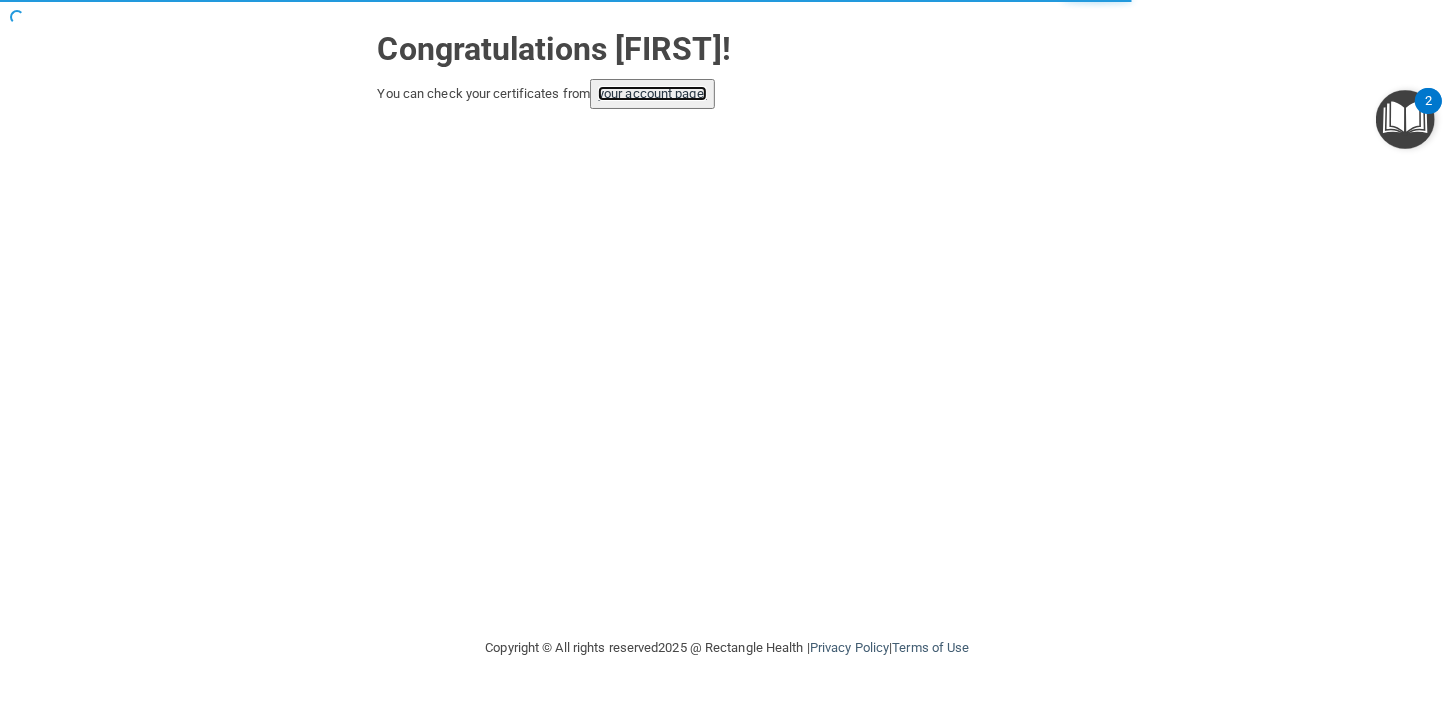 click on "your account page!" at bounding box center [652, 93] 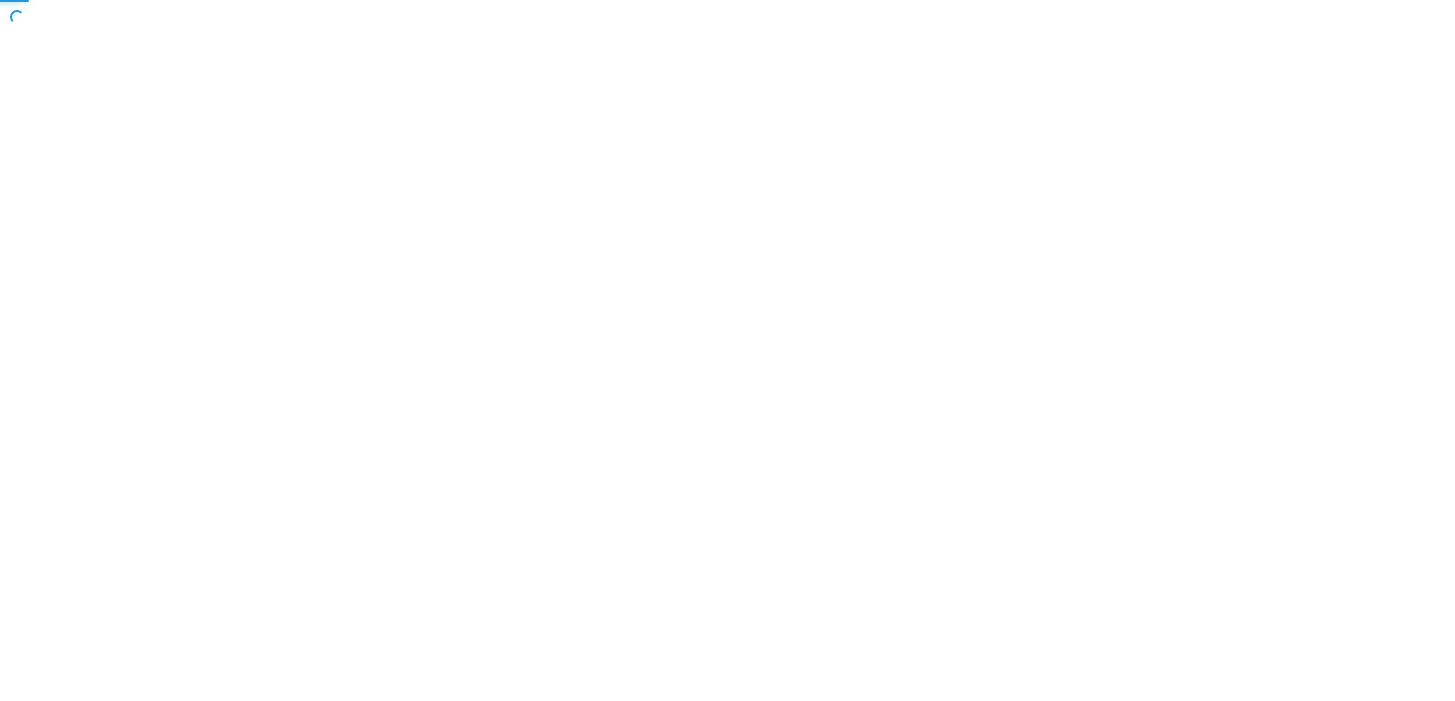 scroll, scrollTop: 0, scrollLeft: 0, axis: both 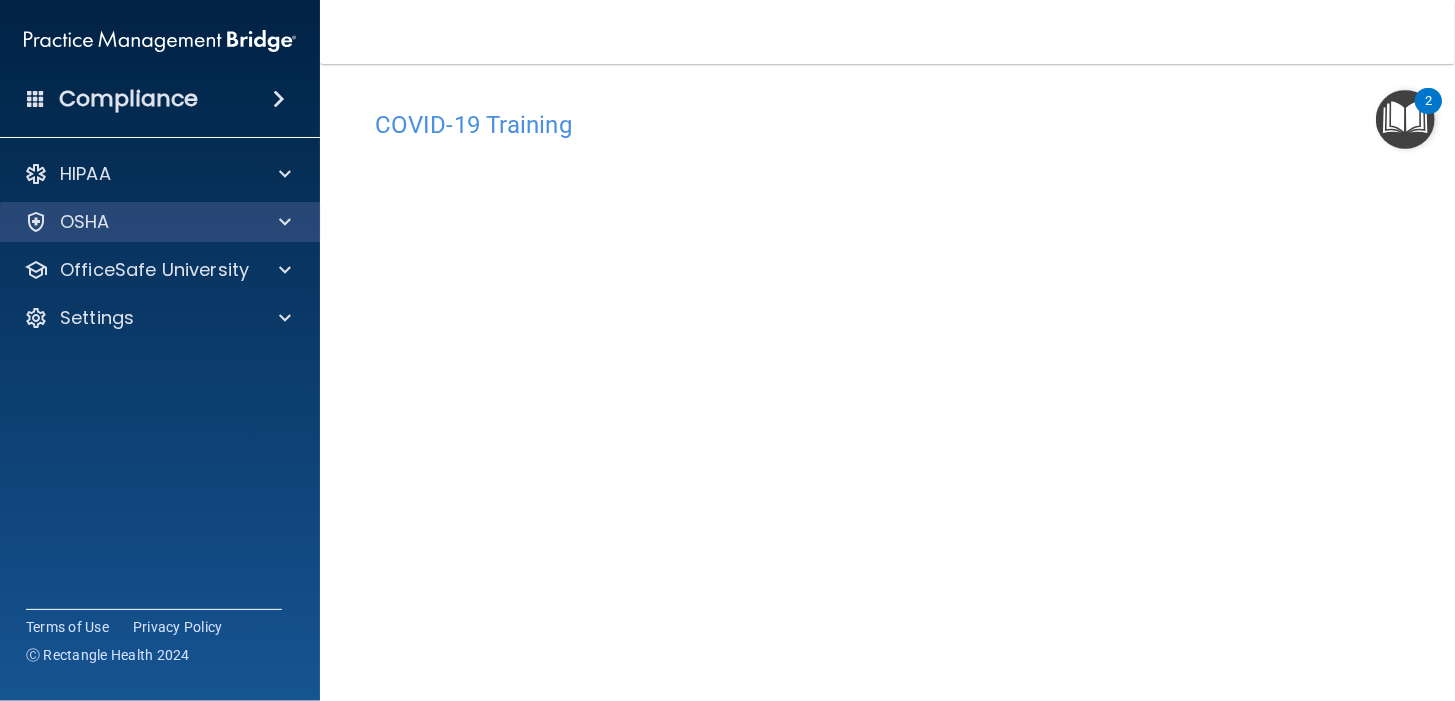 click on "OSHA" at bounding box center [160, 222] 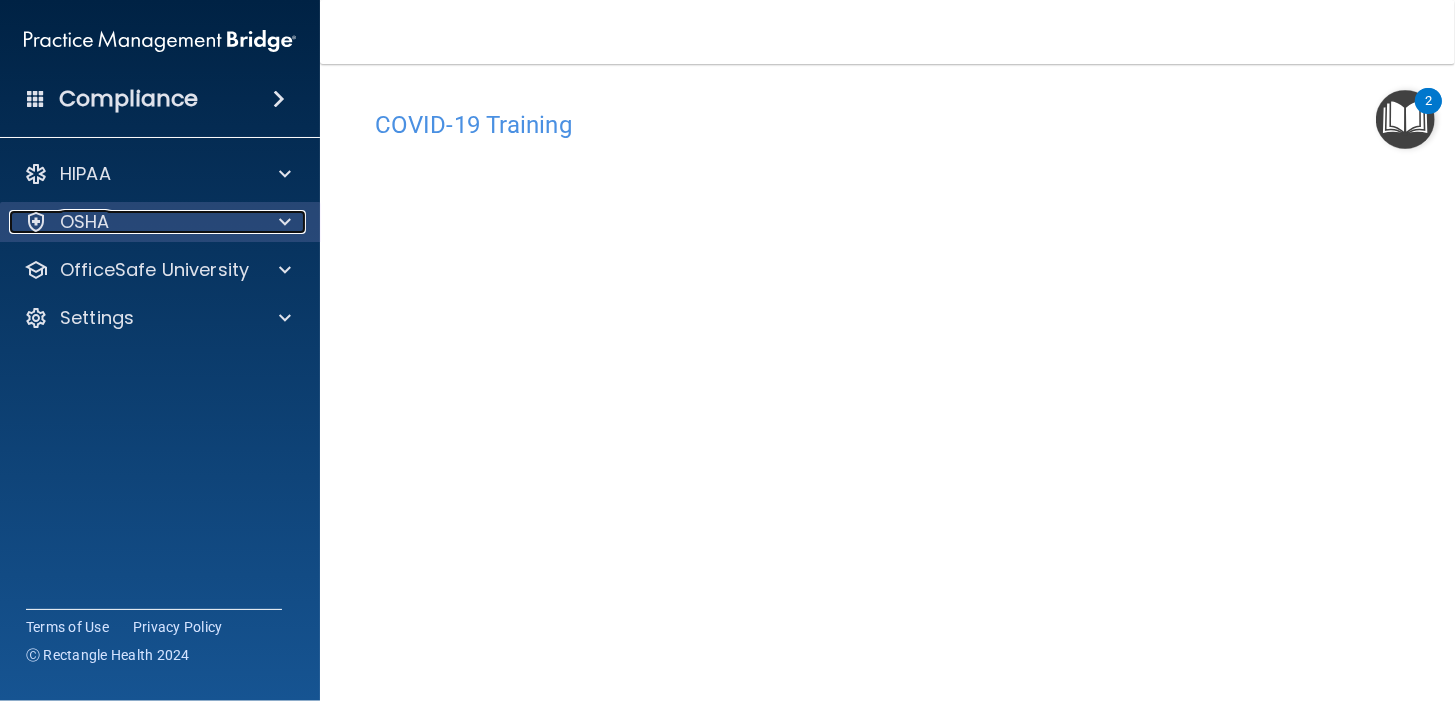 click on "OSHA" at bounding box center (133, 222) 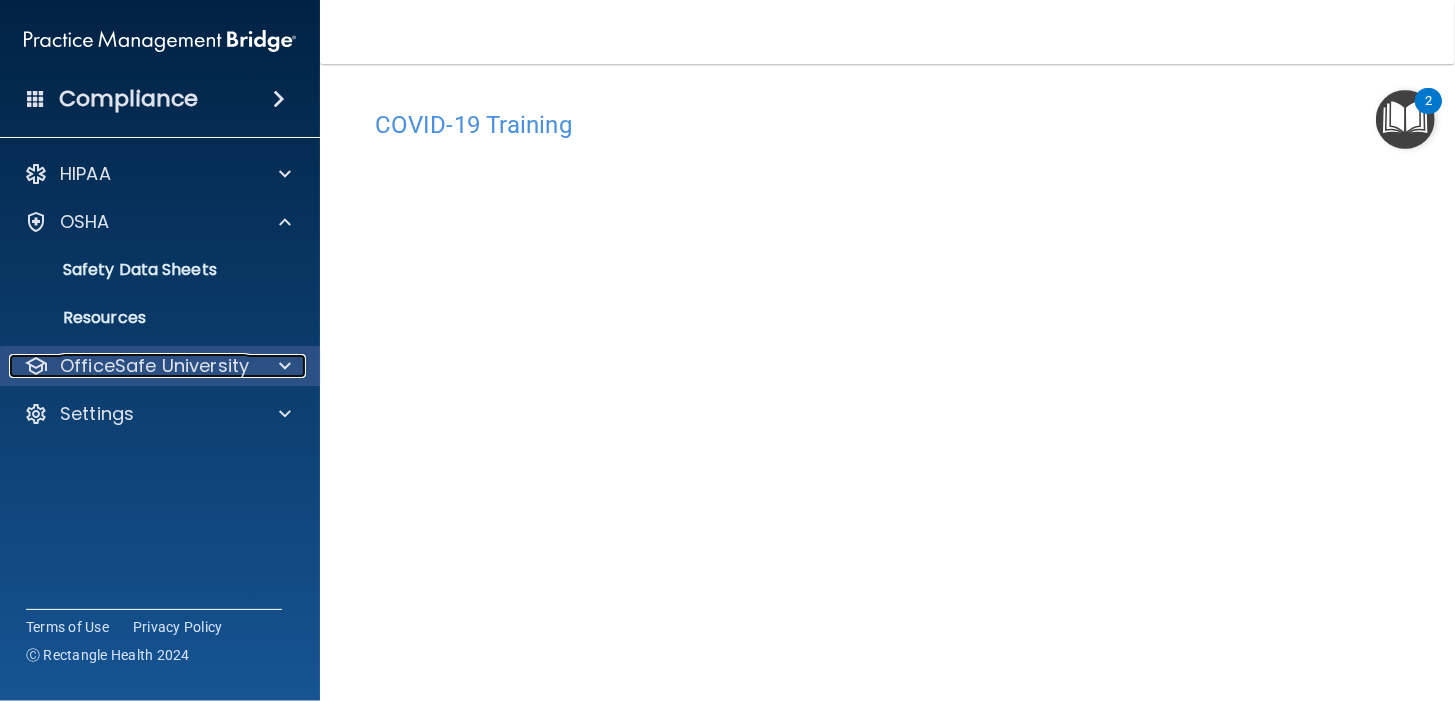 click on "OfficeSafe University" at bounding box center [133, 366] 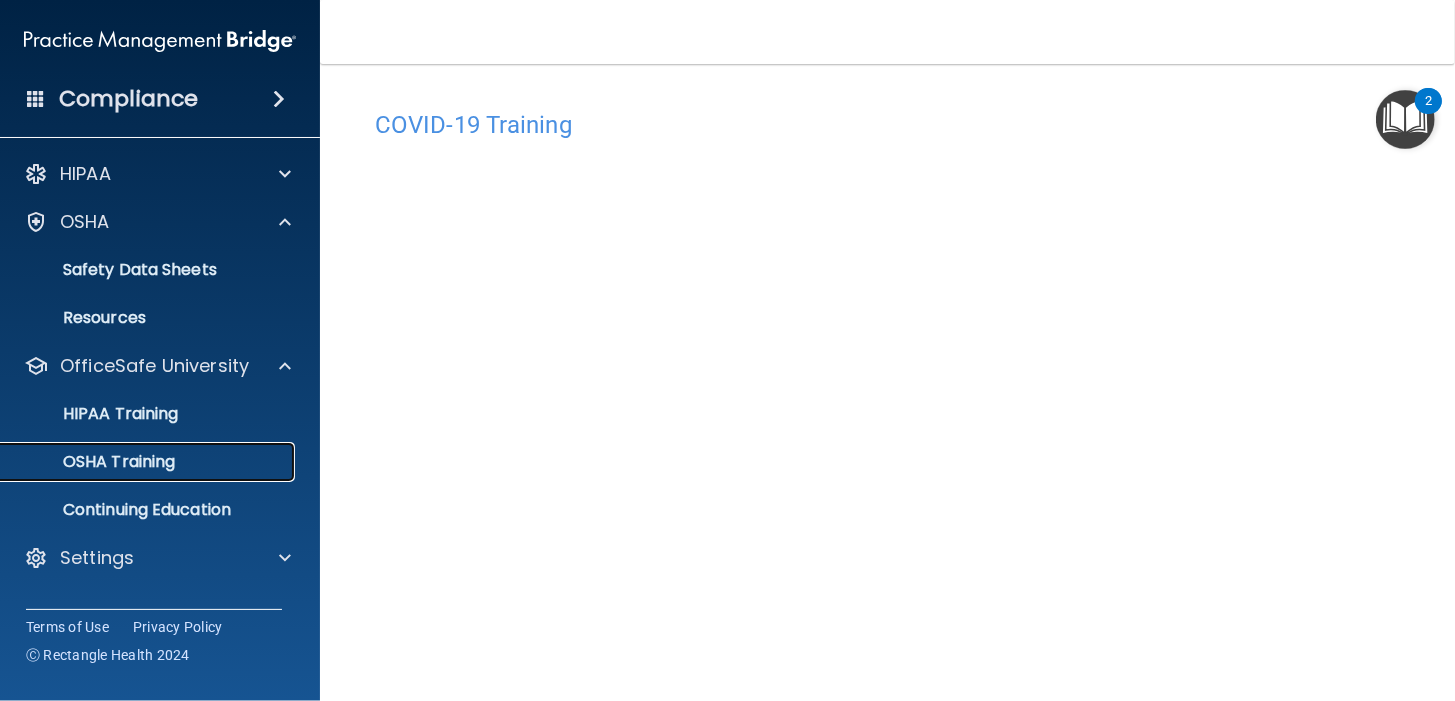 click on "OSHA Training" at bounding box center (94, 462) 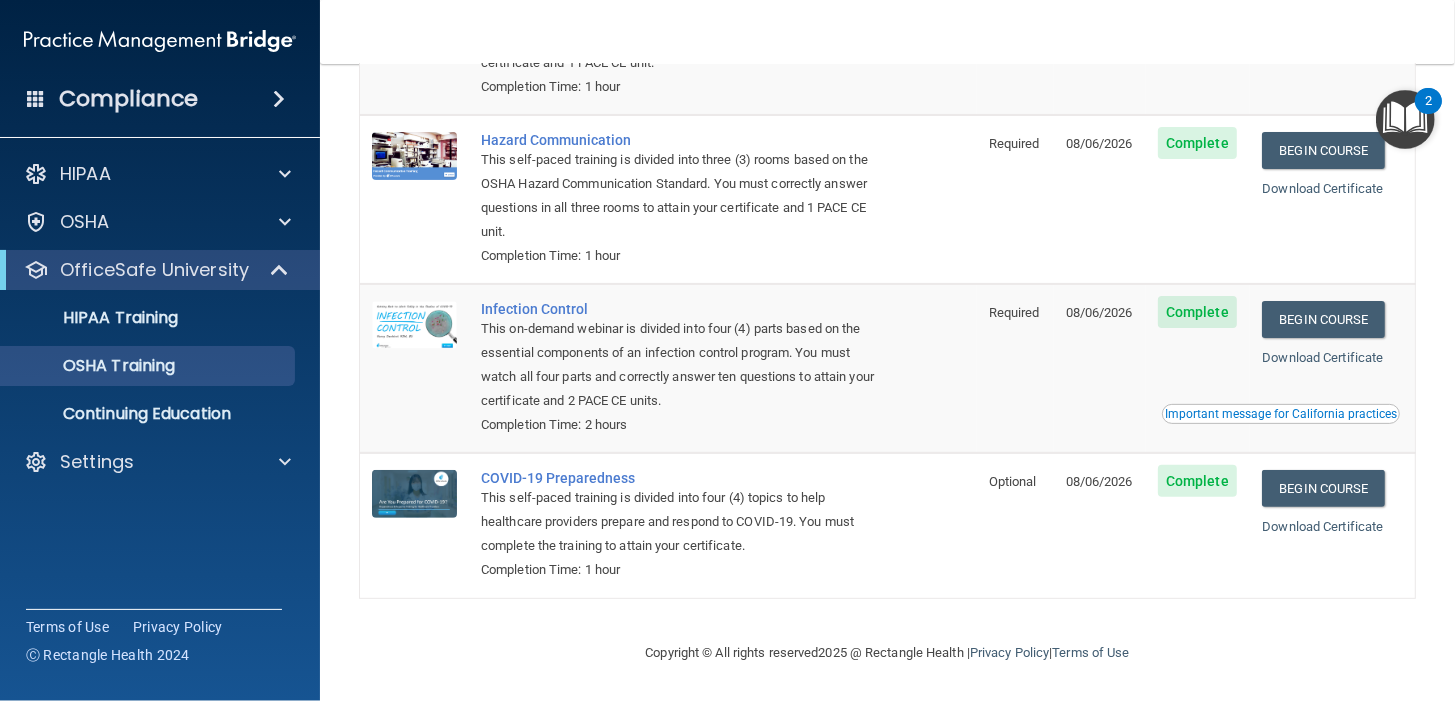 scroll, scrollTop: 0, scrollLeft: 0, axis: both 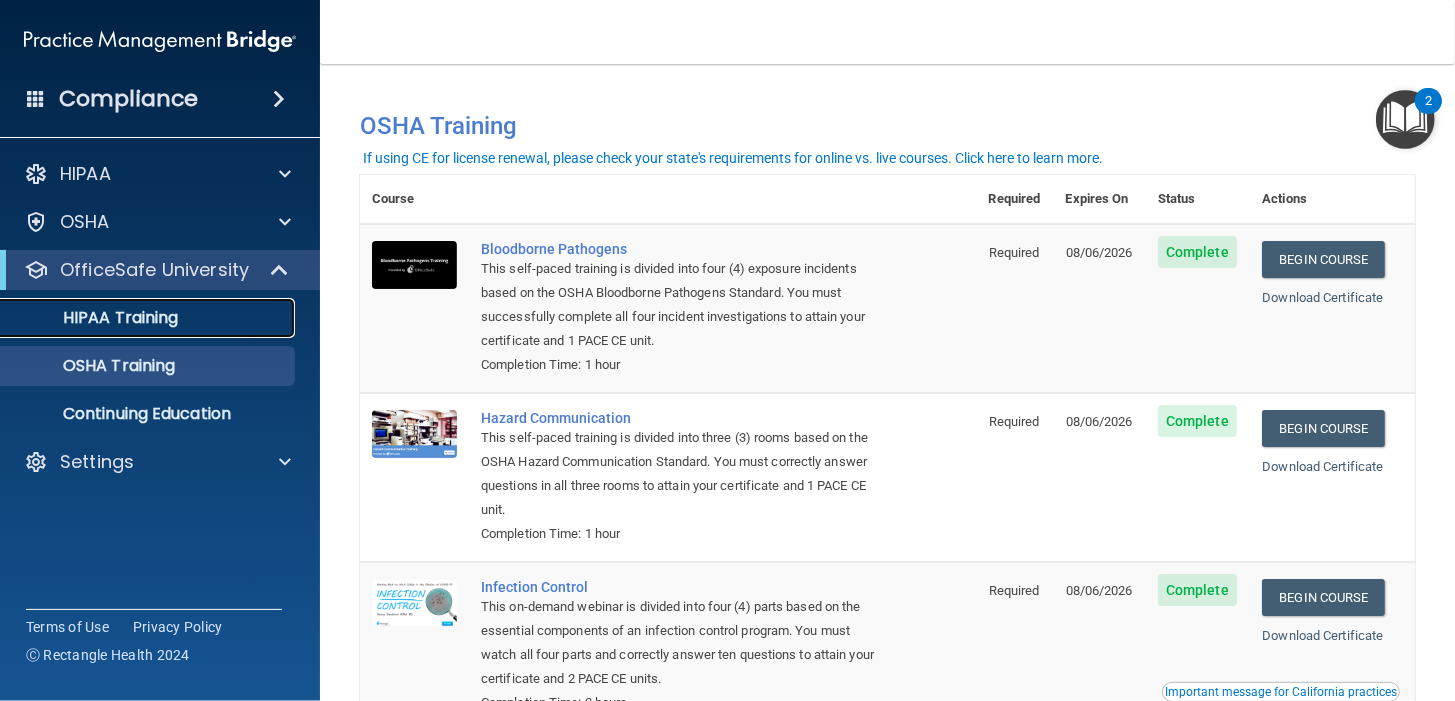 click on "HIPAA Training" at bounding box center [149, 318] 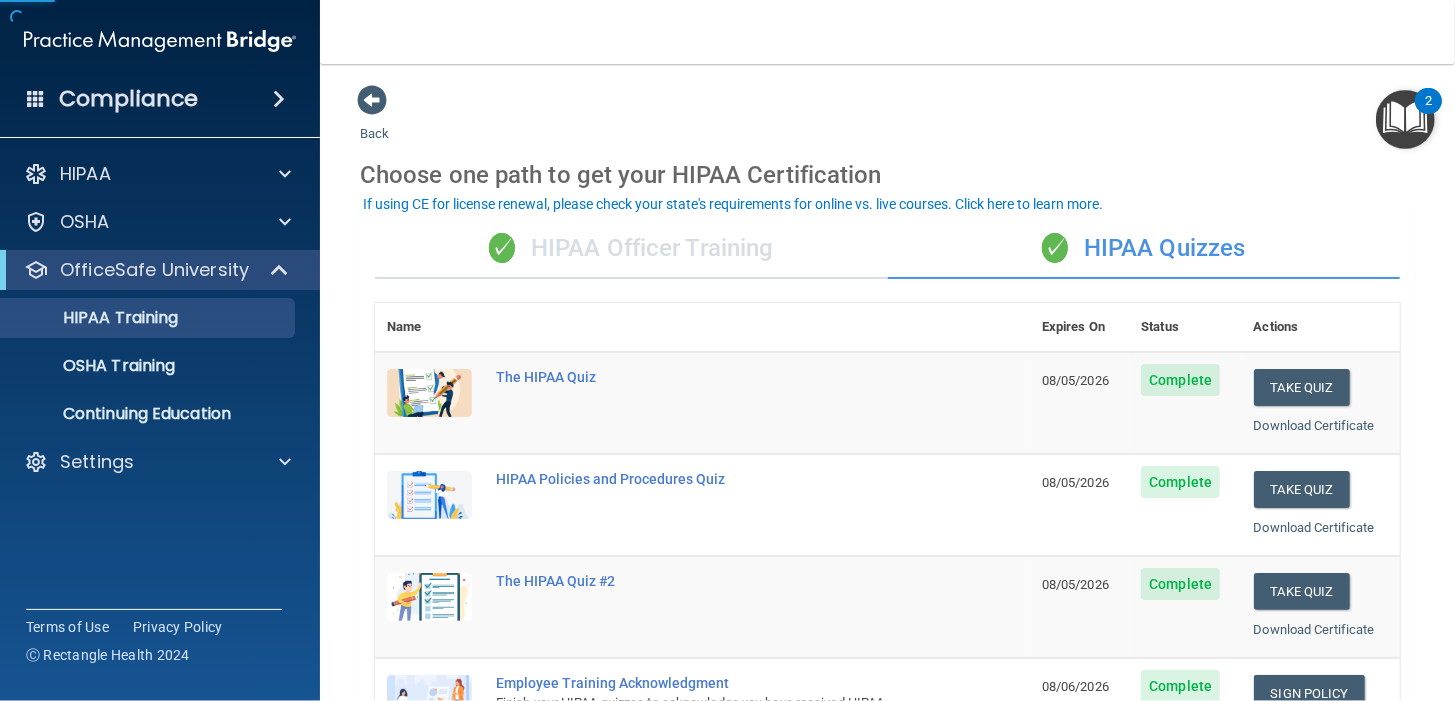 click on "✓   HIPAA Officer Training" at bounding box center (631, 249) 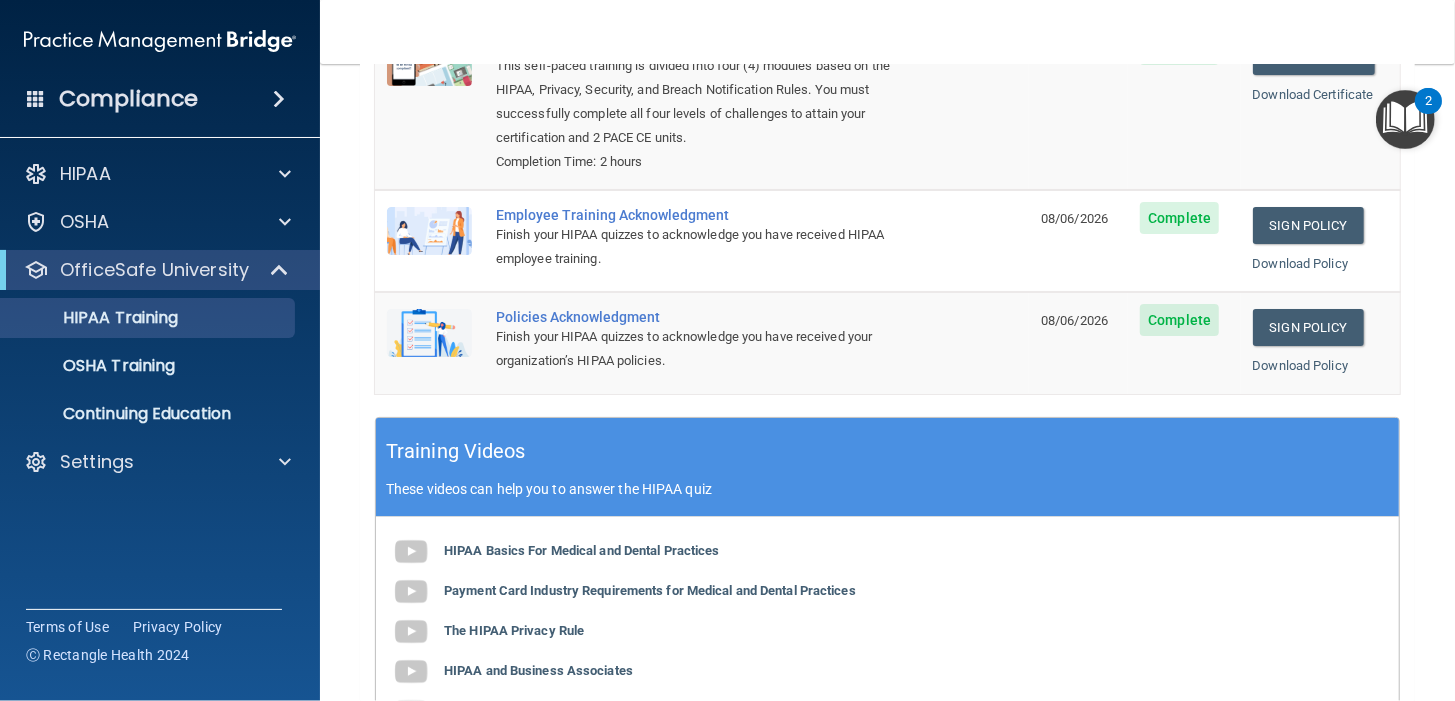 scroll, scrollTop: 0, scrollLeft: 0, axis: both 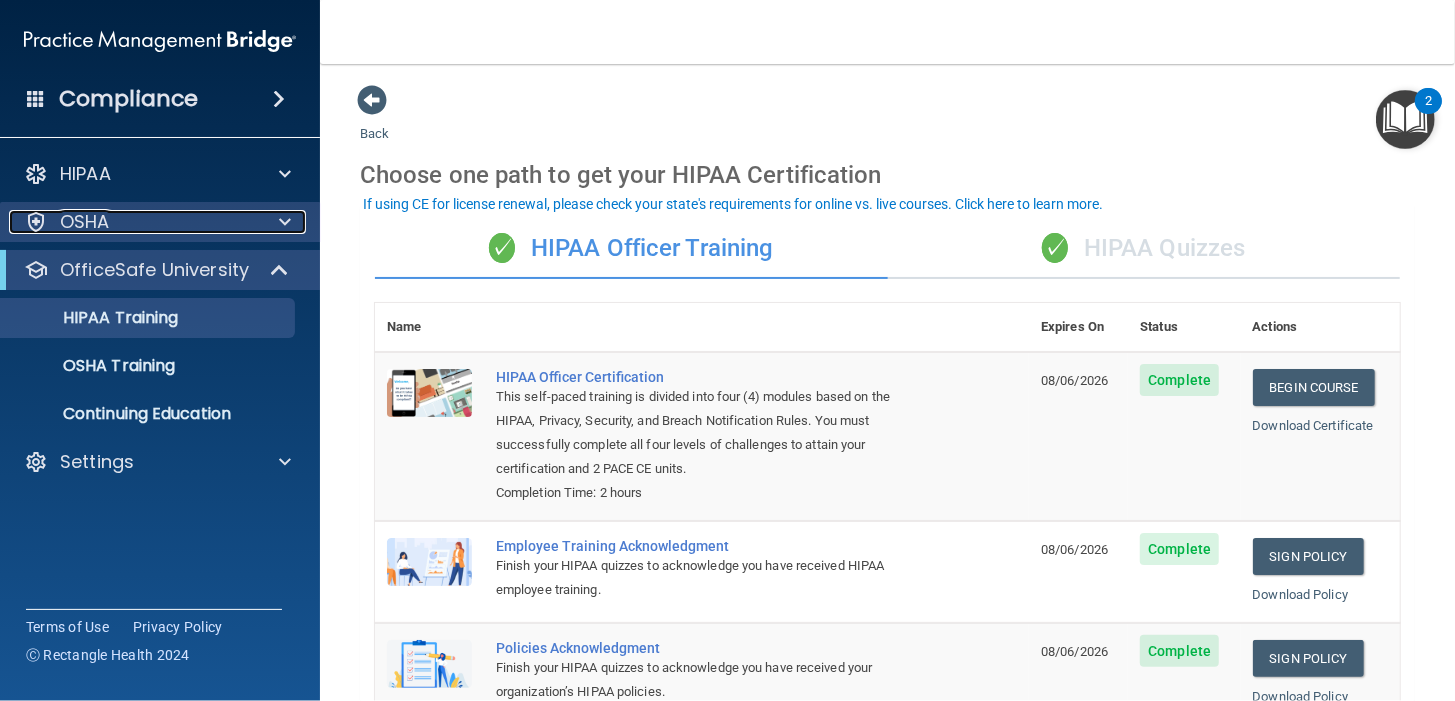 click on "OSHA" at bounding box center [133, 222] 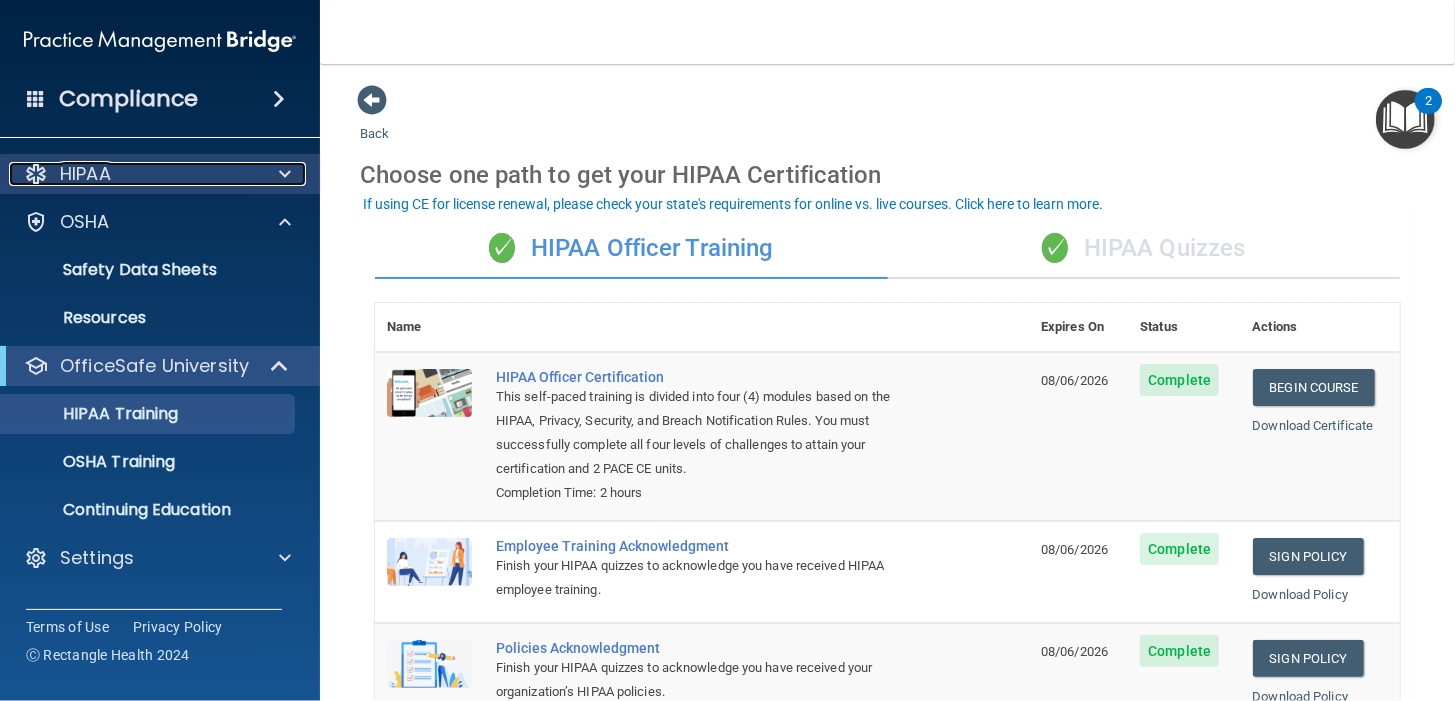 click at bounding box center [282, 174] 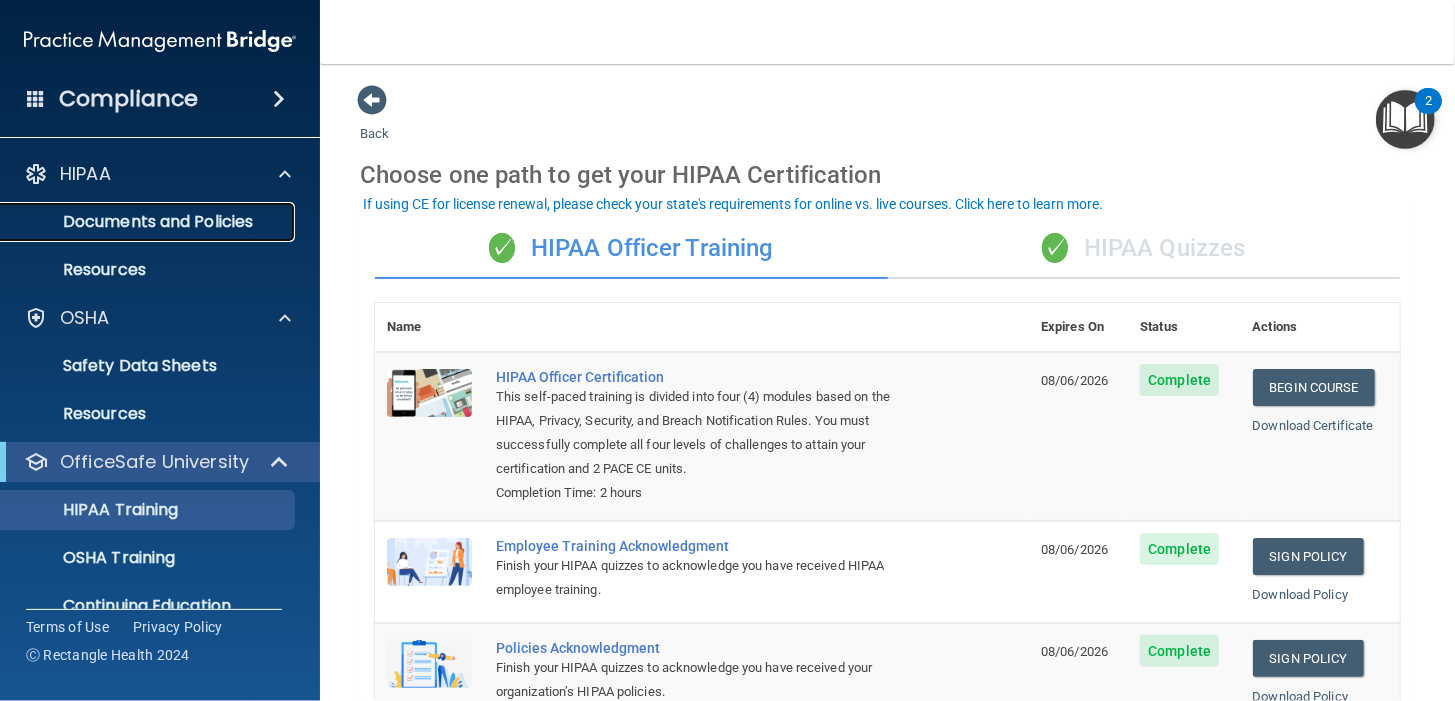 click on "Documents and Policies" at bounding box center [149, 222] 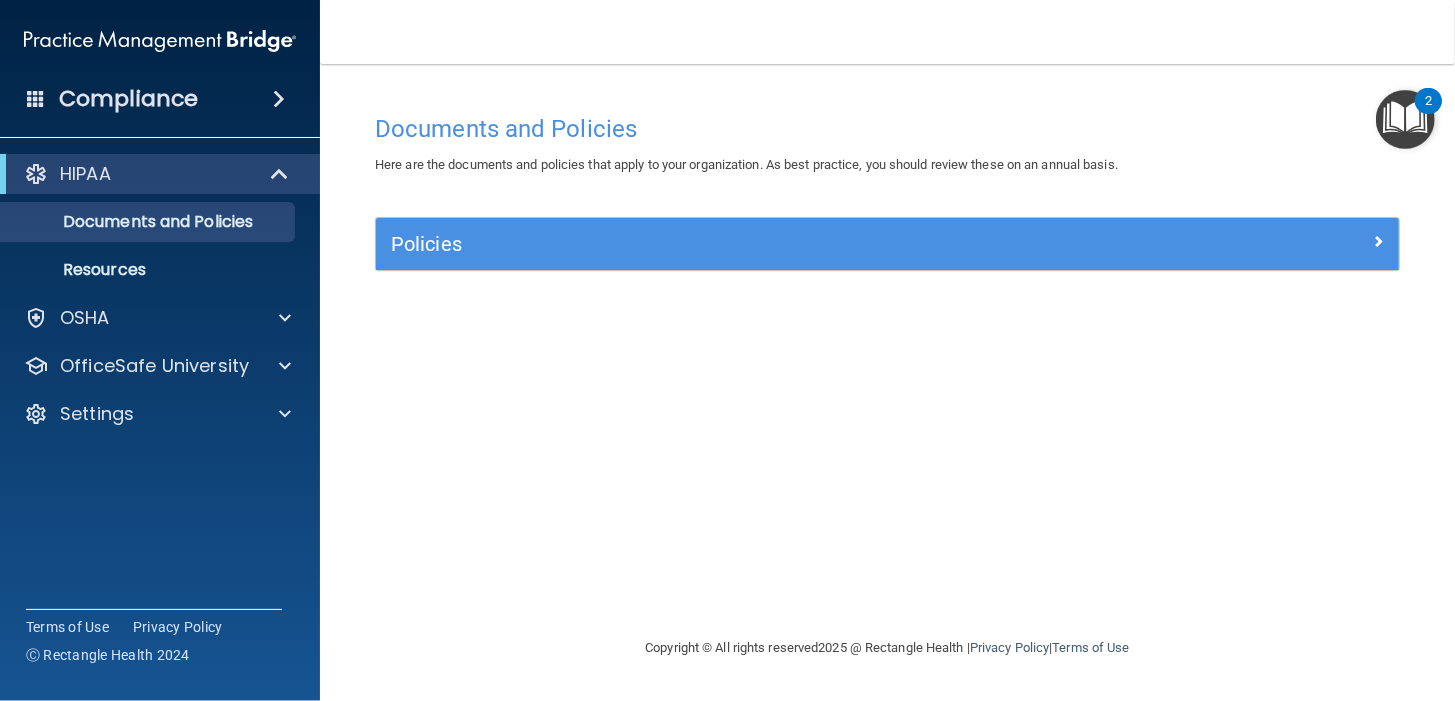 click on "HIPAA" at bounding box center [160, 174] 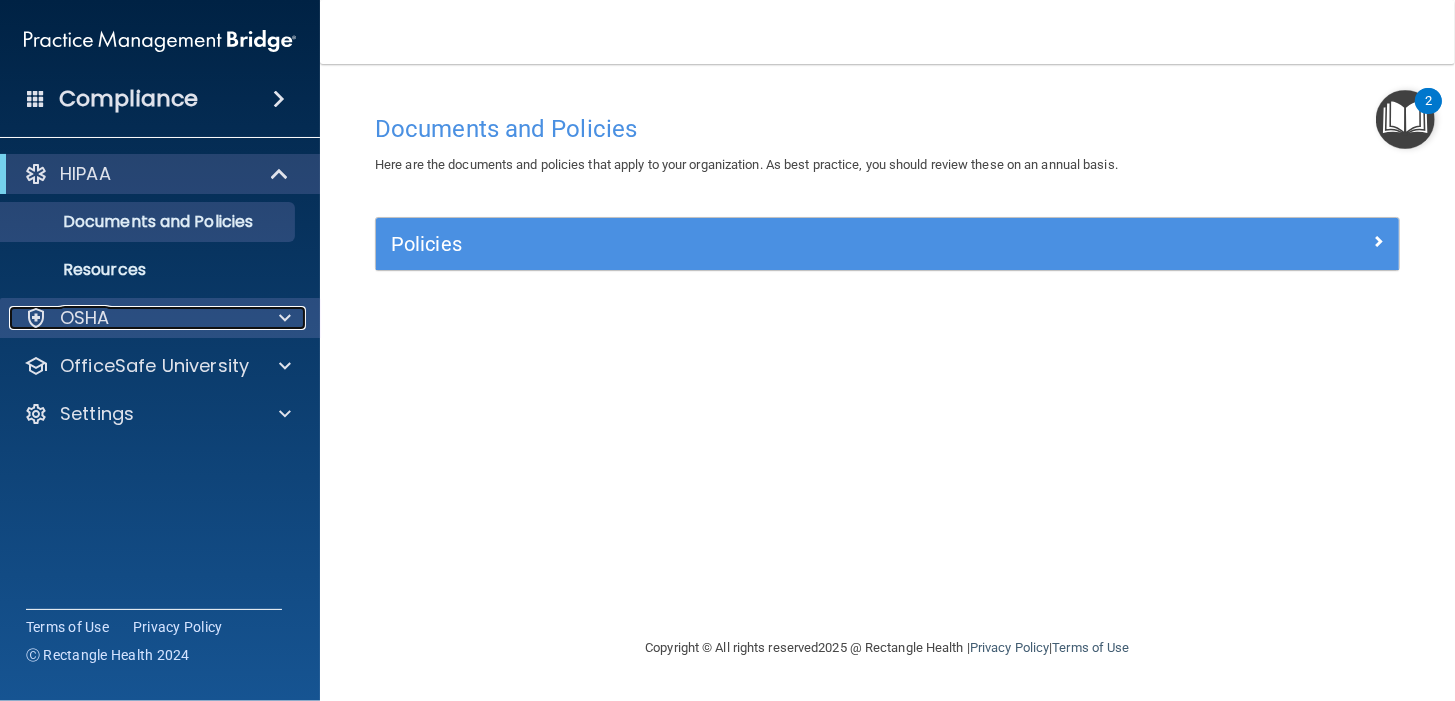click on "OSHA" at bounding box center [133, 318] 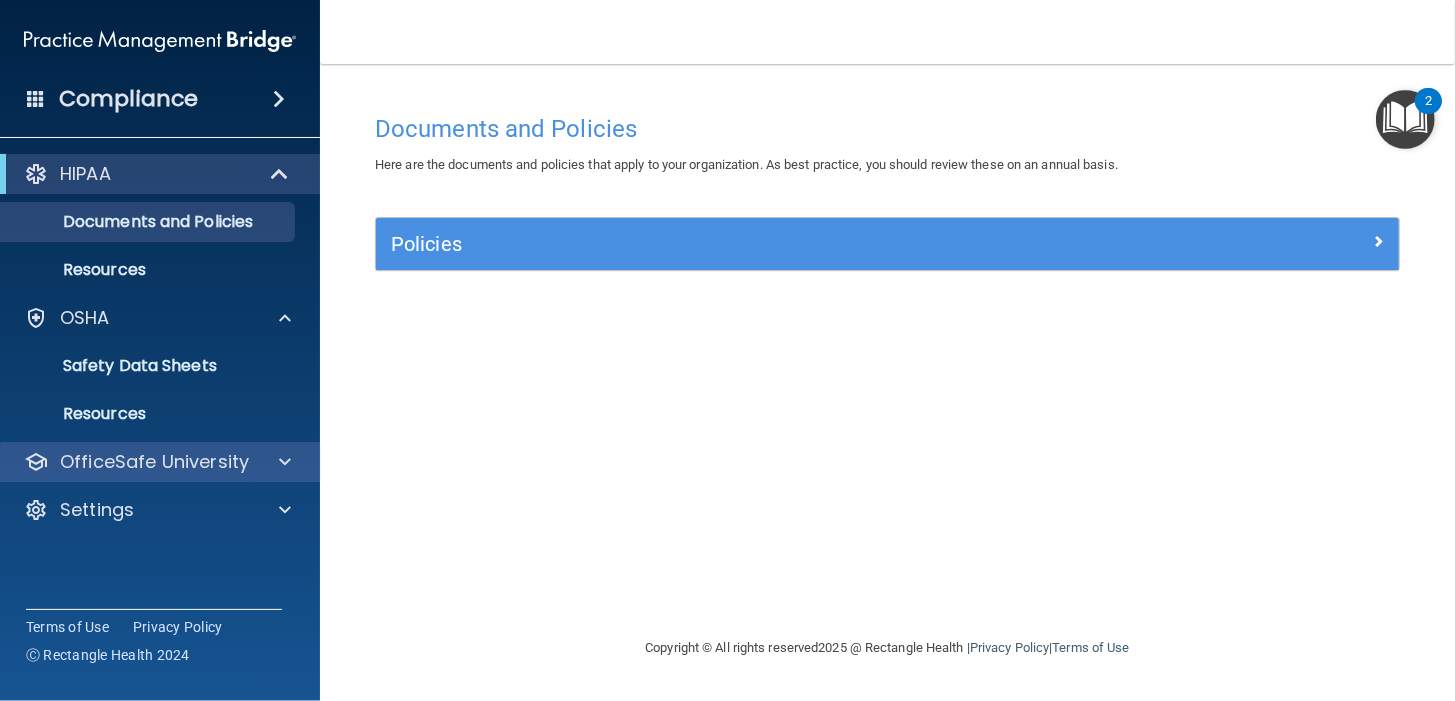 click on "OfficeSafe University" at bounding box center (160, 462) 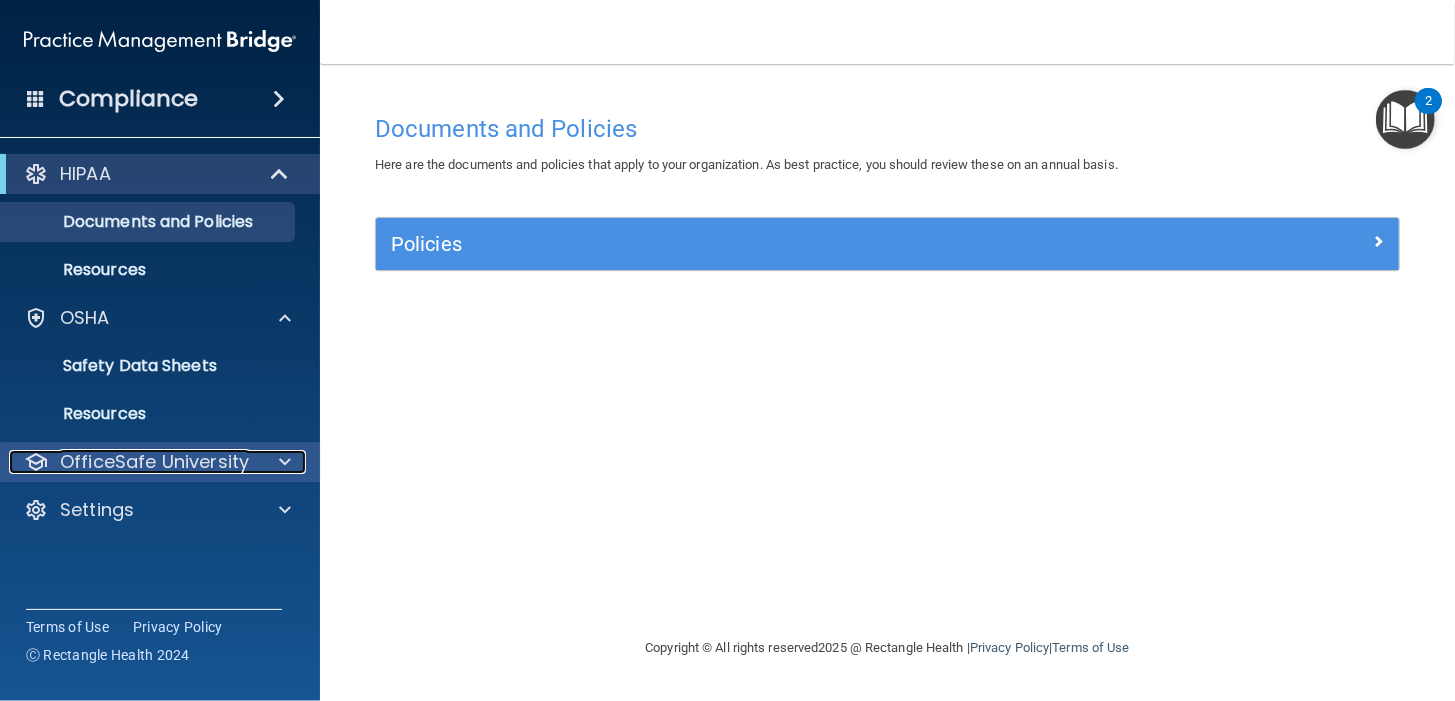 click at bounding box center (282, 462) 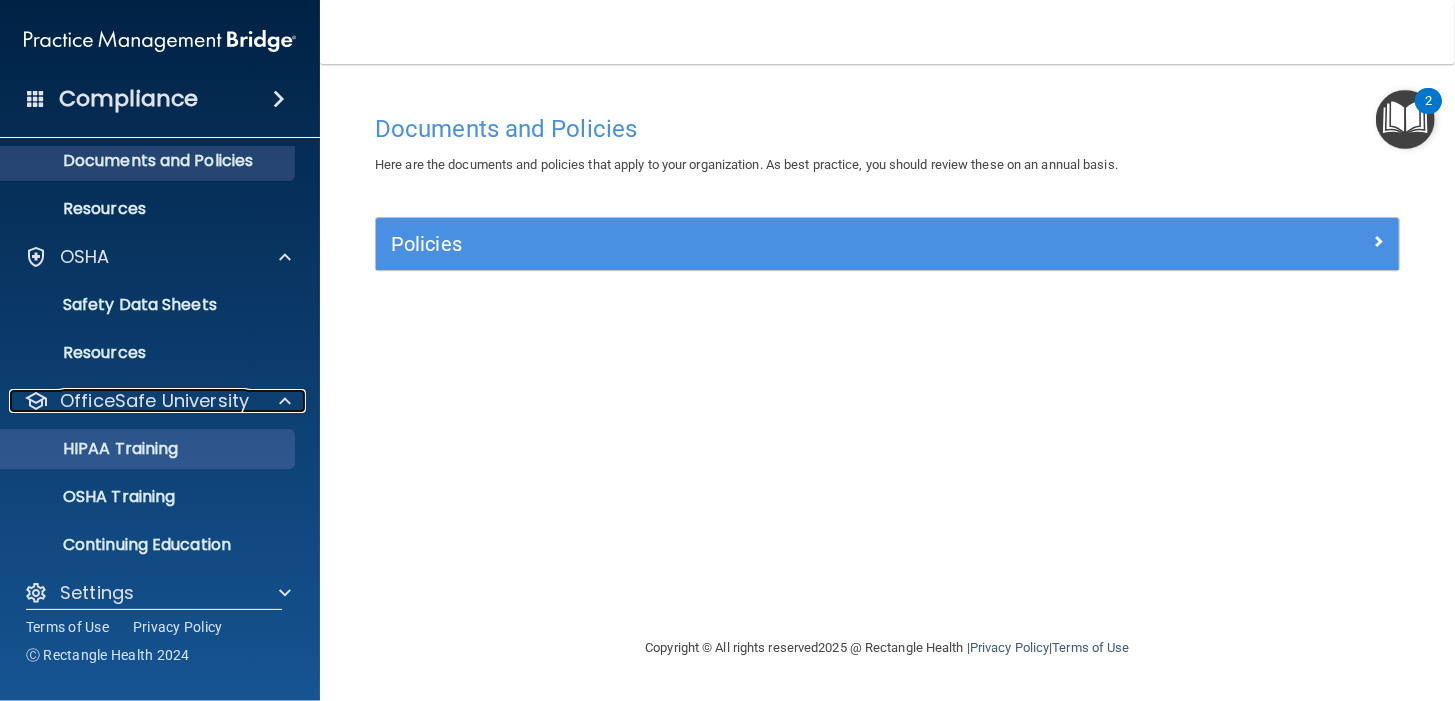 scroll, scrollTop: 79, scrollLeft: 0, axis: vertical 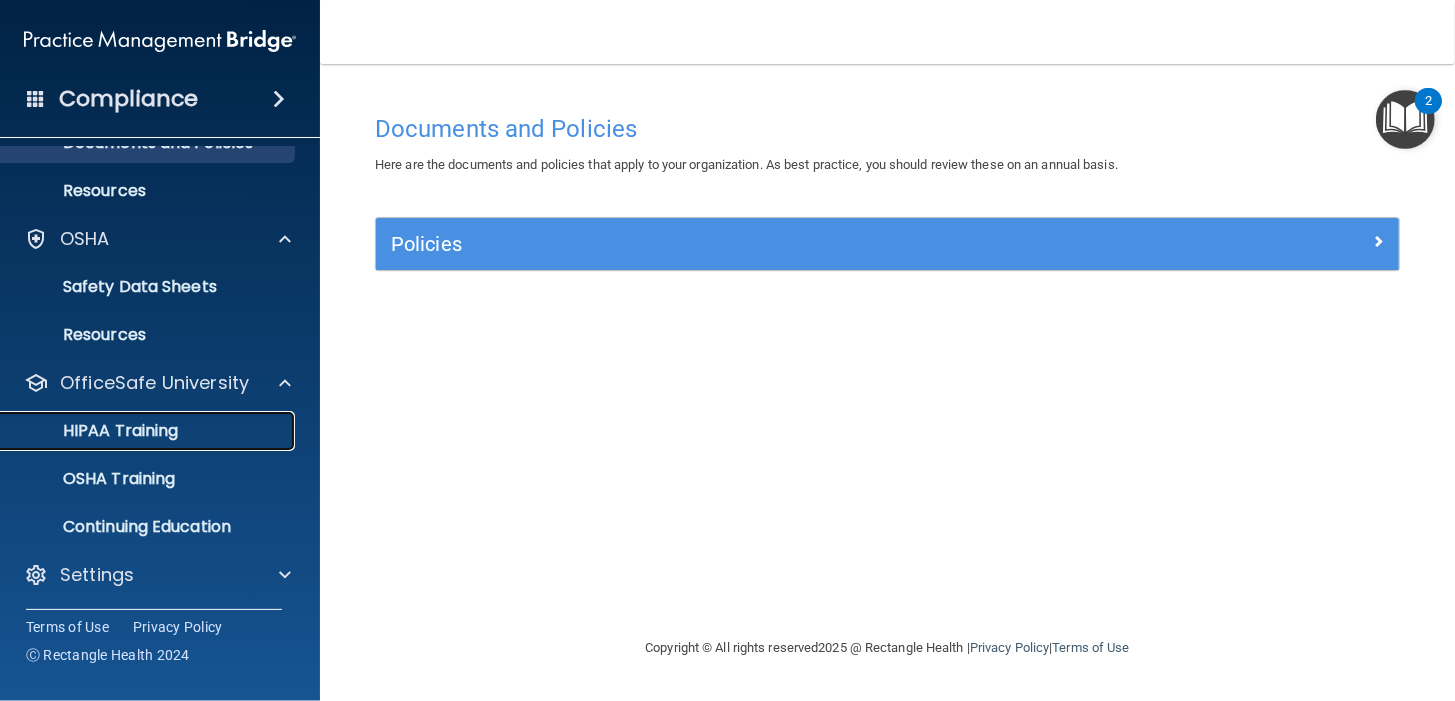 click on "HIPAA Training" at bounding box center (95, 431) 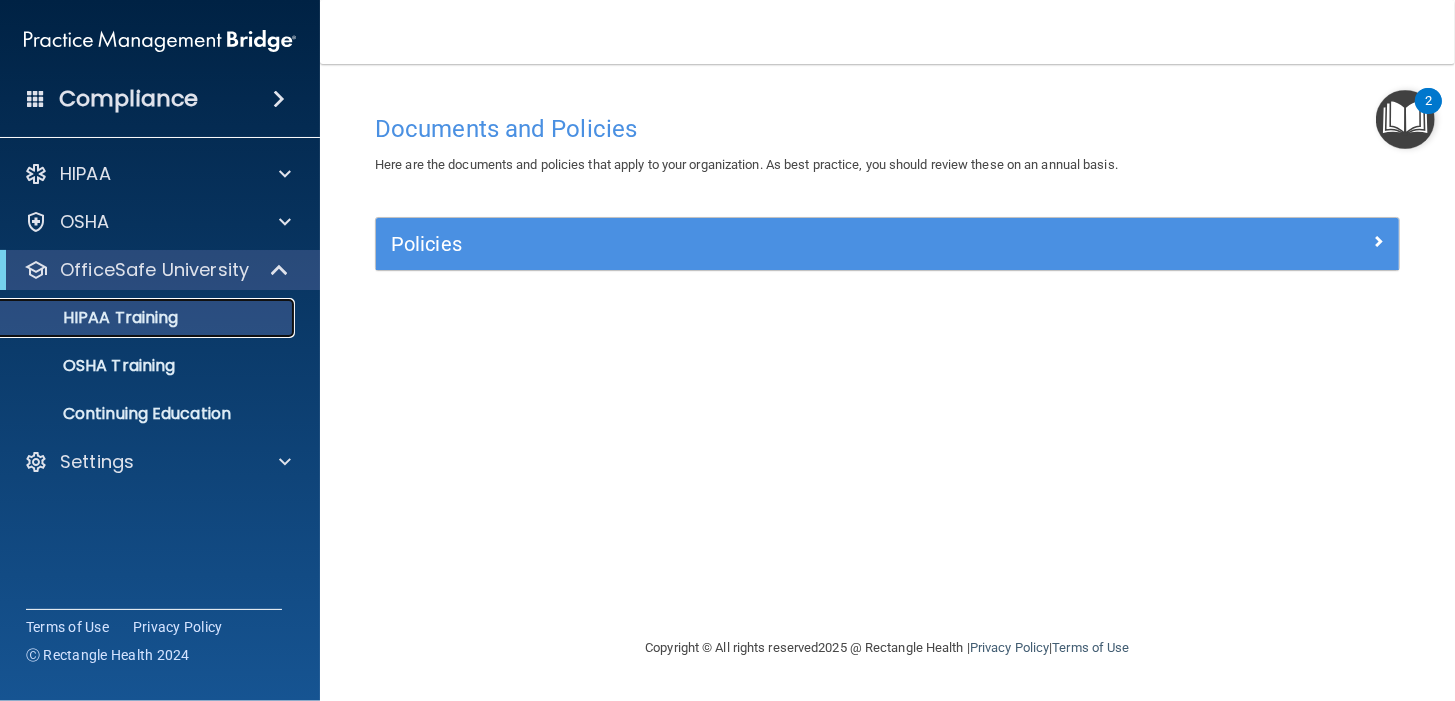 scroll, scrollTop: 0, scrollLeft: 0, axis: both 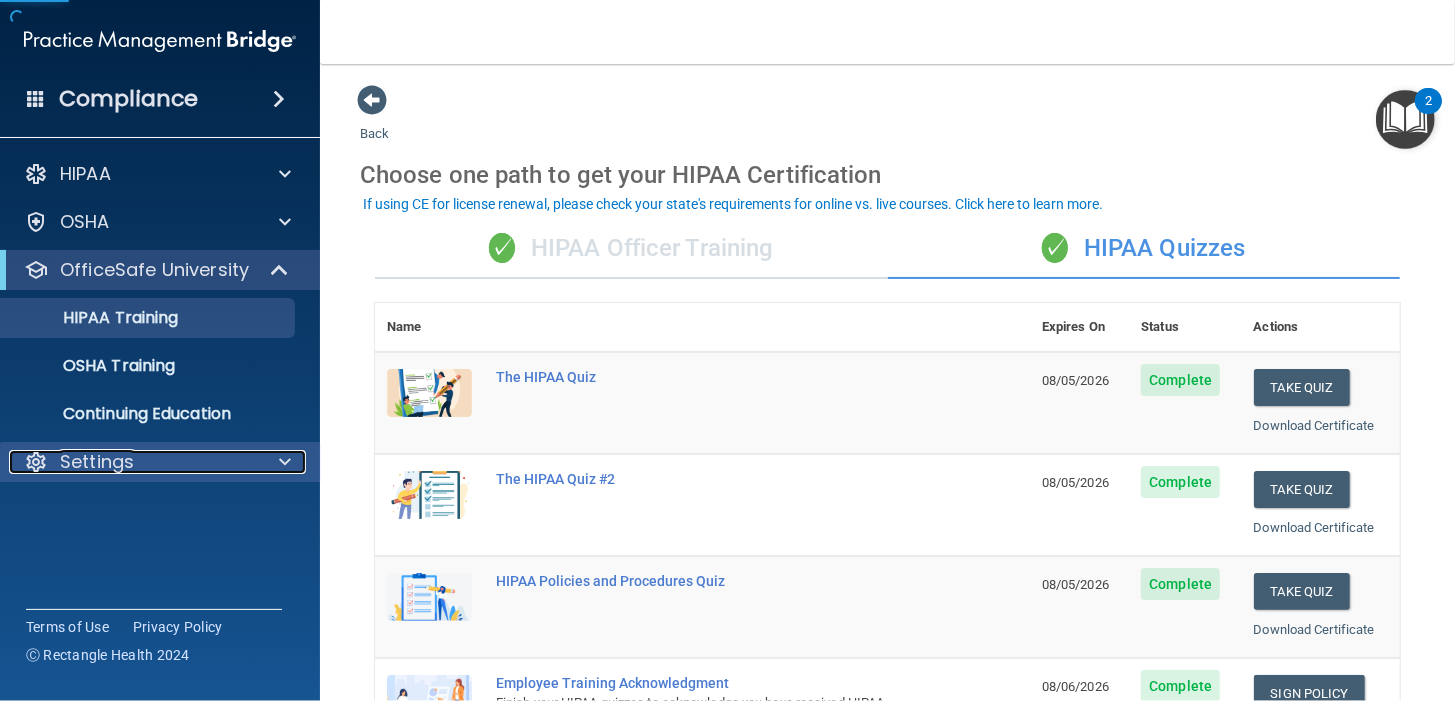 click on "Settings" at bounding box center [133, 462] 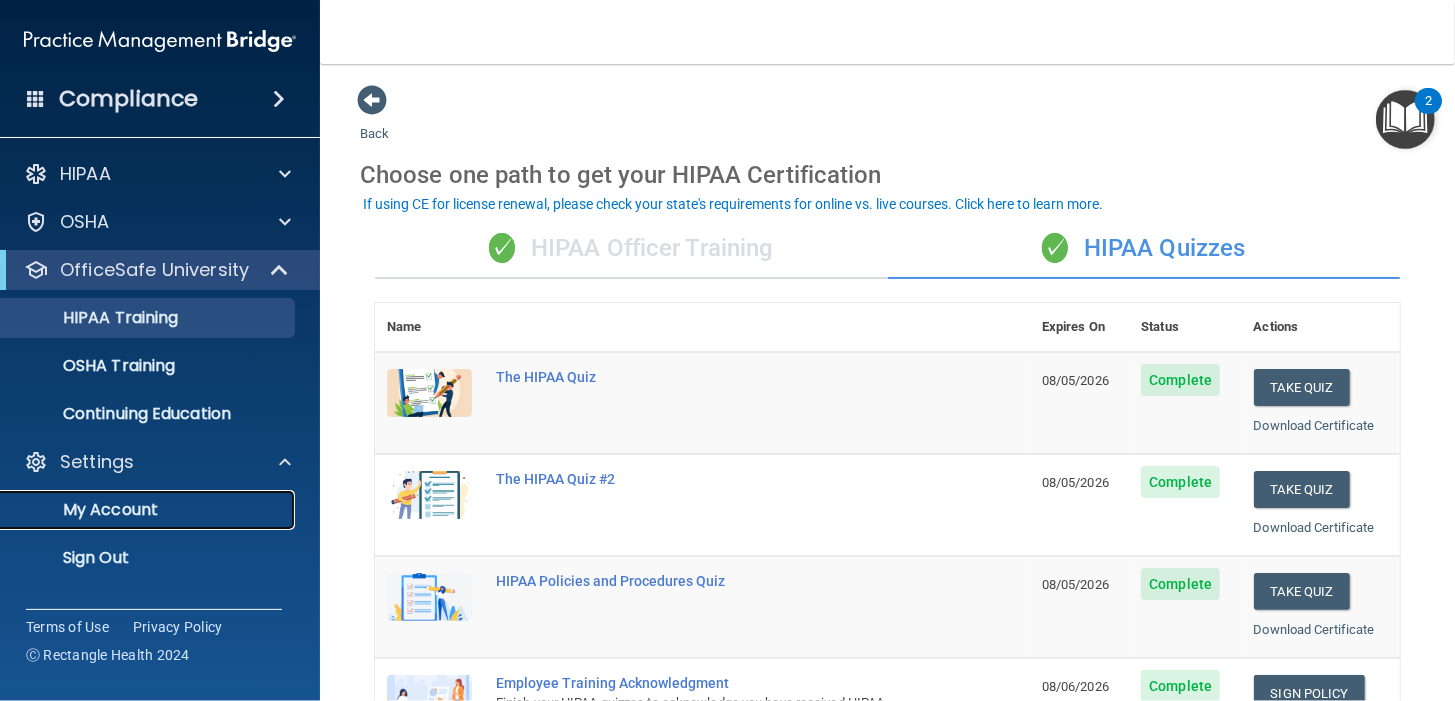 click on "My Account" at bounding box center (149, 510) 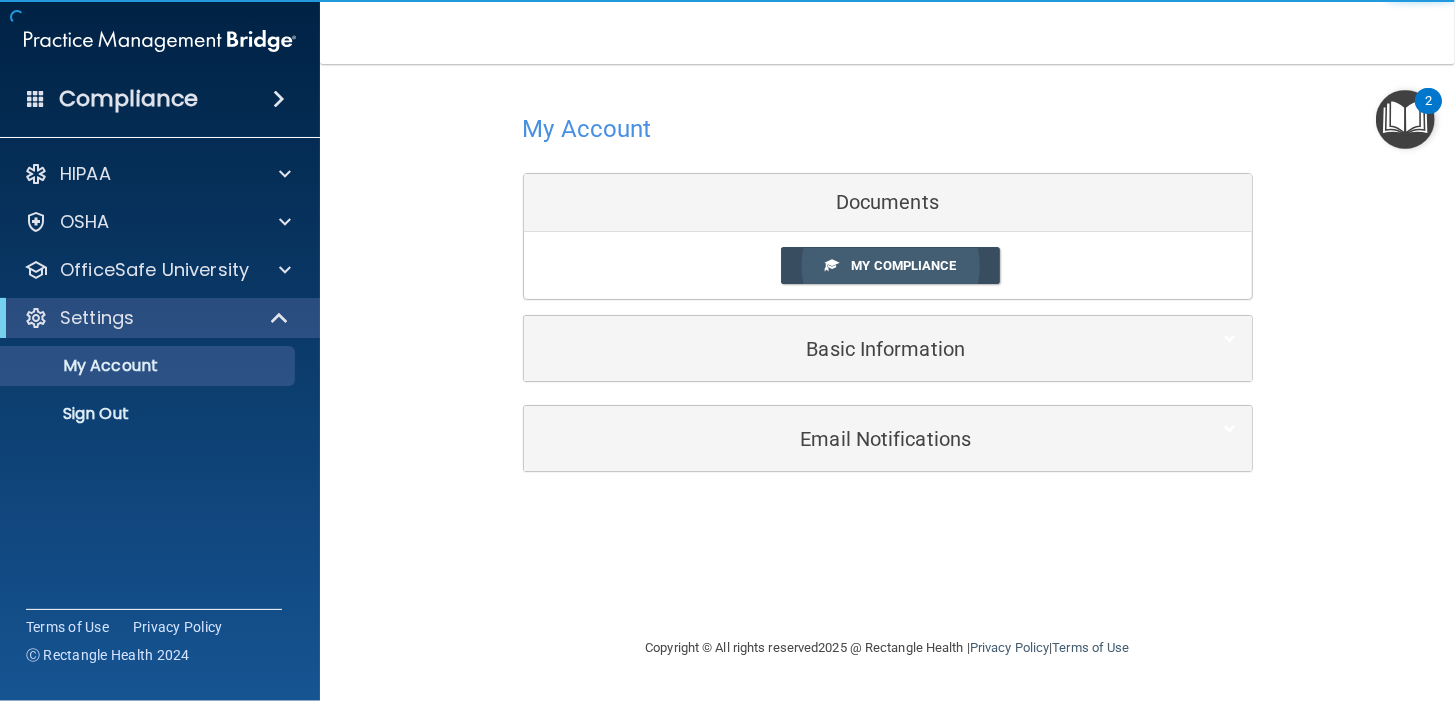 click on "My Compliance" at bounding box center [903, 265] 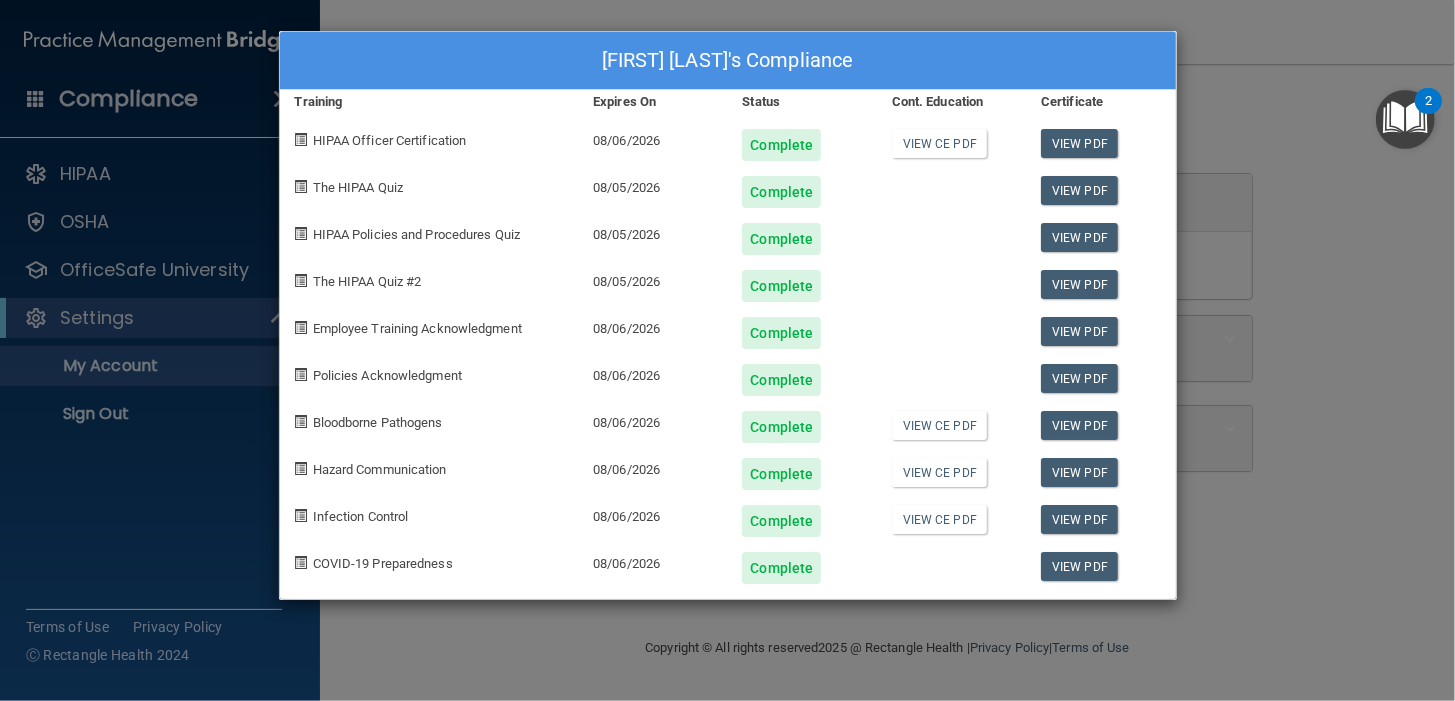 click on "[FIRST] [LAST]'s Compliance      Training   Expires On   Status   Cont. Education   Certificate         HIPAA Officer Certification      08/06/2026       Complete        View CE PDF       View PDF         The HIPAA Quiz      08/05/2026       Complete              View PDF         HIPAA Policies and Procedures Quiz      08/05/2026       Complete              View PDF         The HIPAA Quiz #2      08/05/2026       Complete              View PDF         Employee Training Acknowledgment      08/06/2026       Complete              View PDF         Policies Acknowledgment      08/06/2026       Complete              View PDF         Bloodborne Pathogens      08/06/2026       Complete        View CE PDF       View PDF         Hazard Communication      08/06/2026       Complete        View CE PDF       View PDF         Infection Control      08/06/2026       Complete        View CE PDF       View PDF         COVID-19 Preparedness      08/06/2026       Complete              View PDF" at bounding box center [727, 350] 